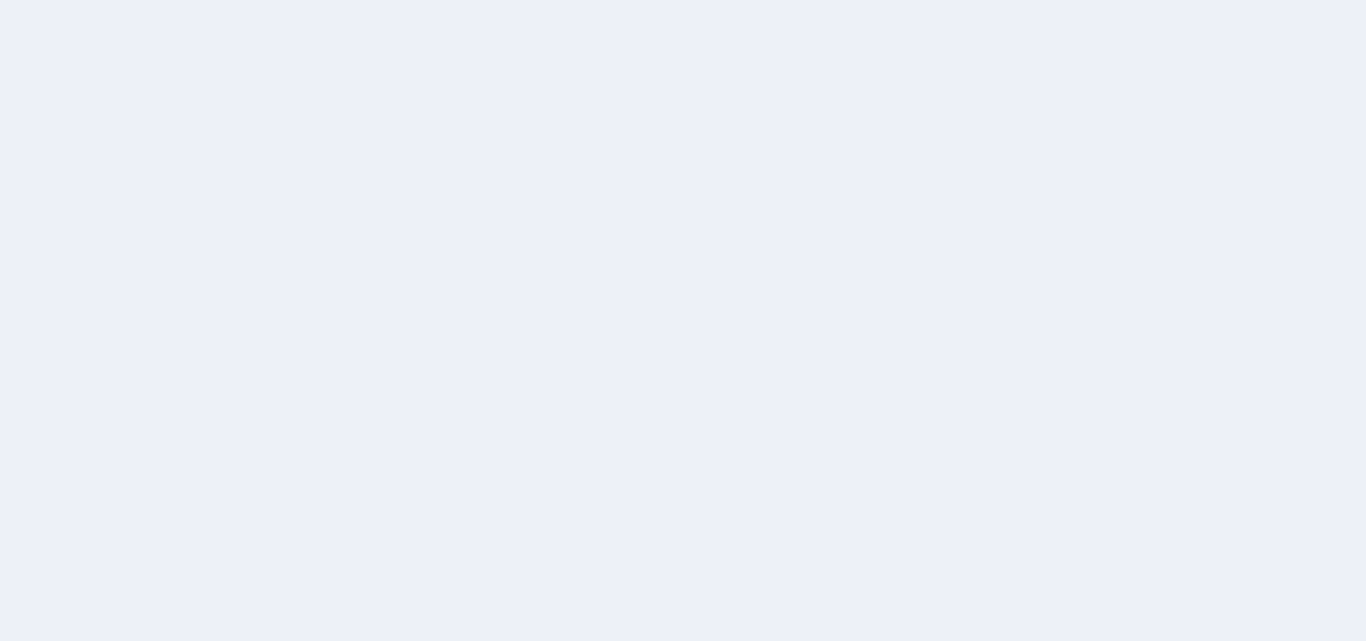 scroll, scrollTop: 0, scrollLeft: 0, axis: both 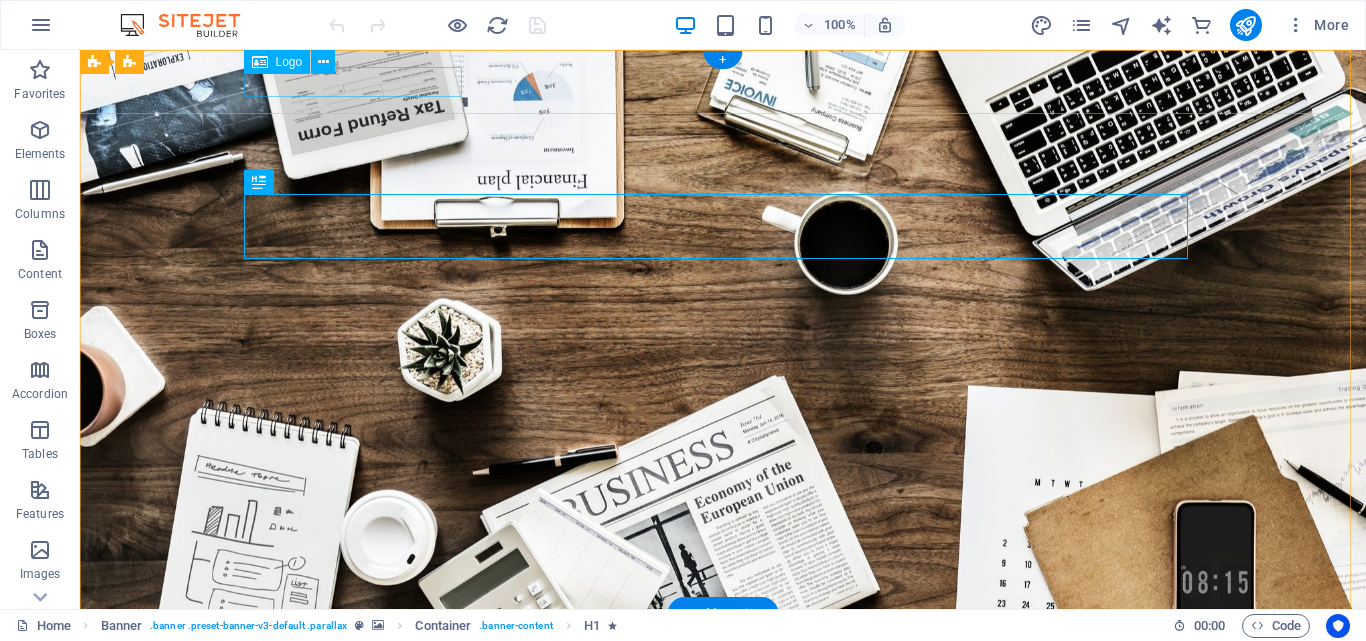 click at bounding box center (723, 643) 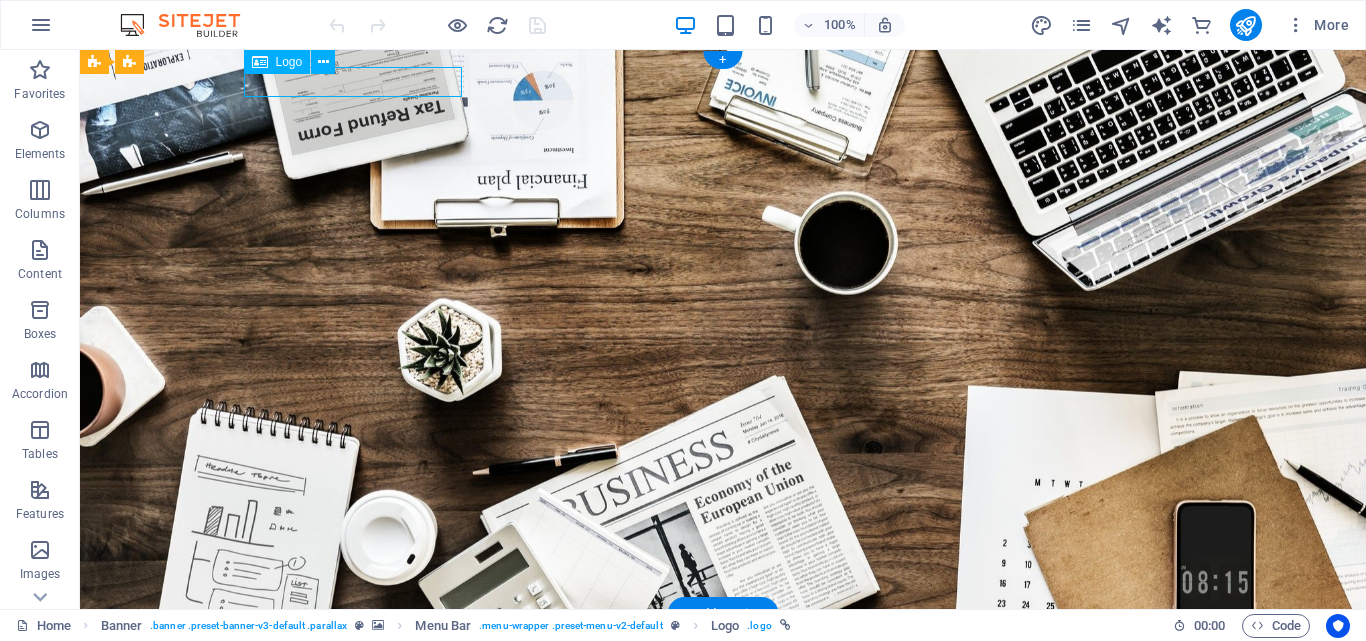 click at bounding box center [723, 643] 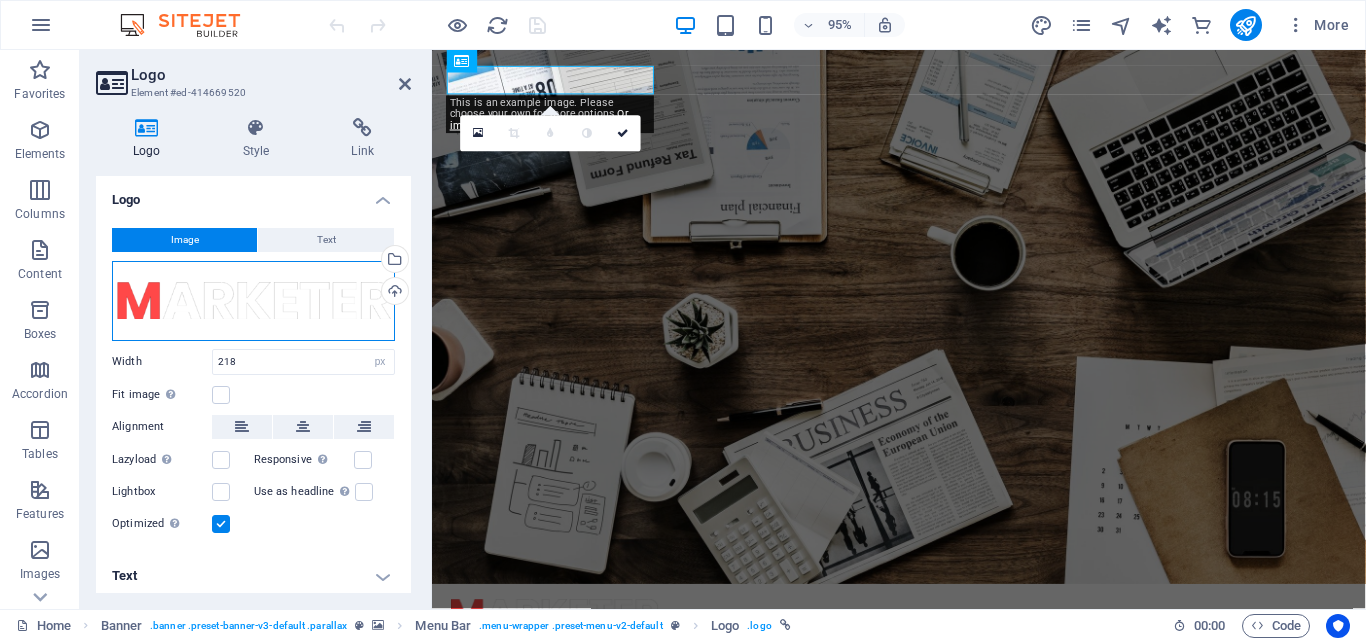click on "Drag files here, click to choose files or select files from Files or our free stock photos & videos" at bounding box center (253, 301) 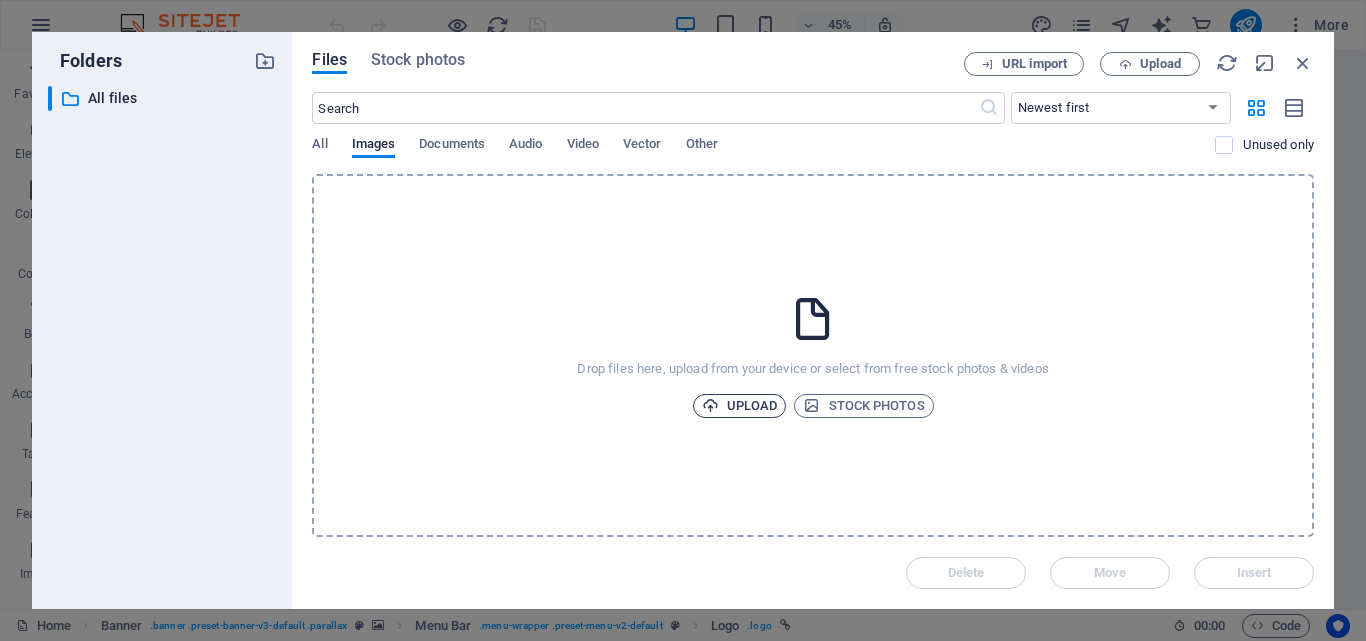 click on "Upload" at bounding box center (740, 406) 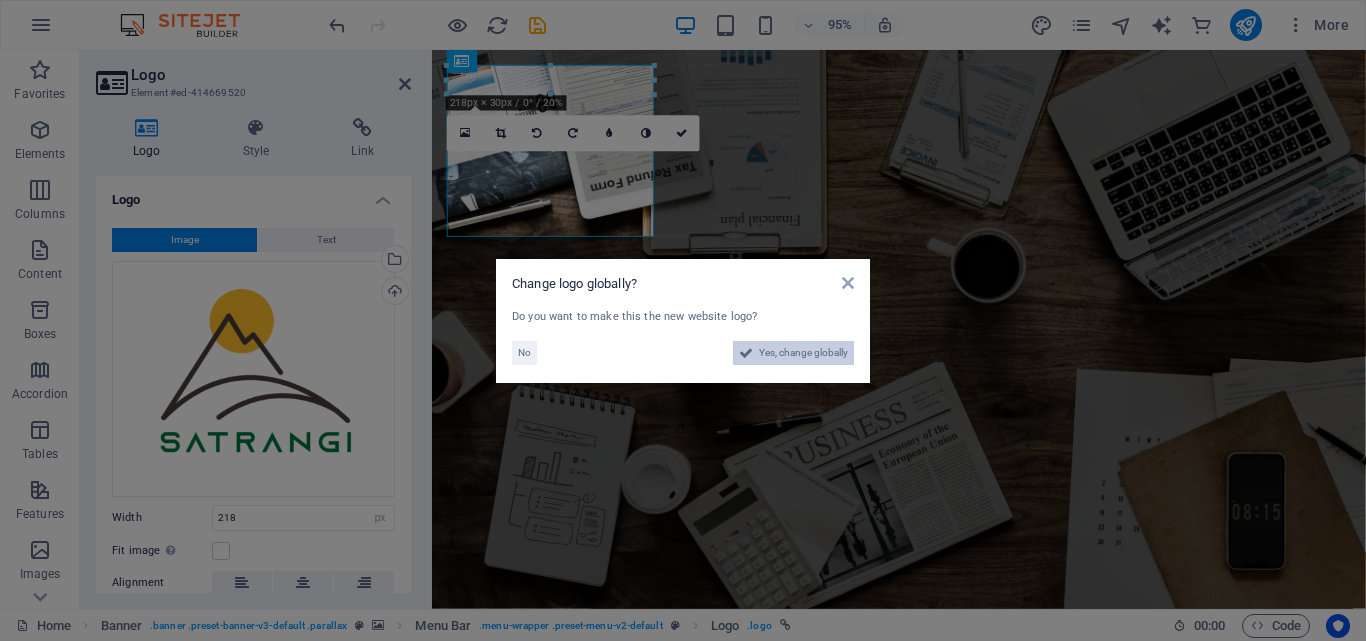 click on "Yes, change globally" at bounding box center (803, 353) 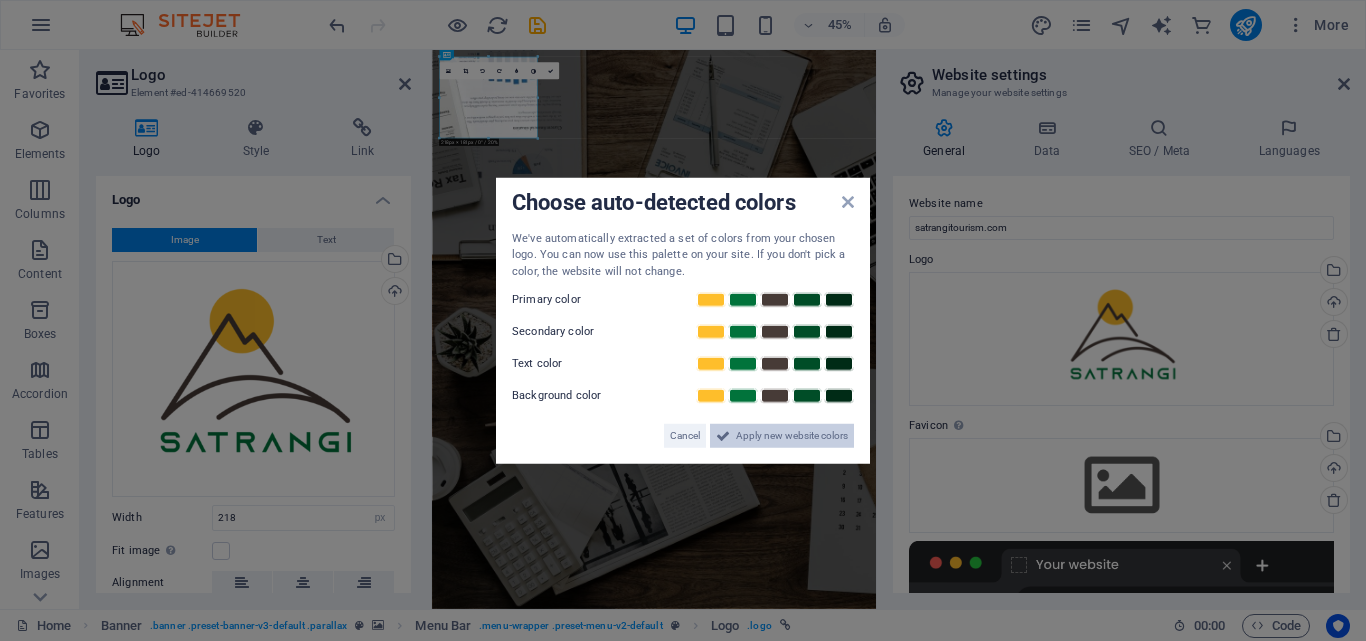 click on "Apply new website colors" at bounding box center [792, 436] 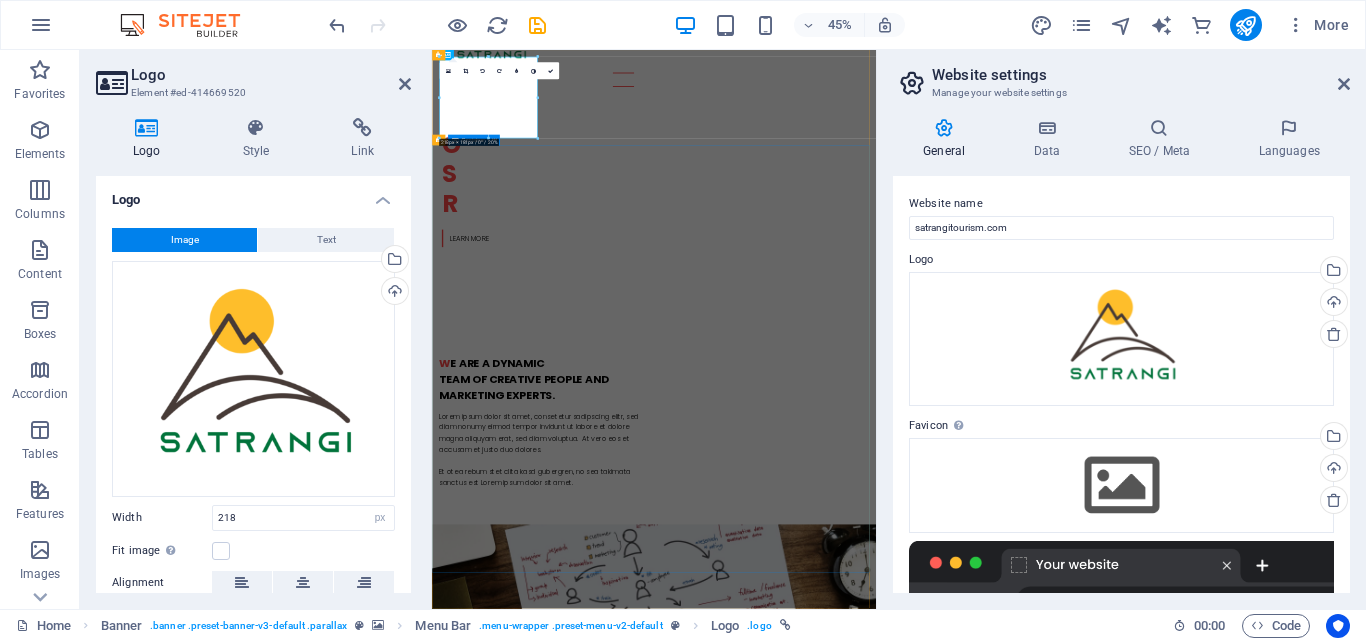 scroll, scrollTop: 0, scrollLeft: 0, axis: both 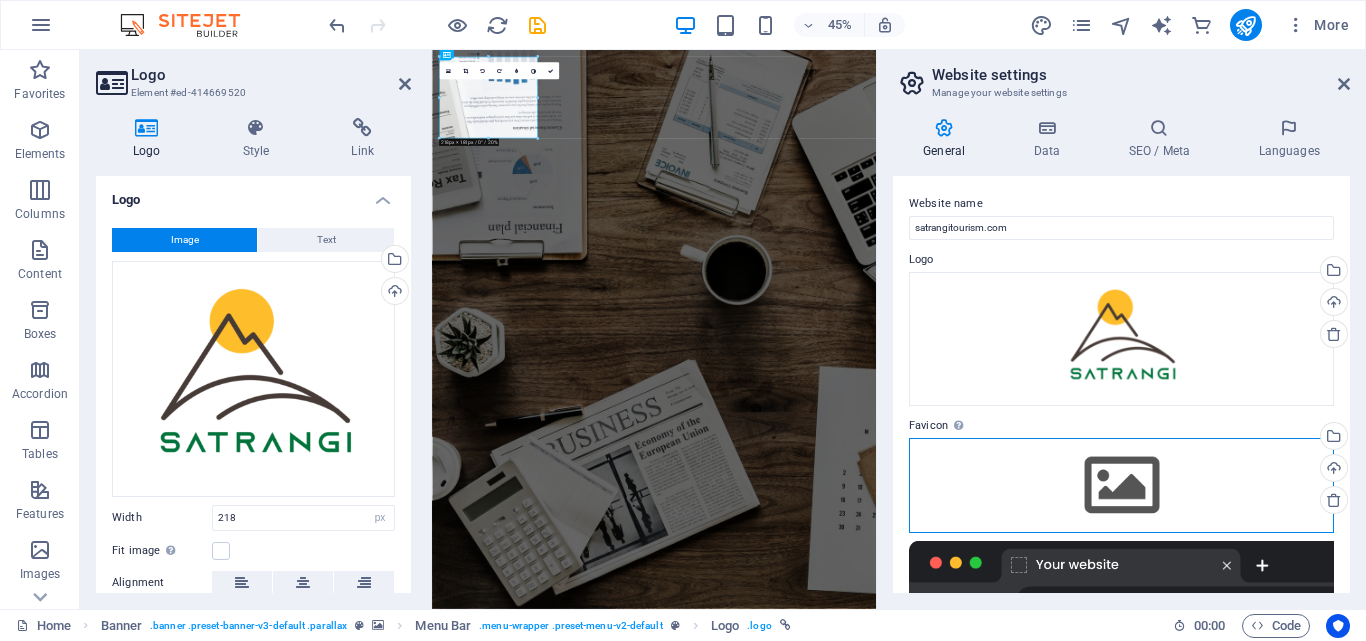 click on "Drag files here, click to choose files or select files from Files or our free stock photos & videos" at bounding box center [1121, 485] 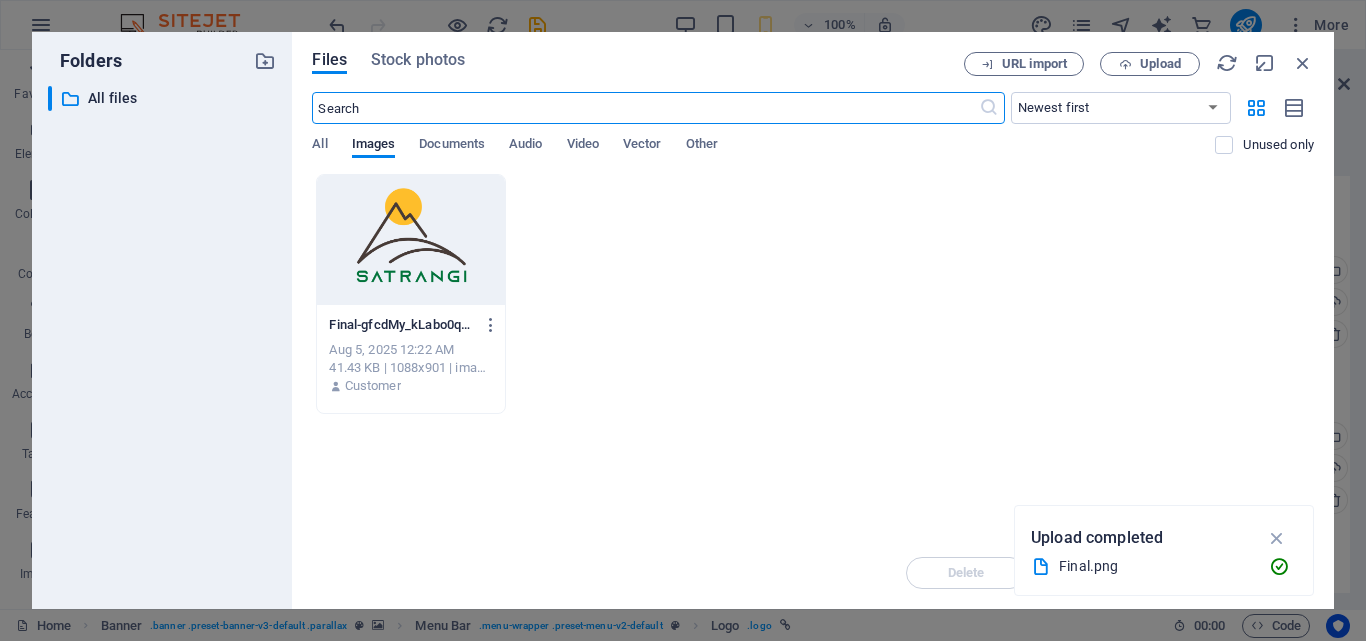 click at bounding box center (410, 240) 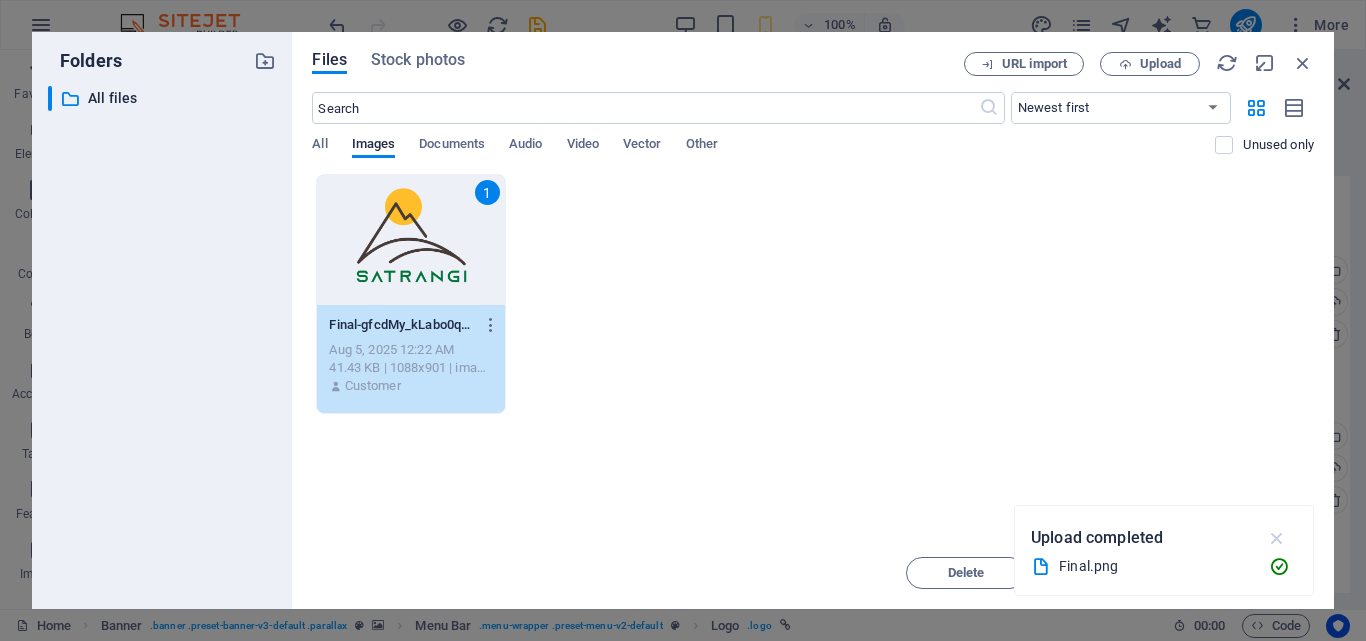click at bounding box center [1277, 538] 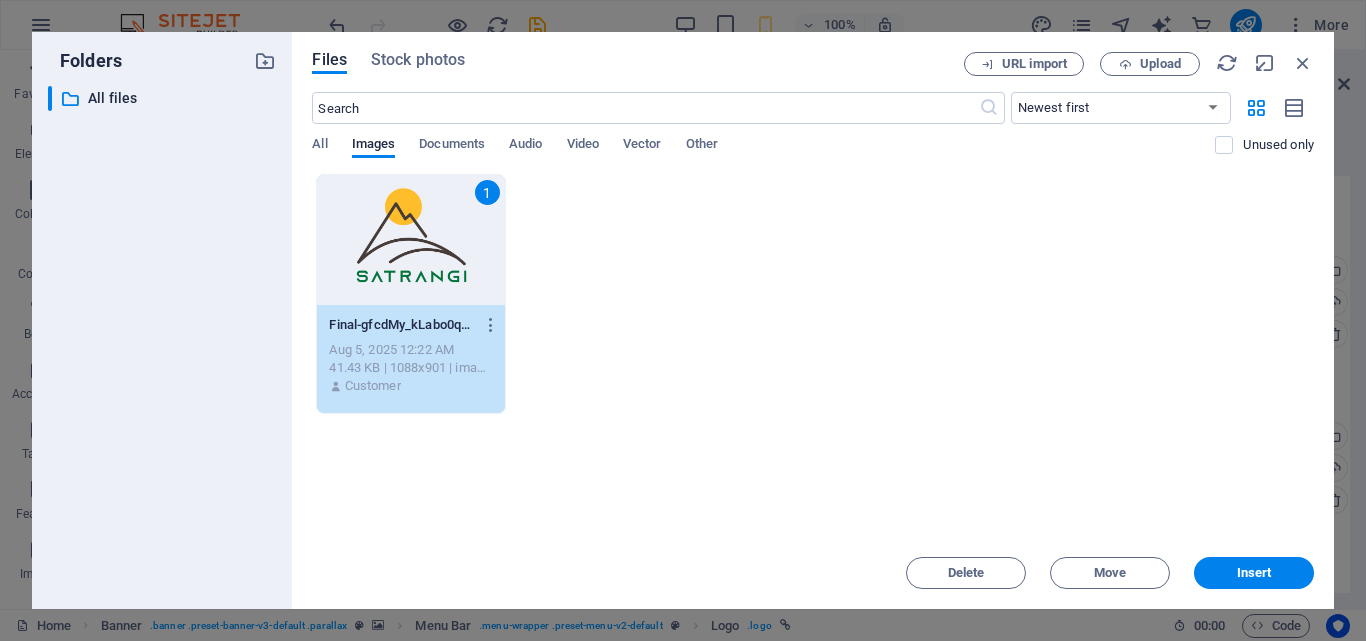 click on "Insert" at bounding box center (1254, 573) 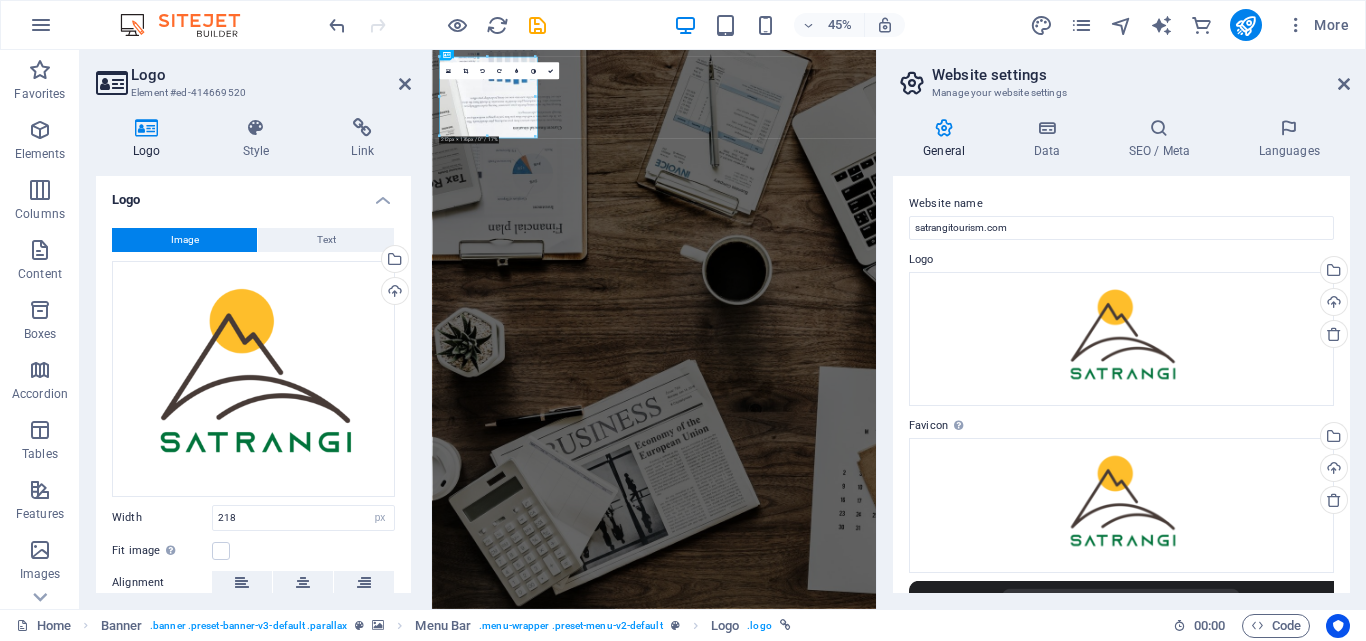 scroll, scrollTop: 345, scrollLeft: 0, axis: vertical 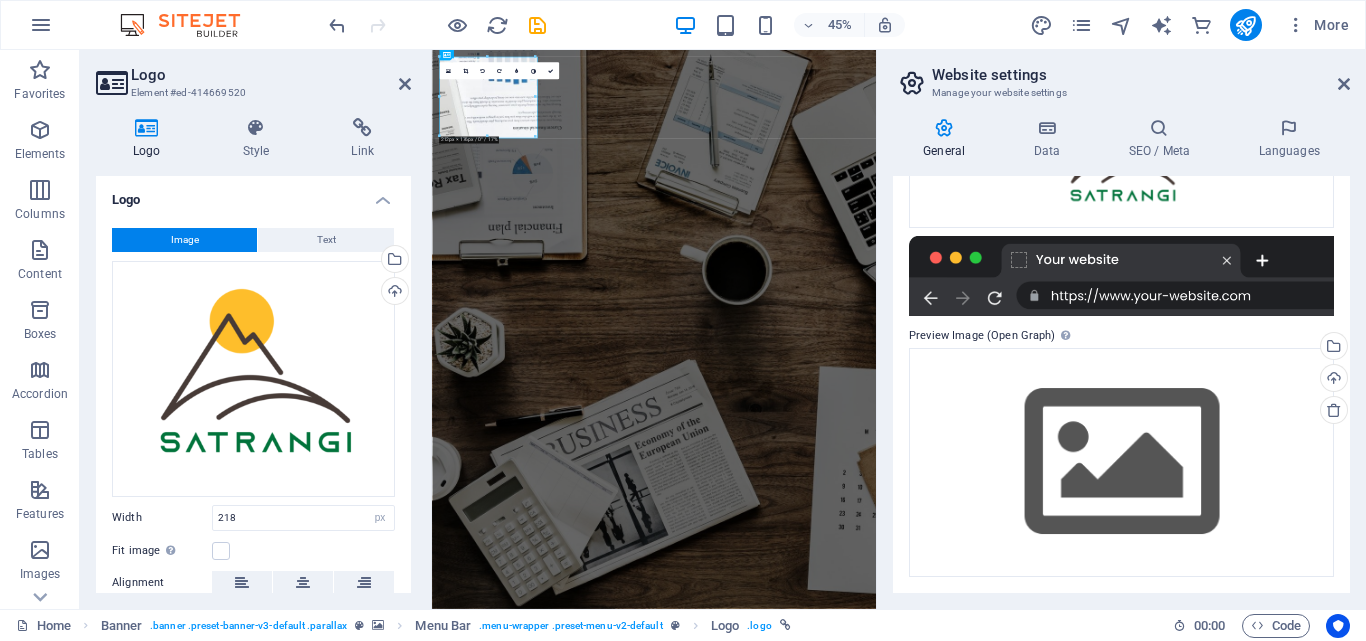 click at bounding box center (1121, 276) 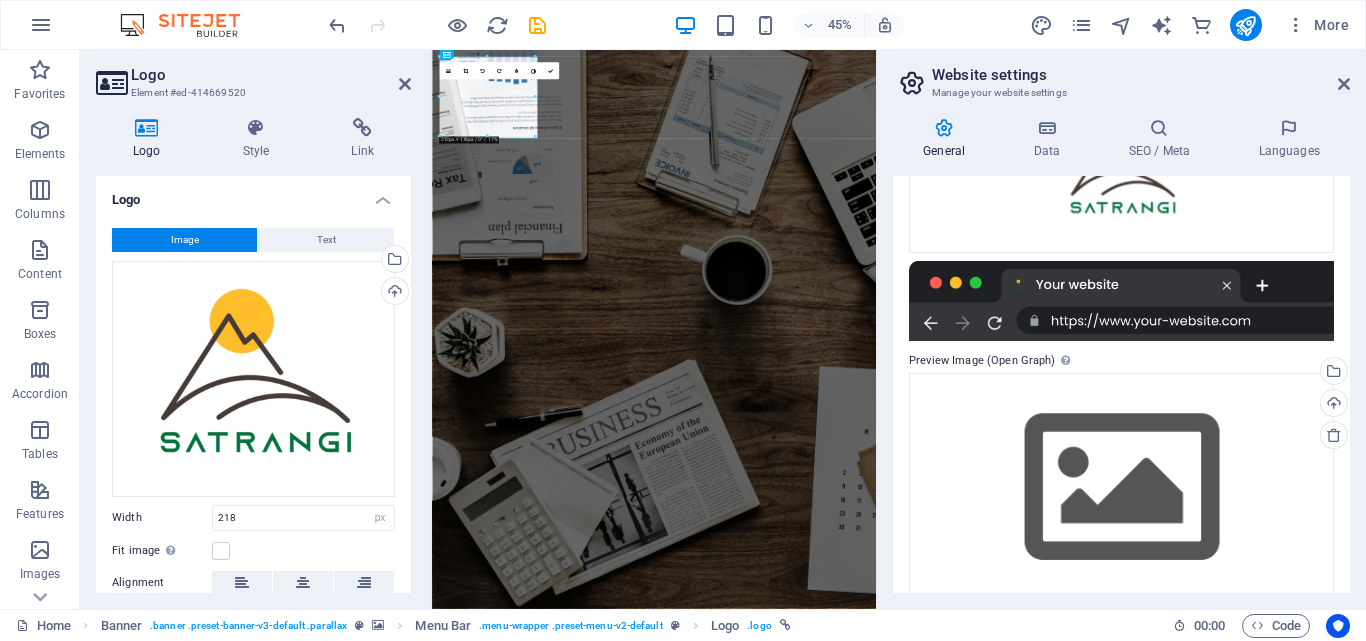 click on "Preview Image (Open Graph) This image will be shown when the website is shared on social networks" at bounding box center [1121, 361] 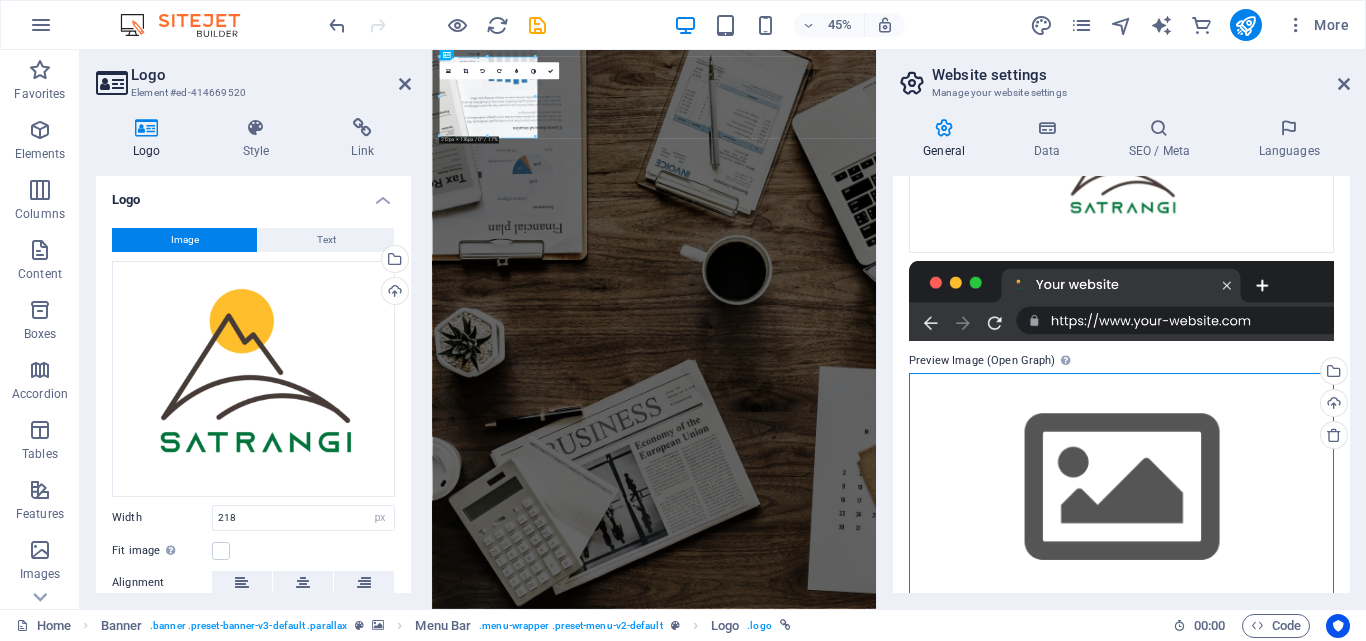 click on "Drag files here, click to choose files or select files from Files or our free stock photos & videos" at bounding box center [1121, 487] 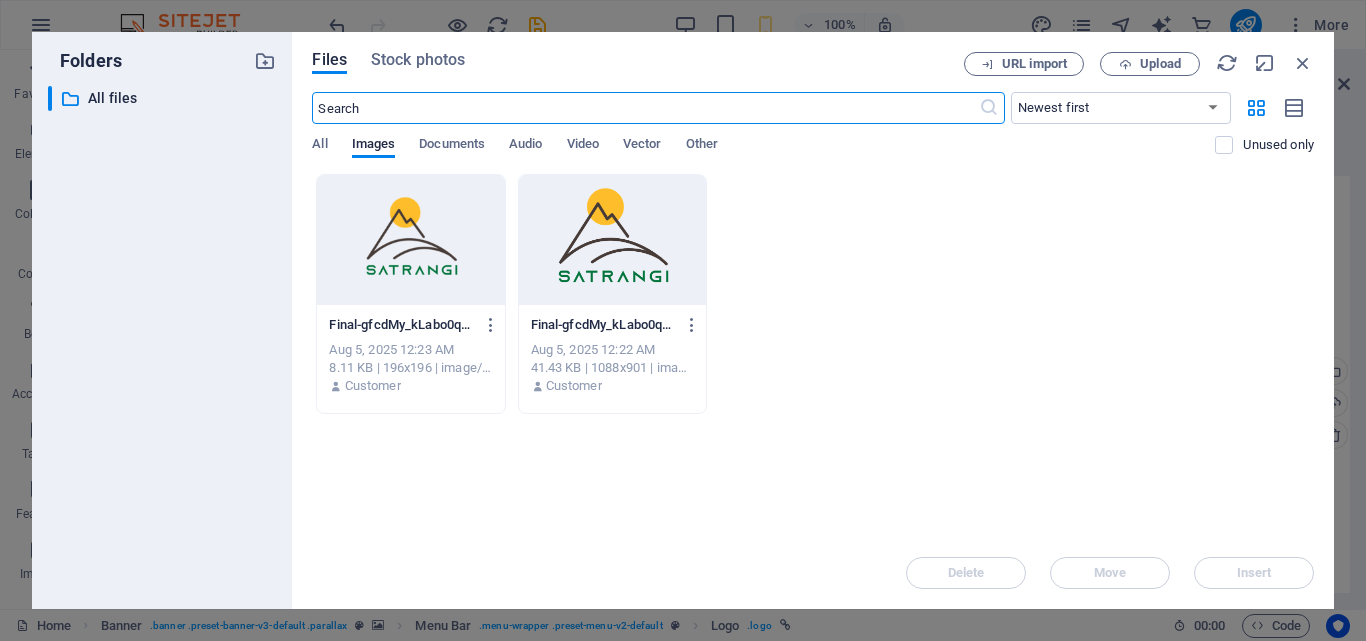 click at bounding box center [410, 240] 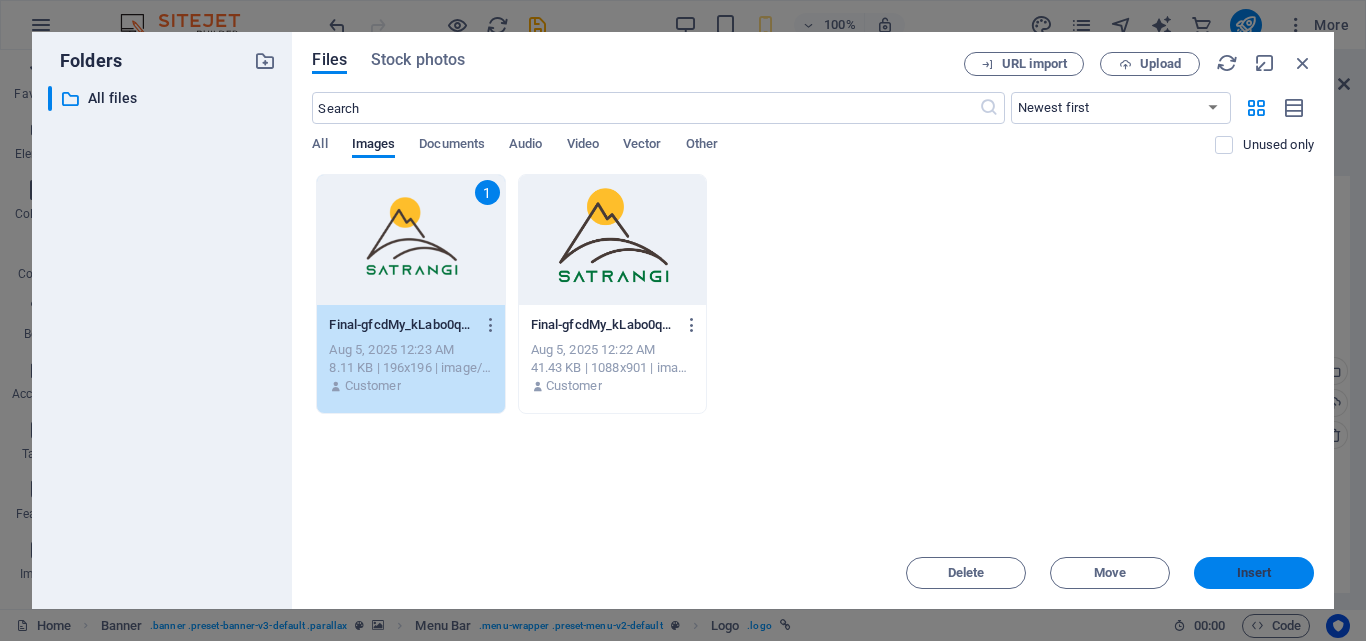 click on "Insert" at bounding box center [1254, 573] 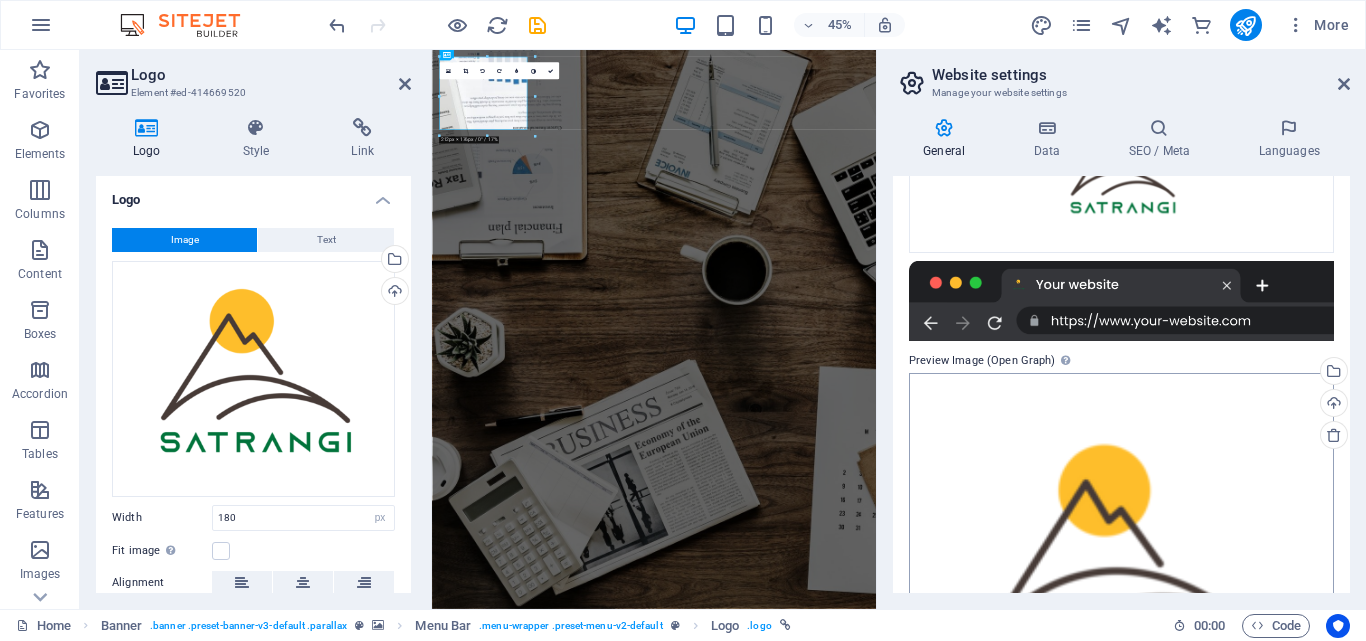 type on "218" 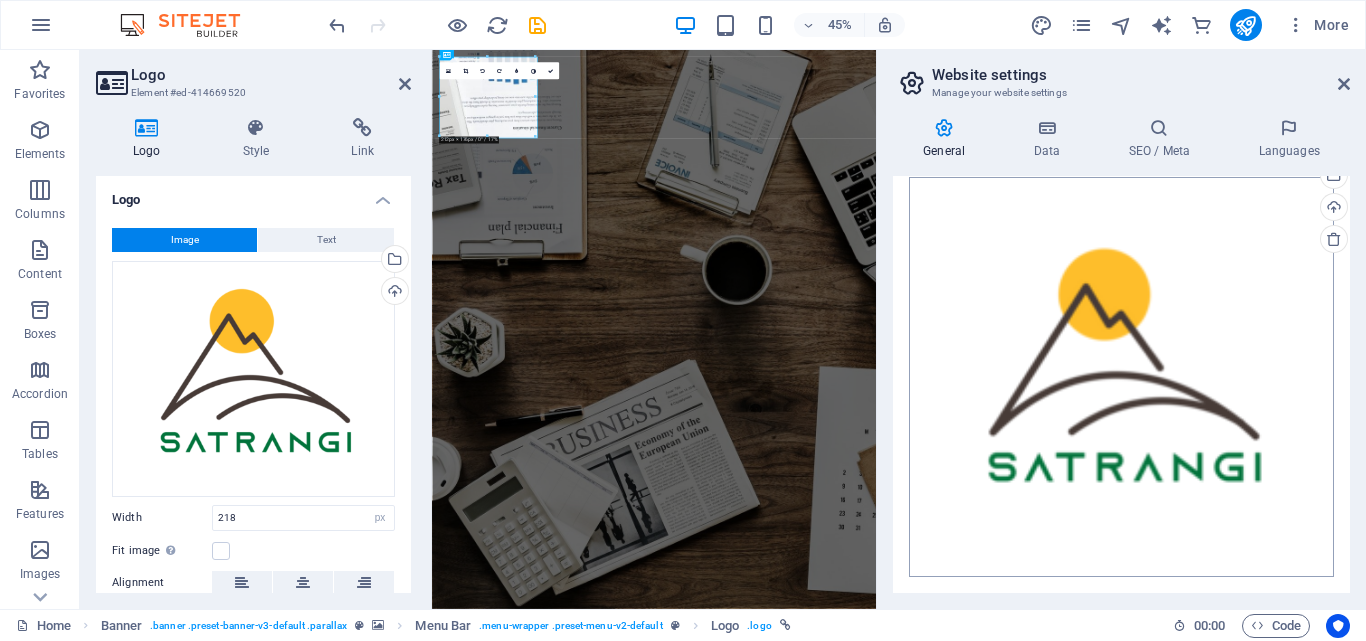 scroll, scrollTop: 0, scrollLeft: 0, axis: both 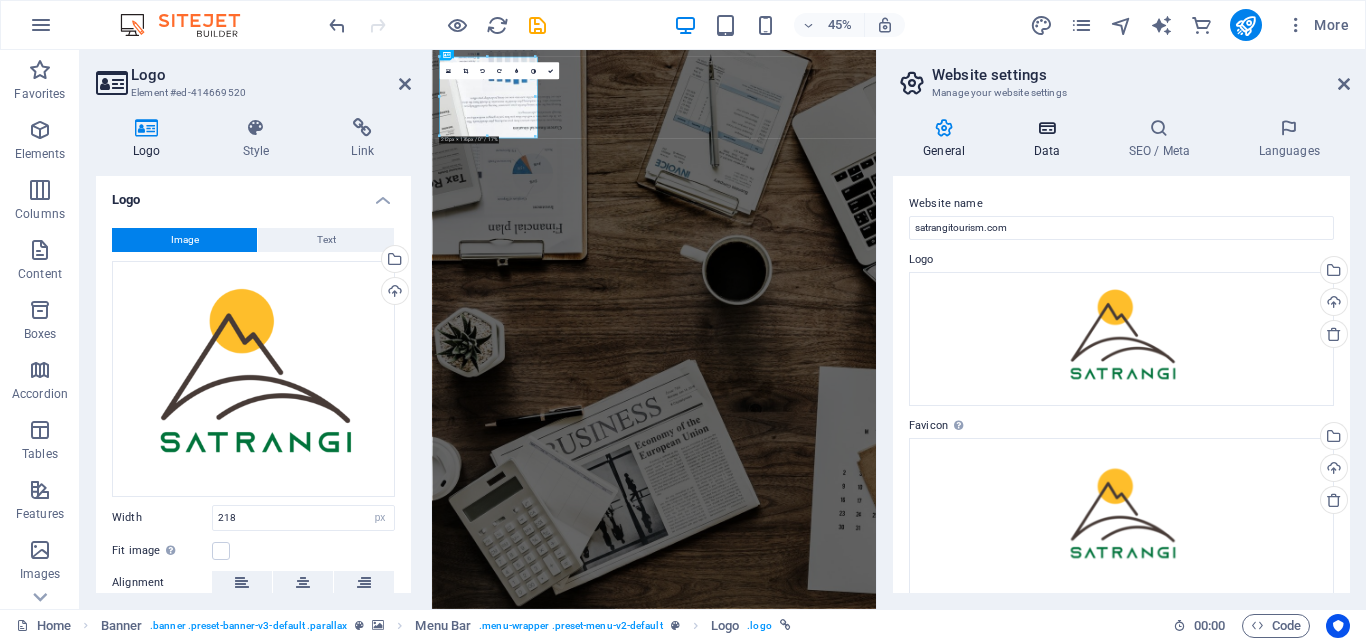 click on "Data" at bounding box center (1050, 139) 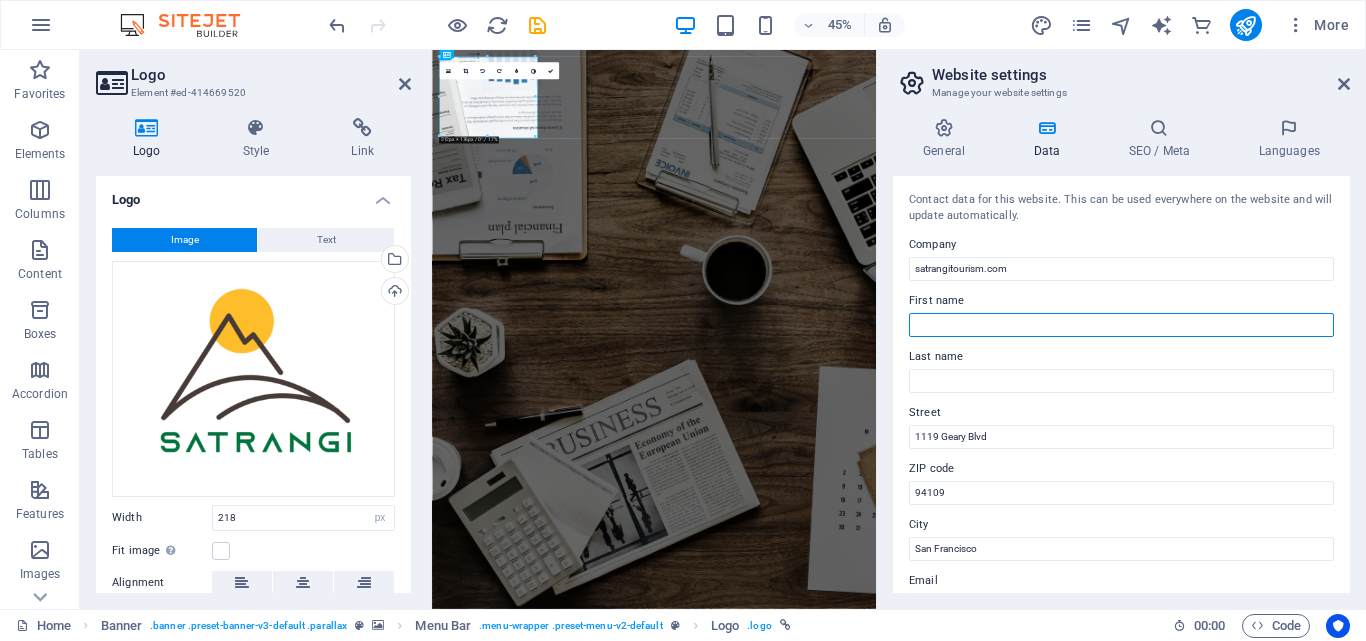 click on "First name" at bounding box center (1121, 325) 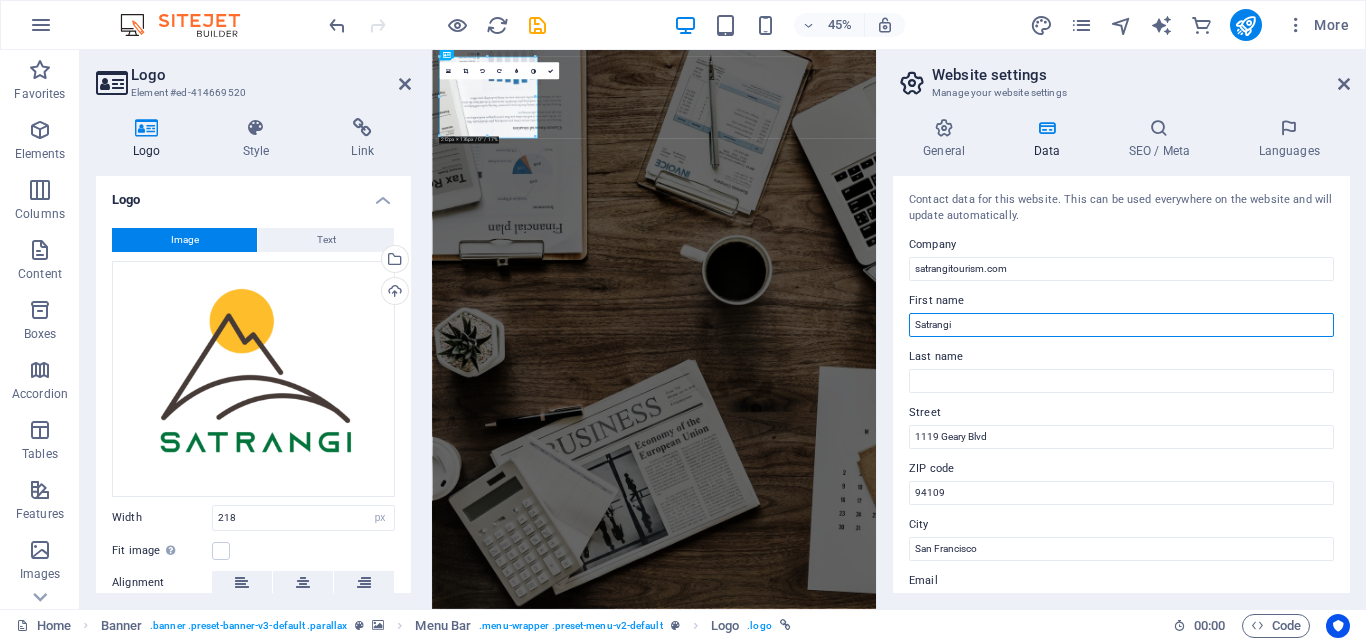 type on "Satrangi" 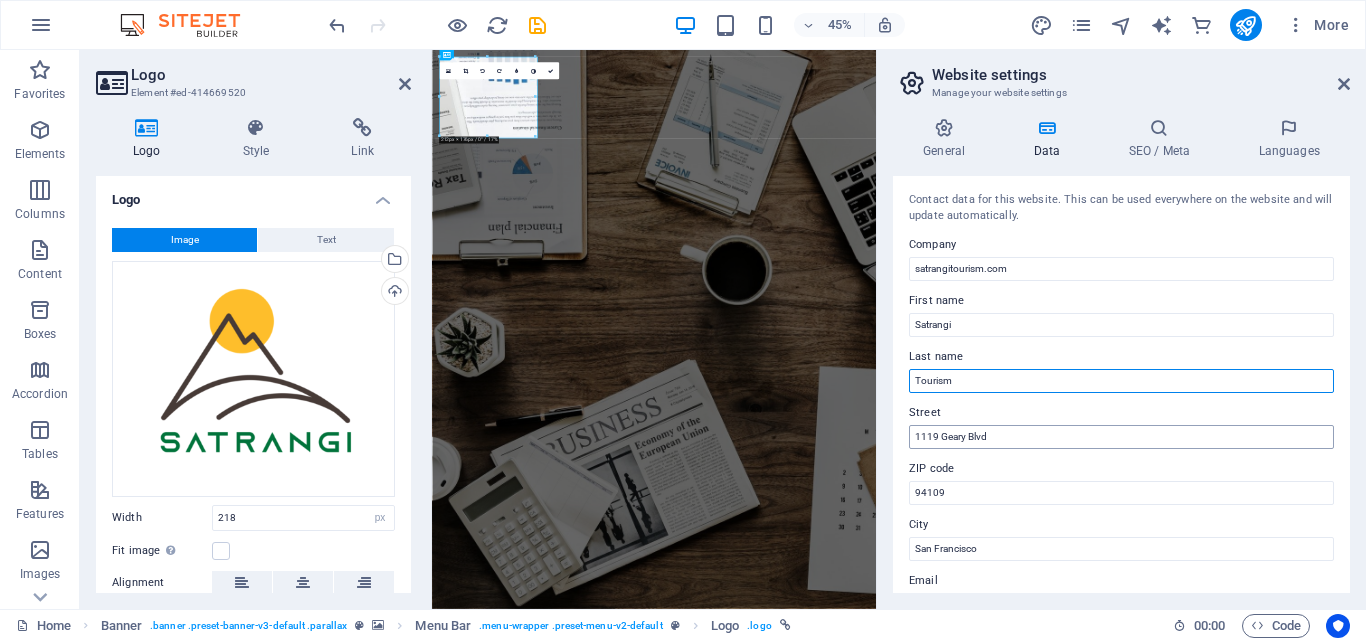 type on "Tourism" 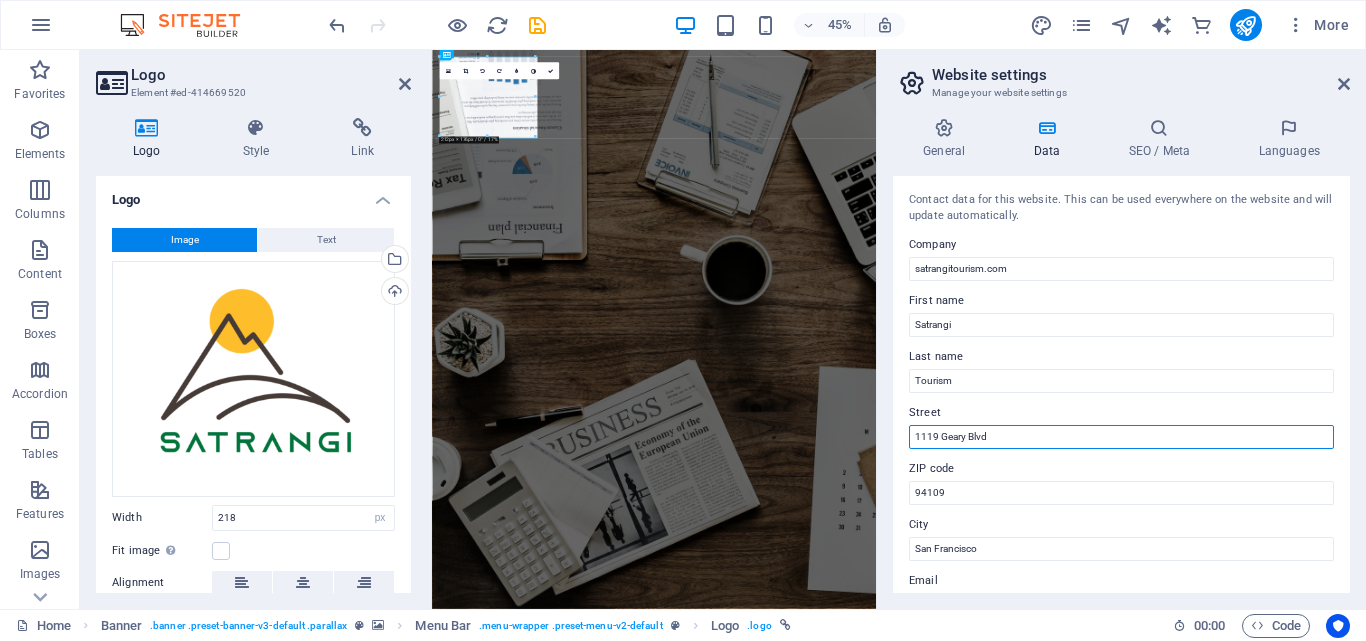 click on "1119 Geary Blvd" at bounding box center [1121, 437] 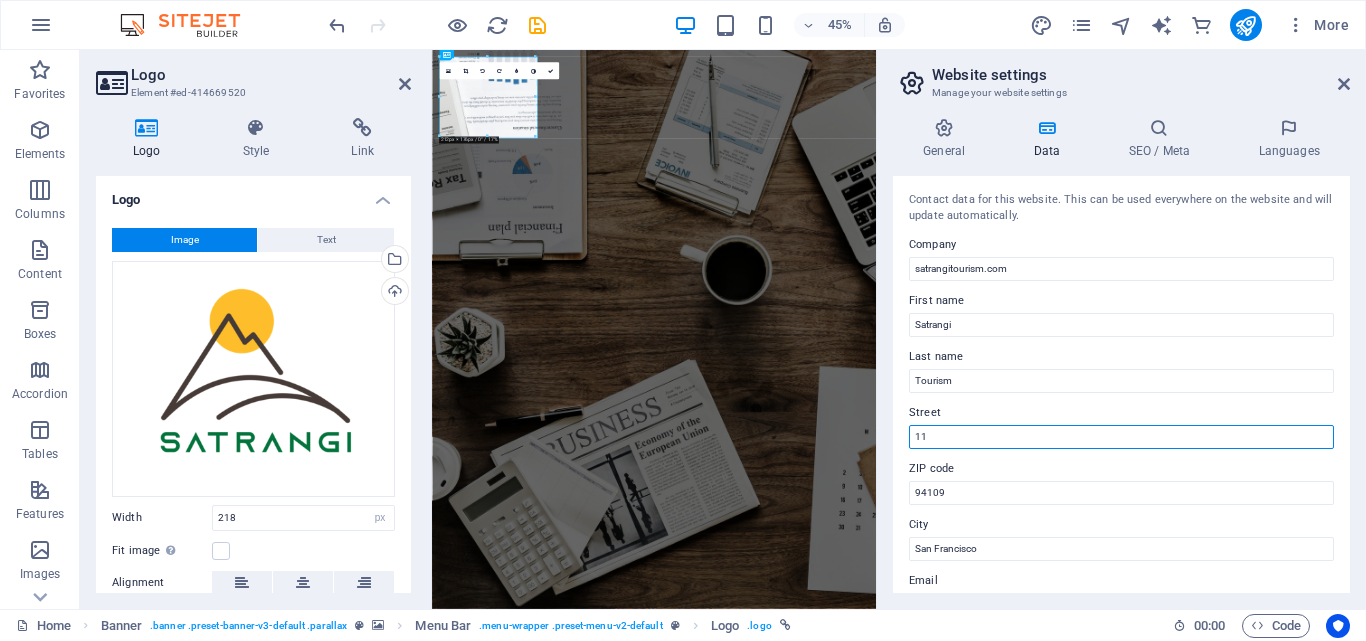 type on "1" 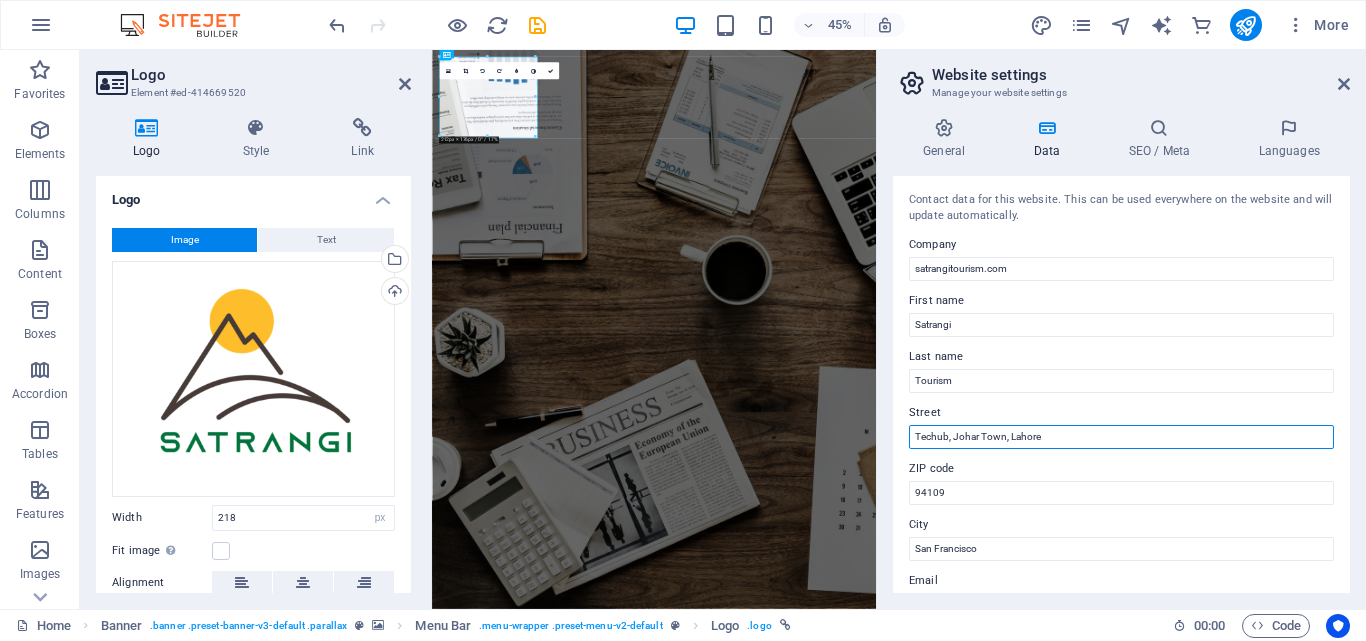 click on "Techub, Johar Town, Lahore" at bounding box center (1121, 437) 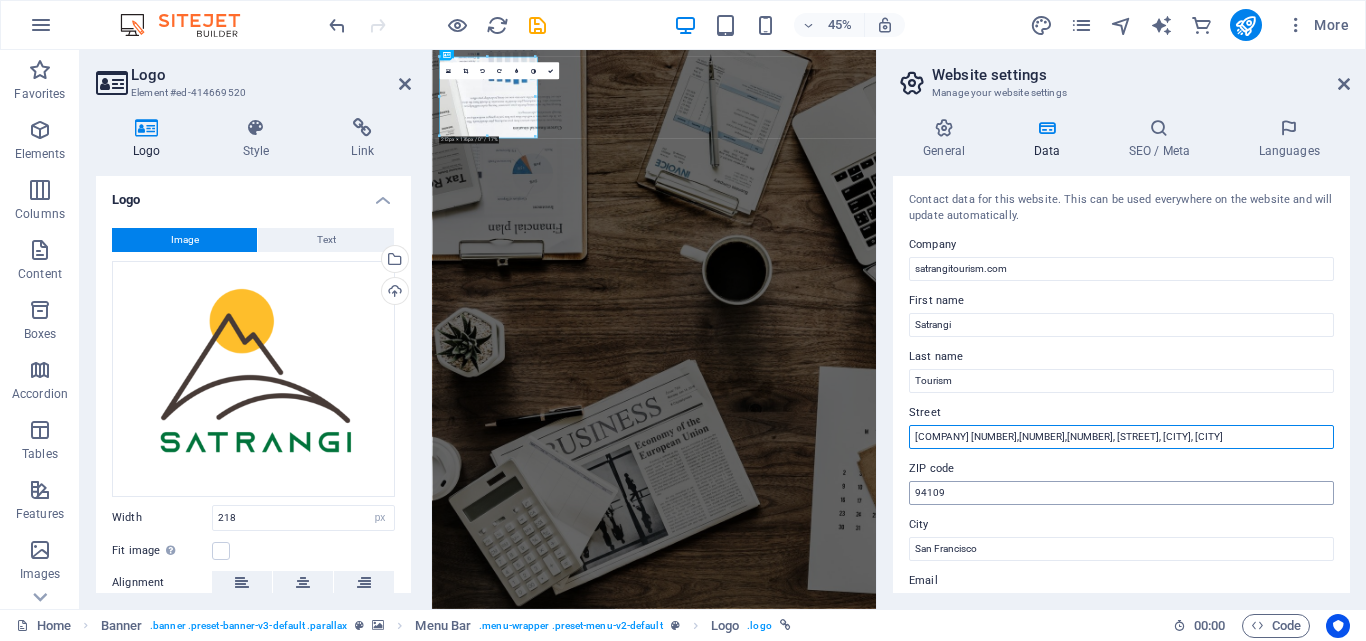 type on "Techub 585,H3,, Johar Town, Lahore" 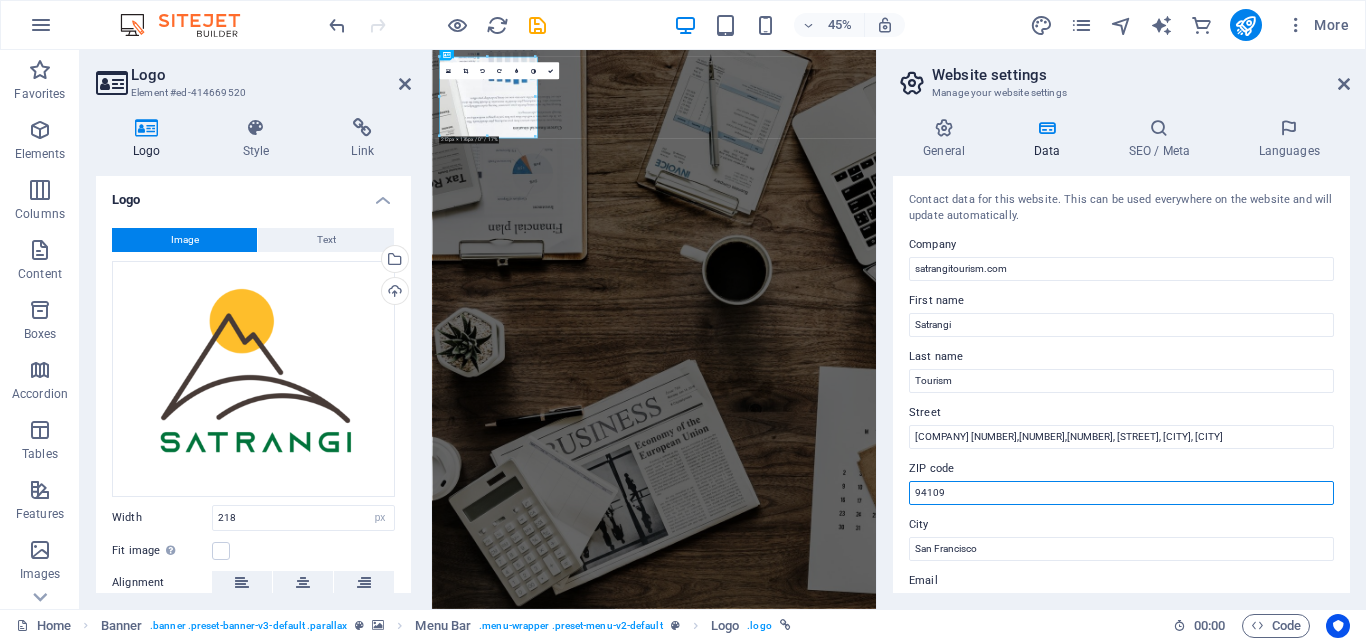 drag, startPoint x: 969, startPoint y: 484, endPoint x: 913, endPoint y: 488, distance: 56.142673 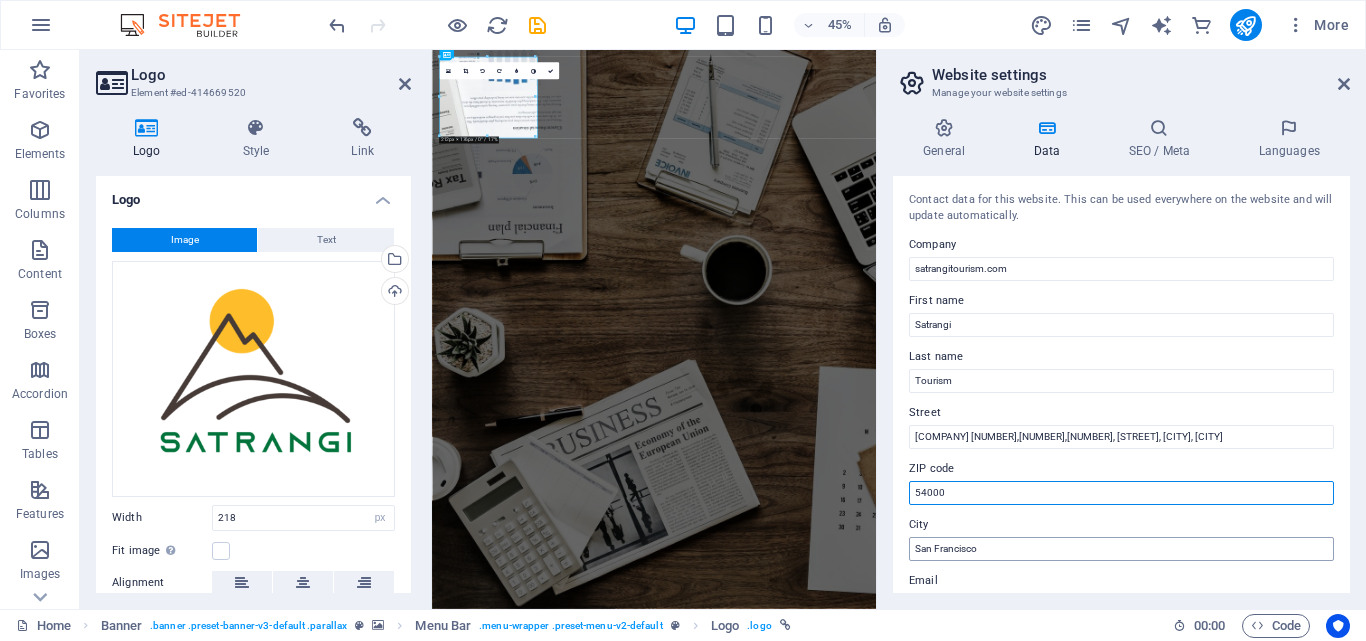 type on "54000" 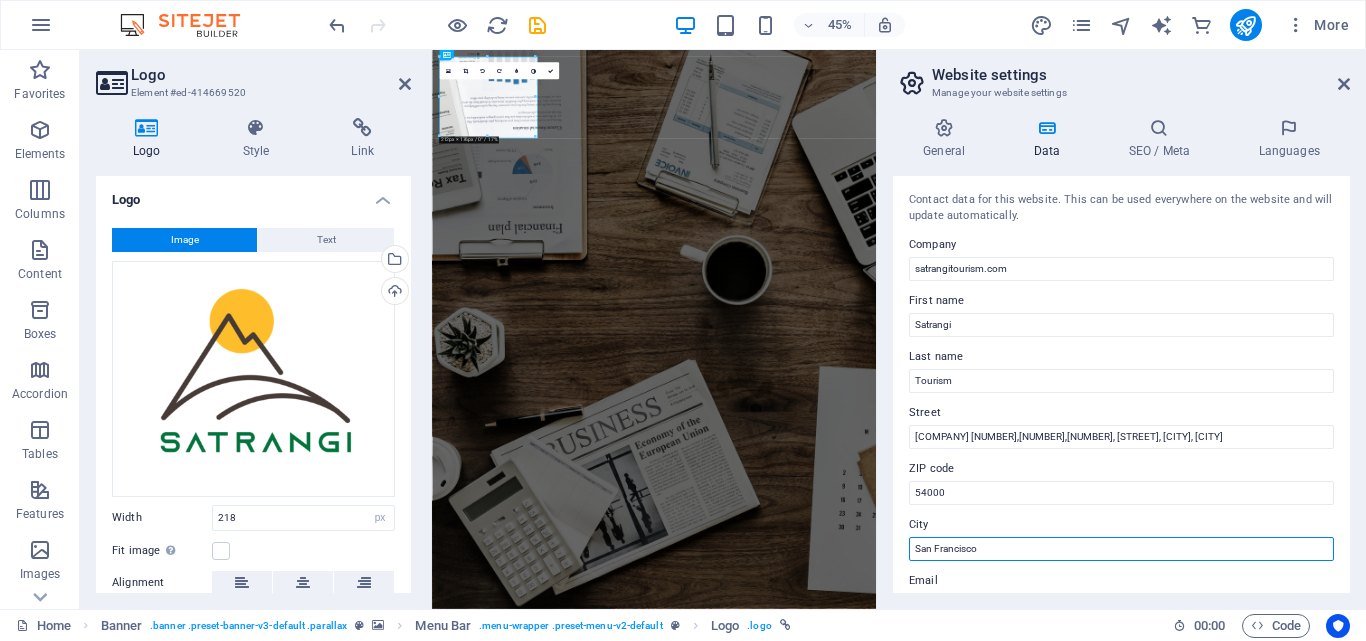 drag, startPoint x: 1019, startPoint y: 550, endPoint x: 895, endPoint y: 542, distance: 124.2578 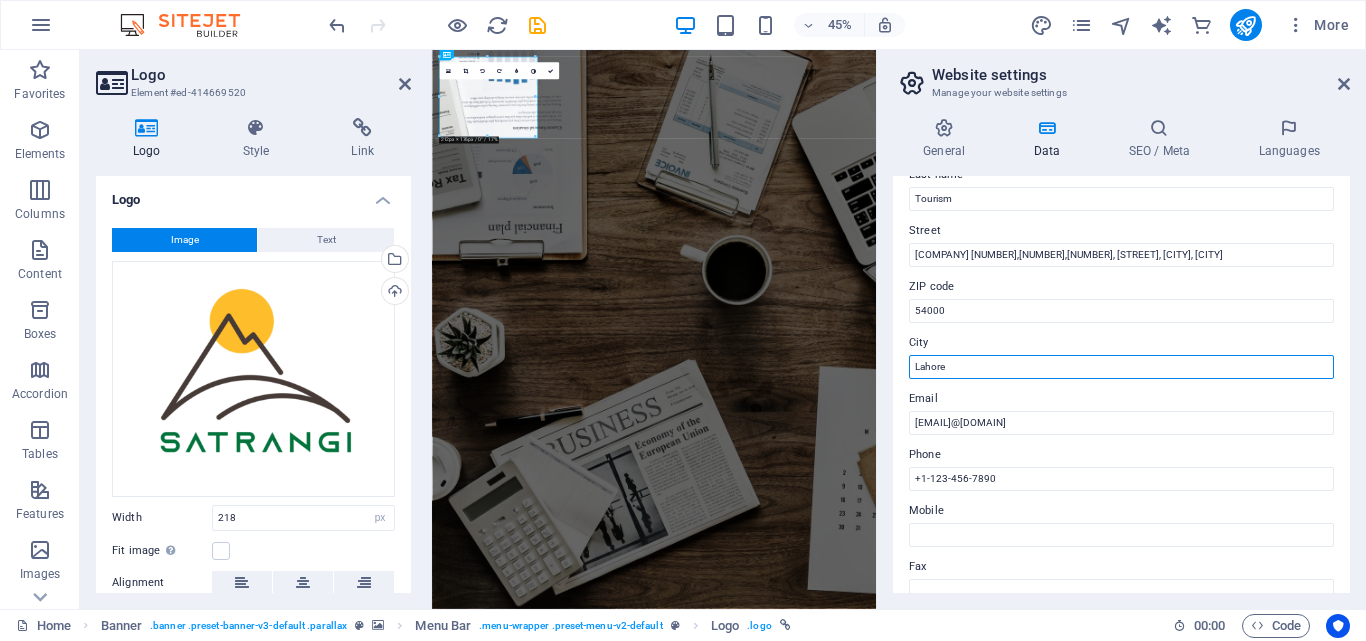 scroll, scrollTop: 179, scrollLeft: 0, axis: vertical 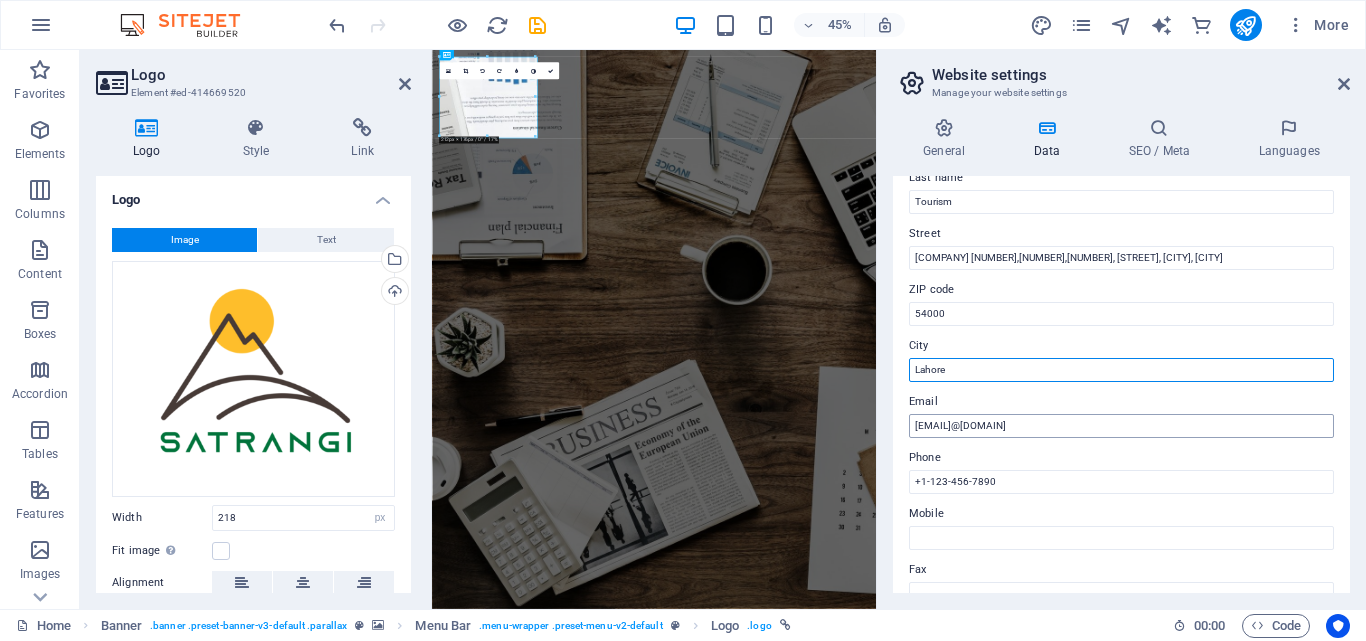 type on "Lahore" 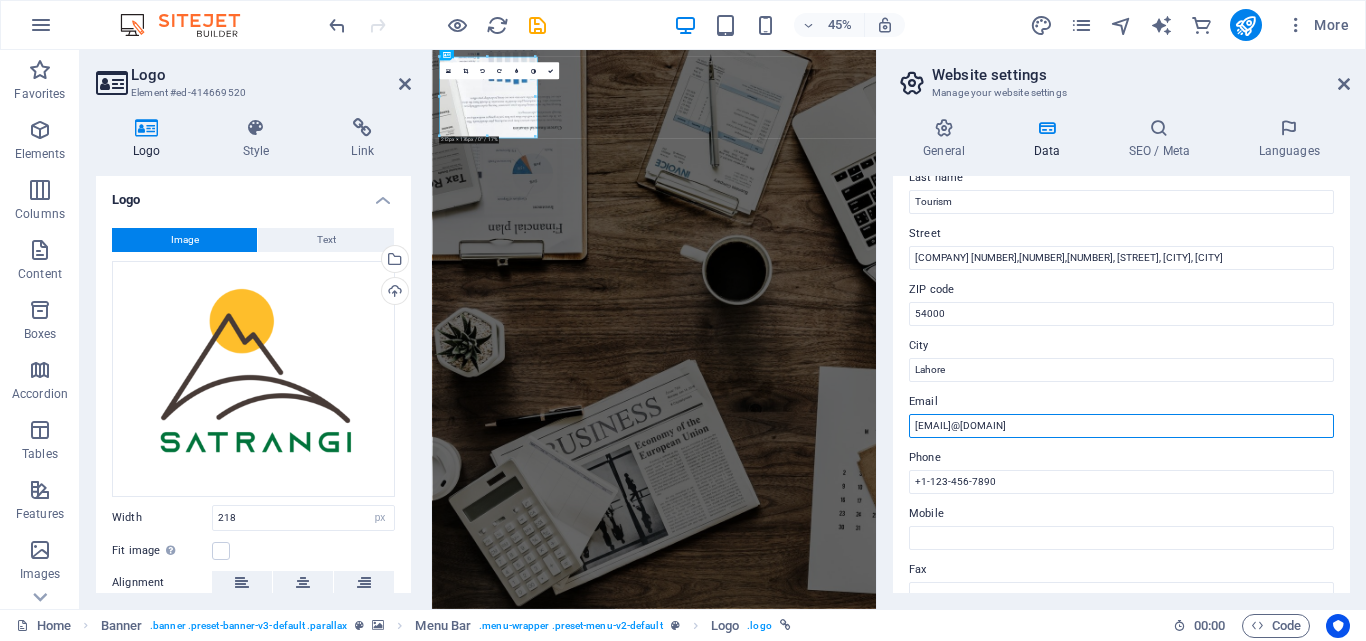 click on "[EMAIL]" at bounding box center [1121, 426] 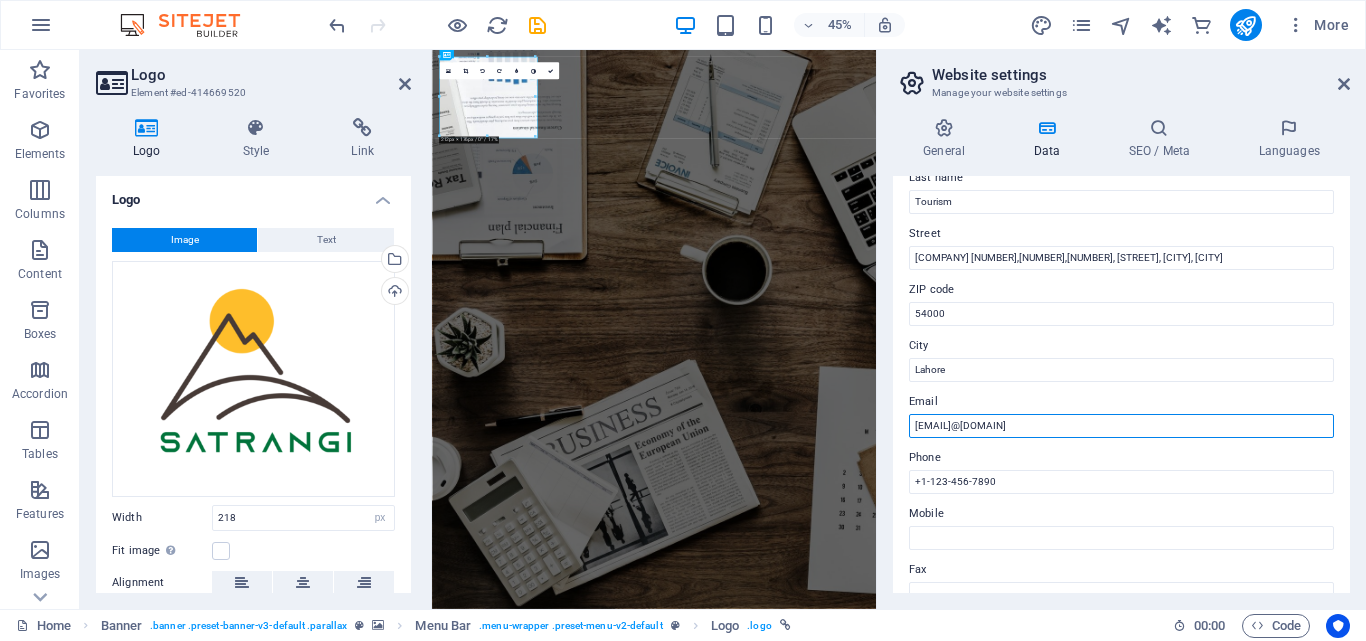 type on "satrangi.tourism1@gmail.com" 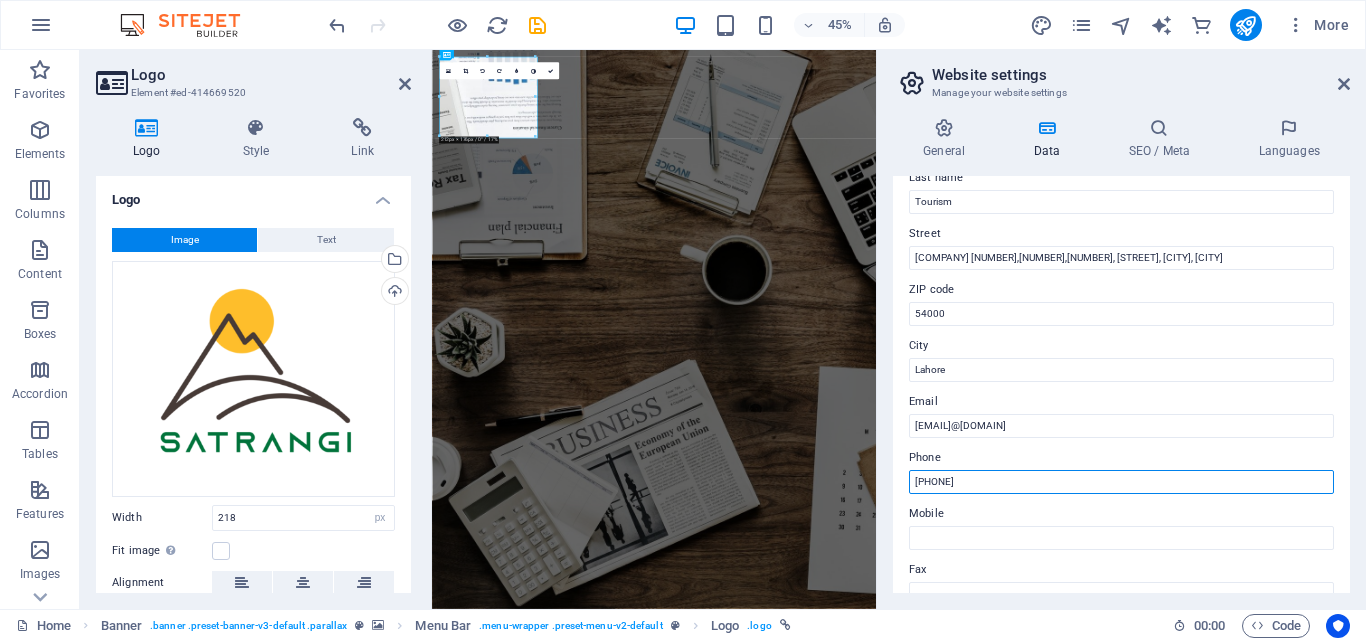 click on "+923490796683" at bounding box center [1121, 482] 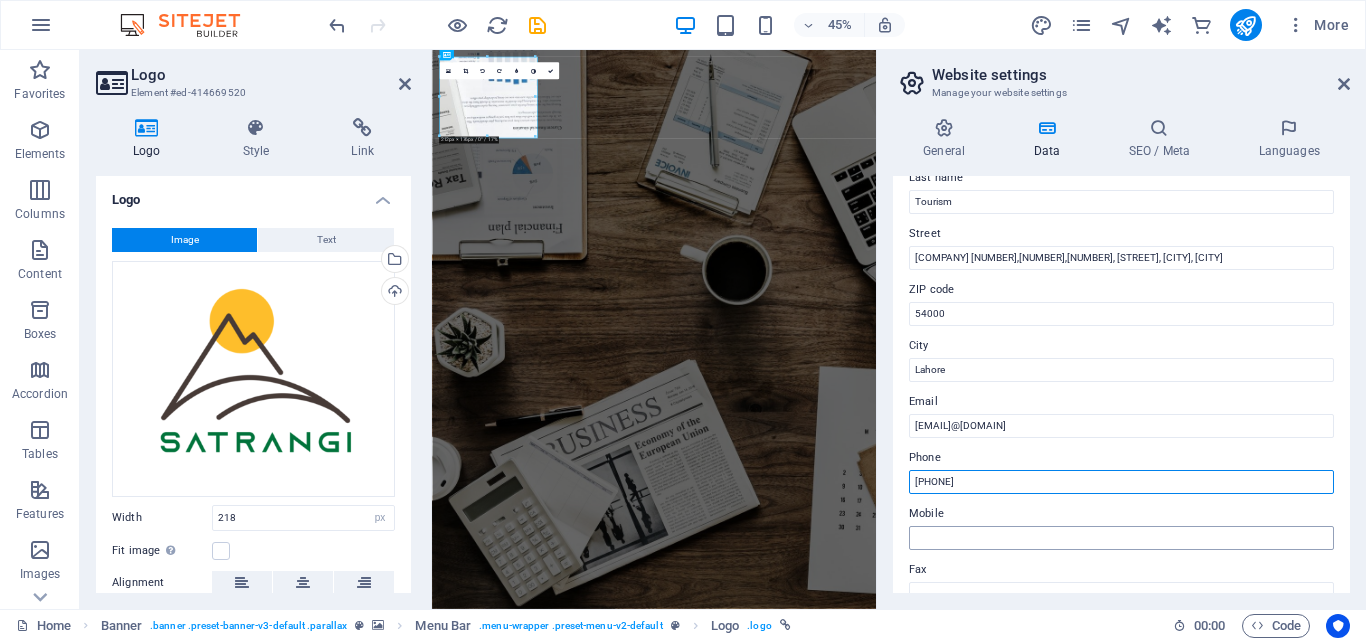 type on "+923490796683" 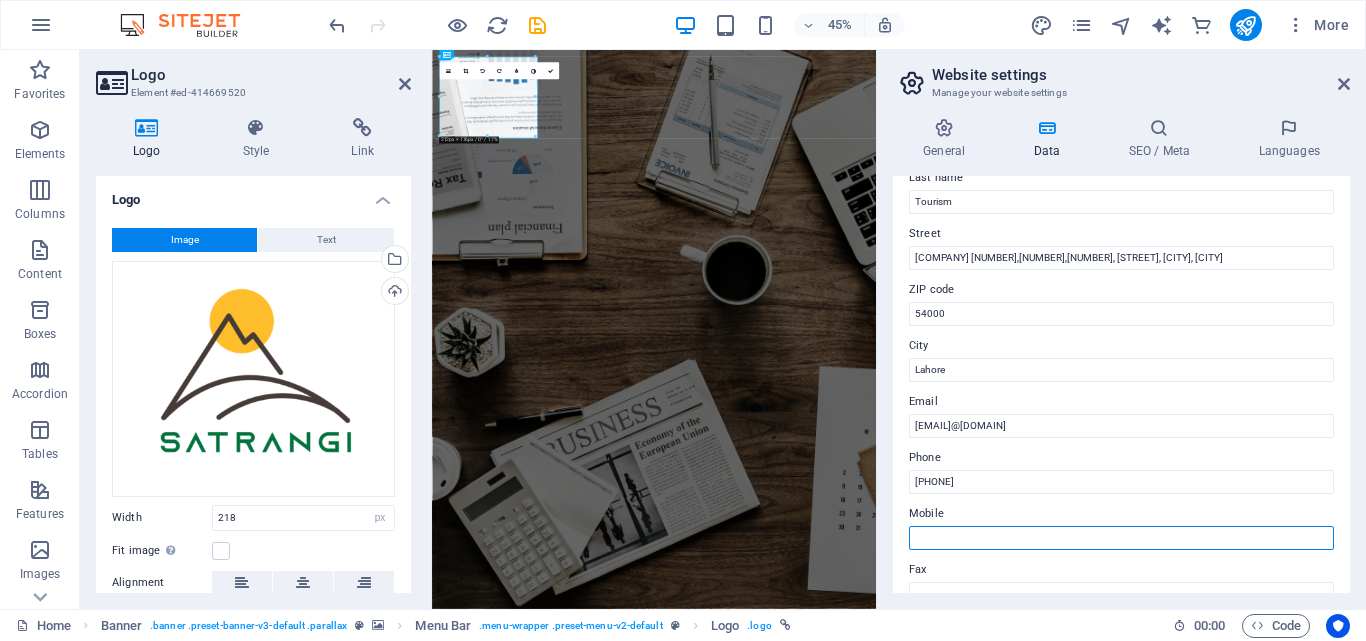 click on "Mobile" at bounding box center (1121, 538) 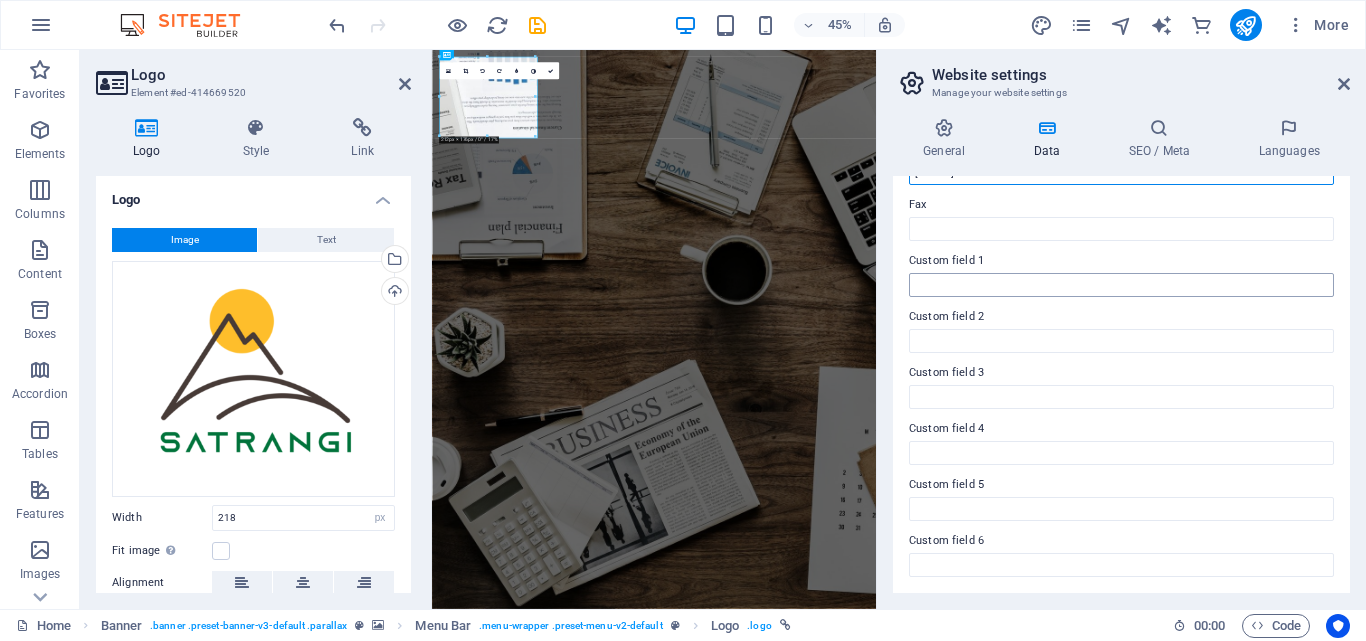 scroll, scrollTop: 0, scrollLeft: 0, axis: both 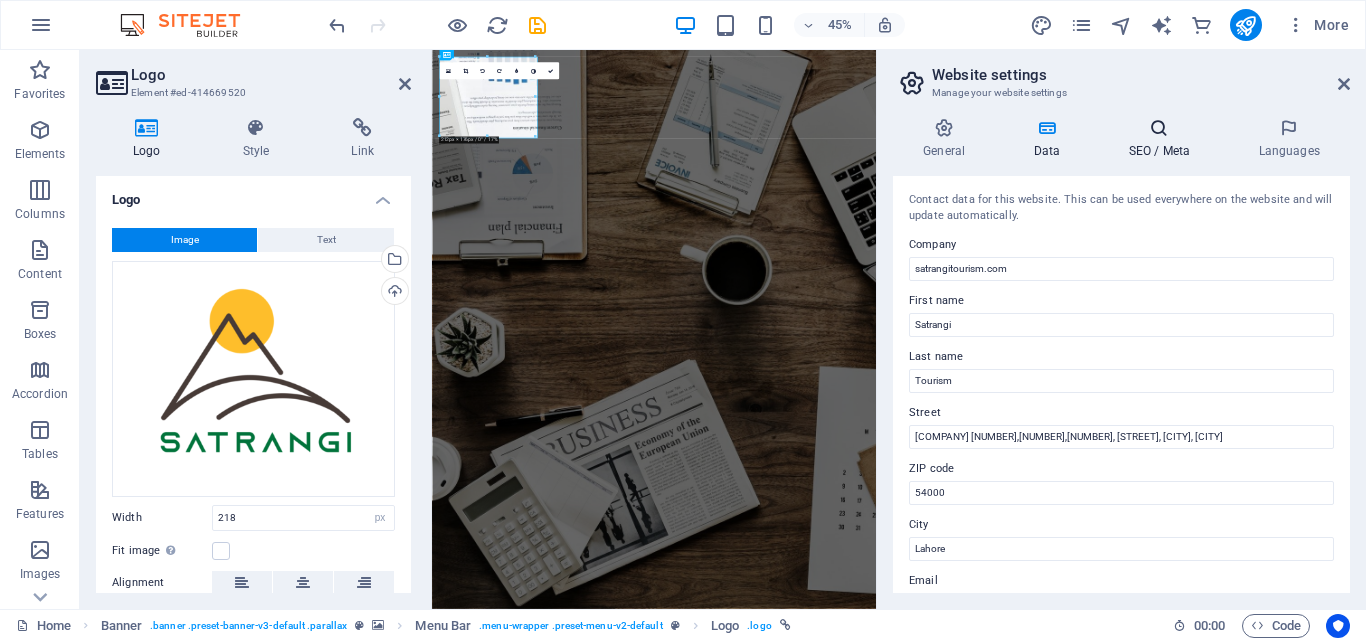 type on "+923490796683" 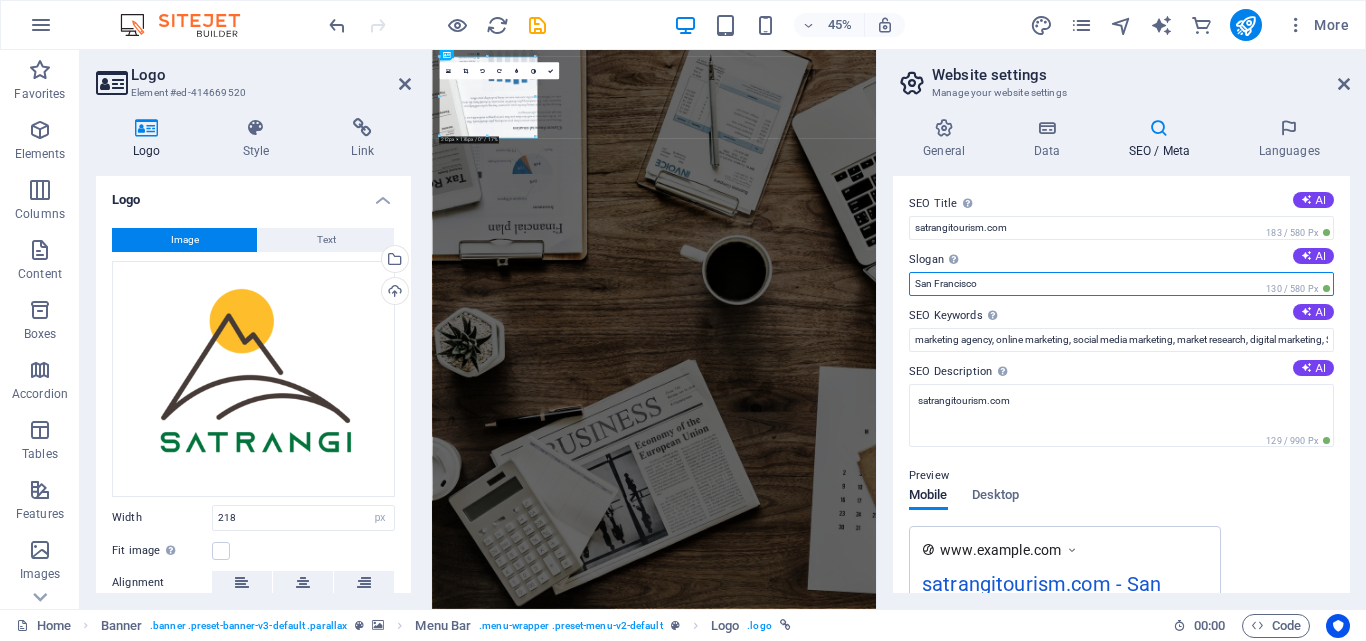 click on "San Francisco" at bounding box center [1121, 284] 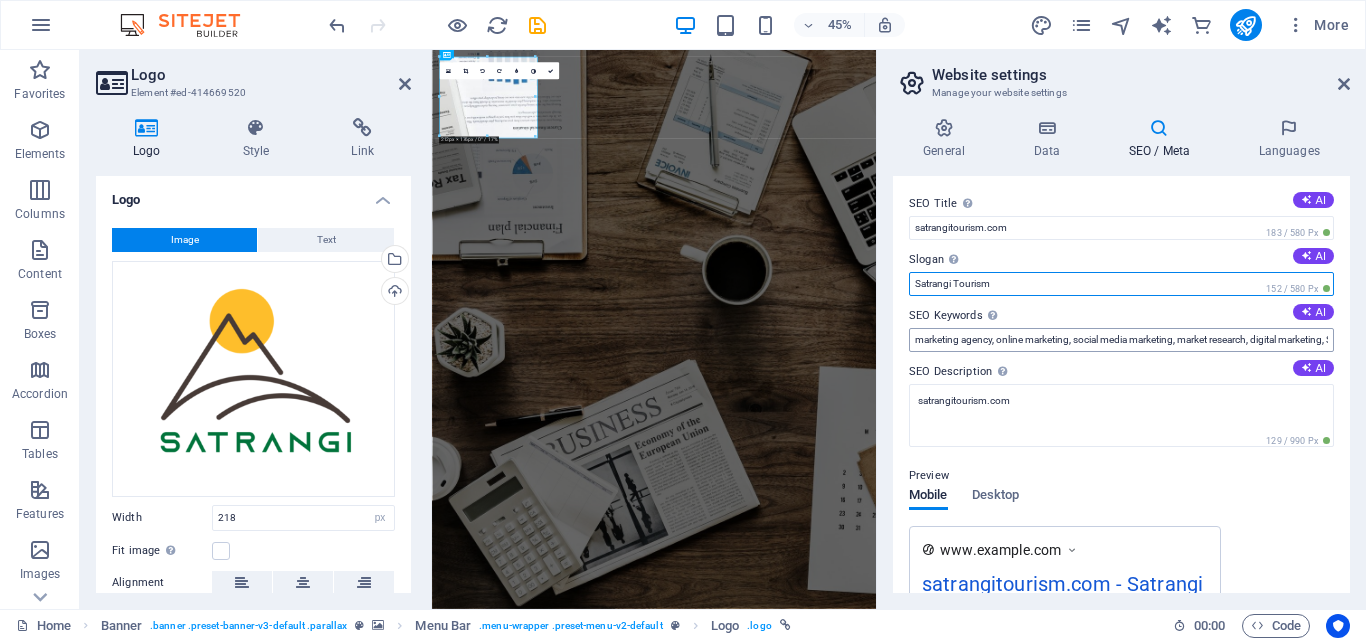 type on "Satrangi Tourism" 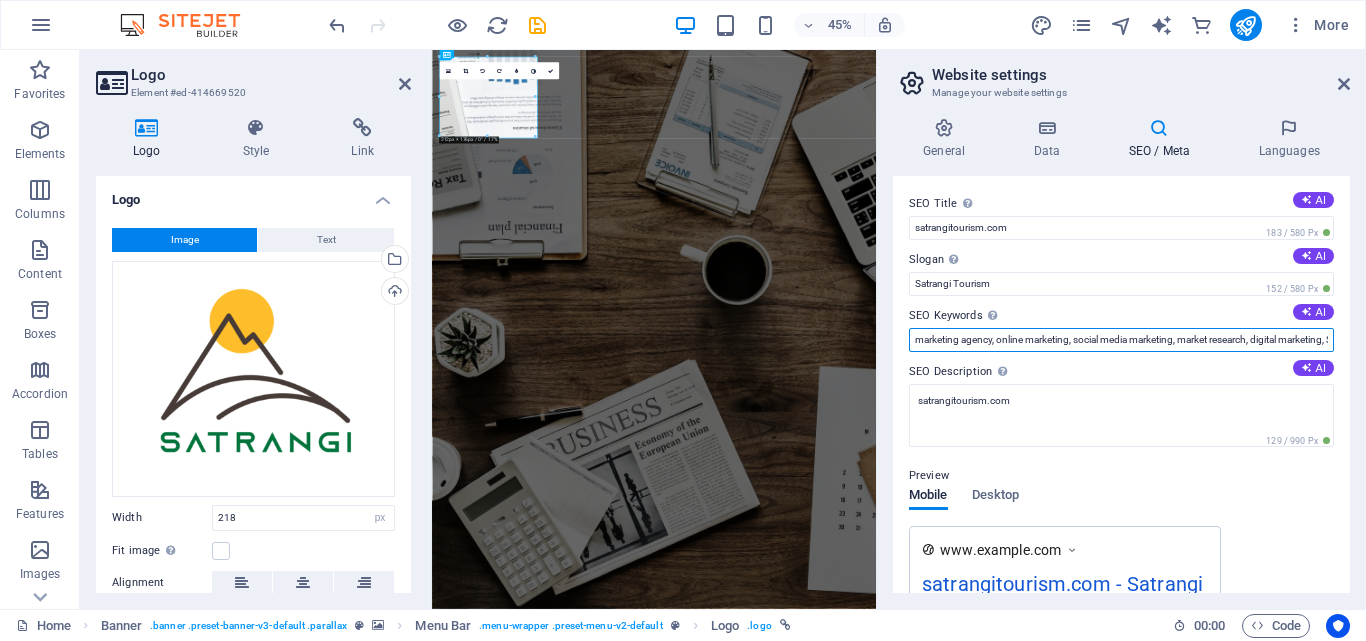 click on "marketing agency, online marketing, social media marketing, market research, digital marketing, SEO, SEM, lead generation, satrangitourism.com, San Francisco" at bounding box center [1121, 340] 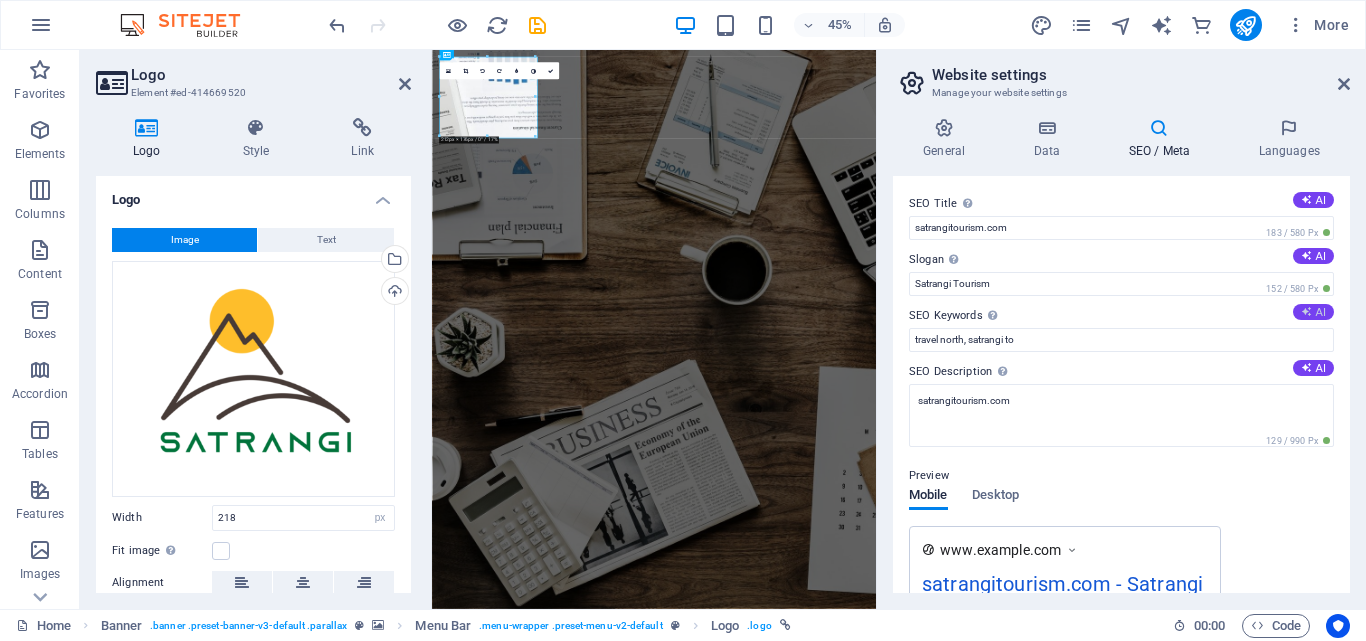 click at bounding box center (1306, 311) 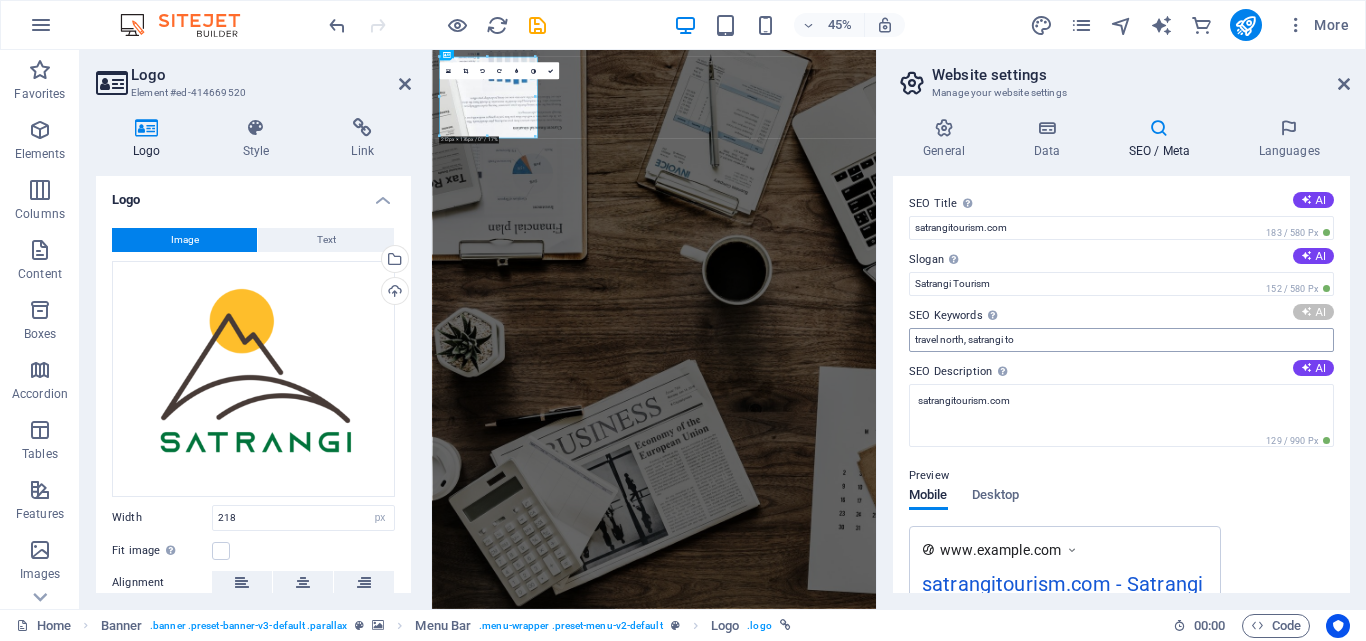 type on "social media marketing, online marketing strategies, digital marketing analytics, creative marketing team, marketing statistics, effective social media results" 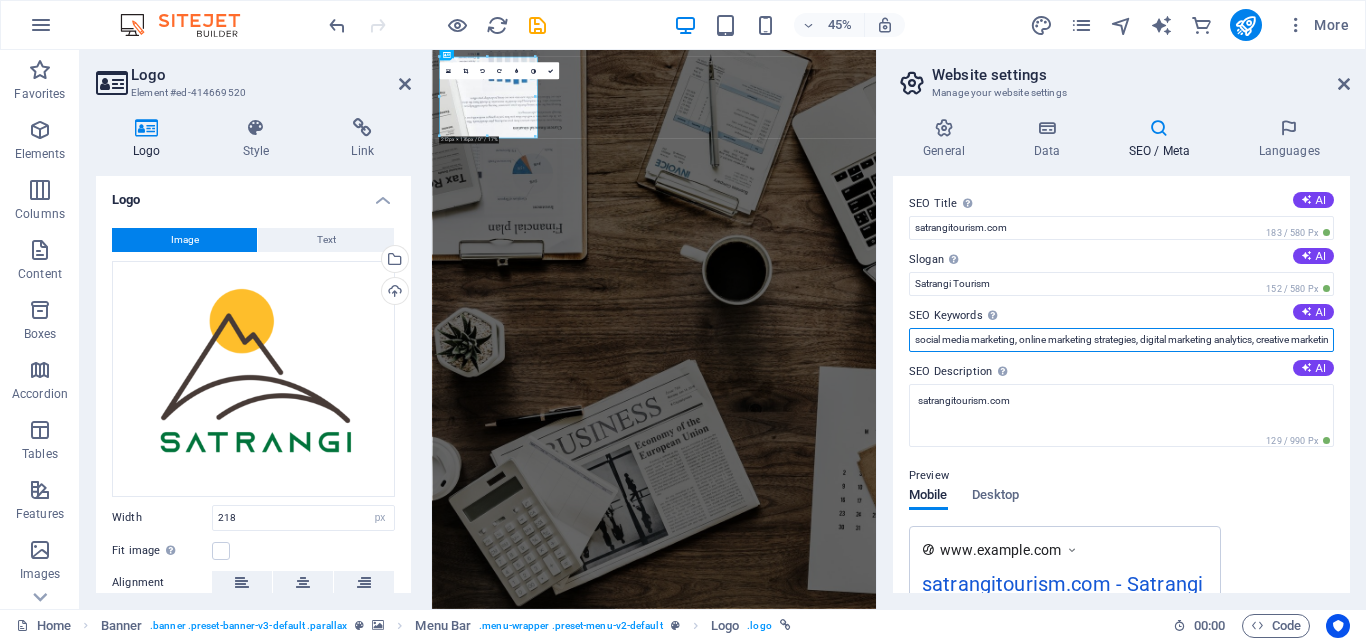 click on "social media marketing, online marketing strategies, digital marketing analytics, creative marketing team, marketing statistics, effective social media results" at bounding box center (1121, 340) 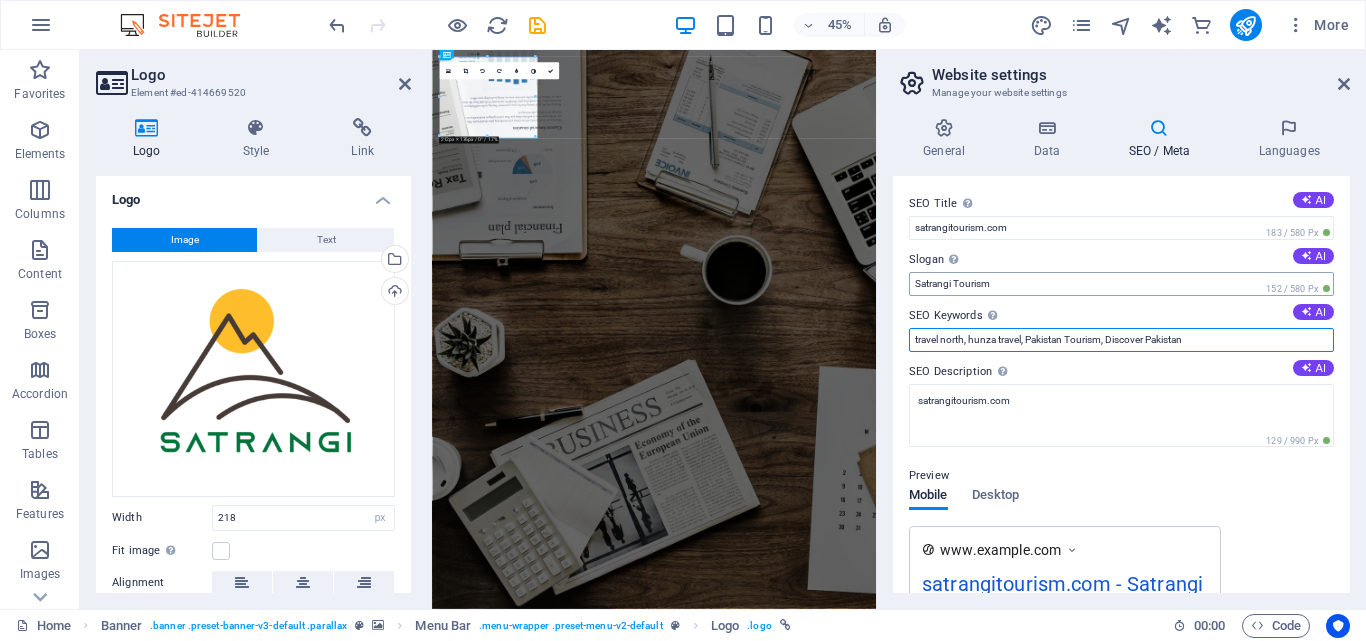 type on "travel north, hunza travel, Pakistan Tourism, Discover Pakistan" 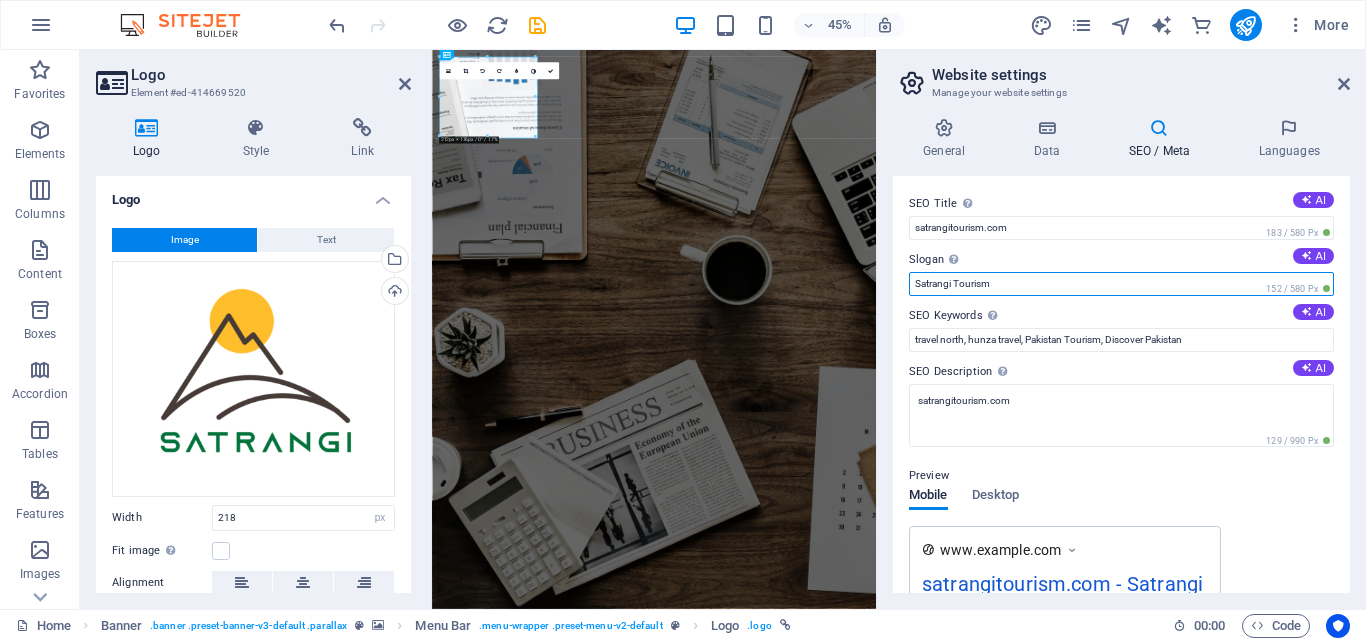 click on "Satrangi Tourism" at bounding box center [1121, 284] 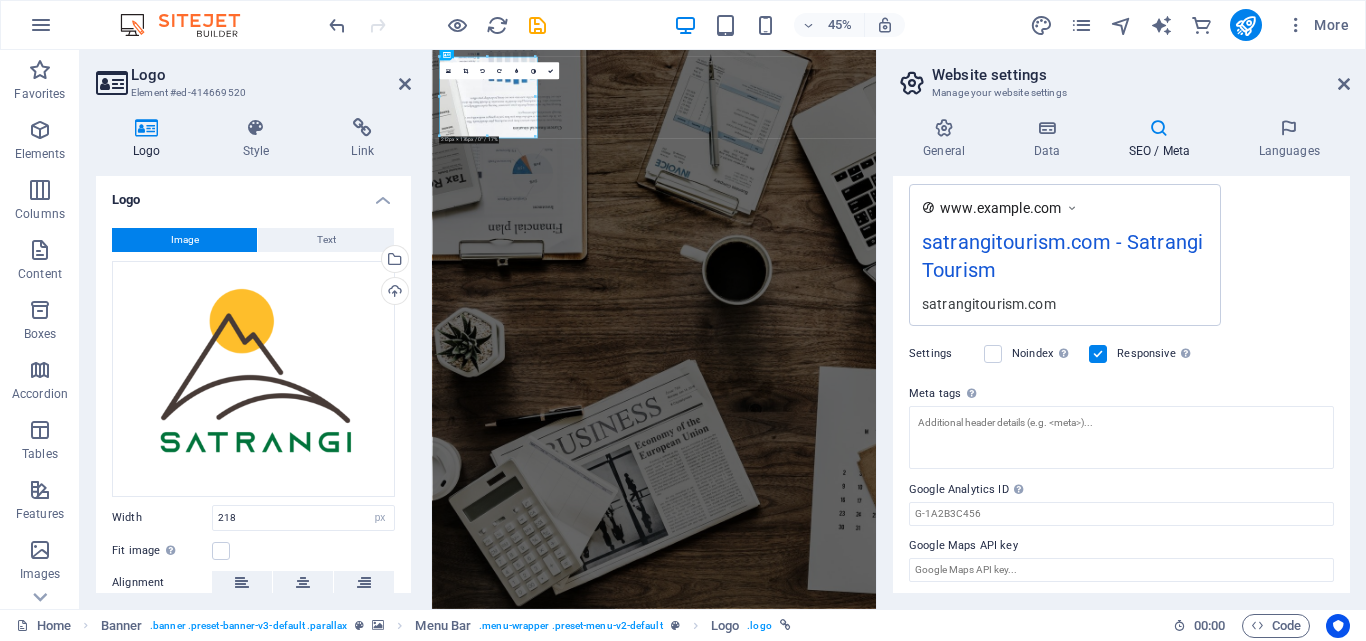 scroll, scrollTop: 347, scrollLeft: 0, axis: vertical 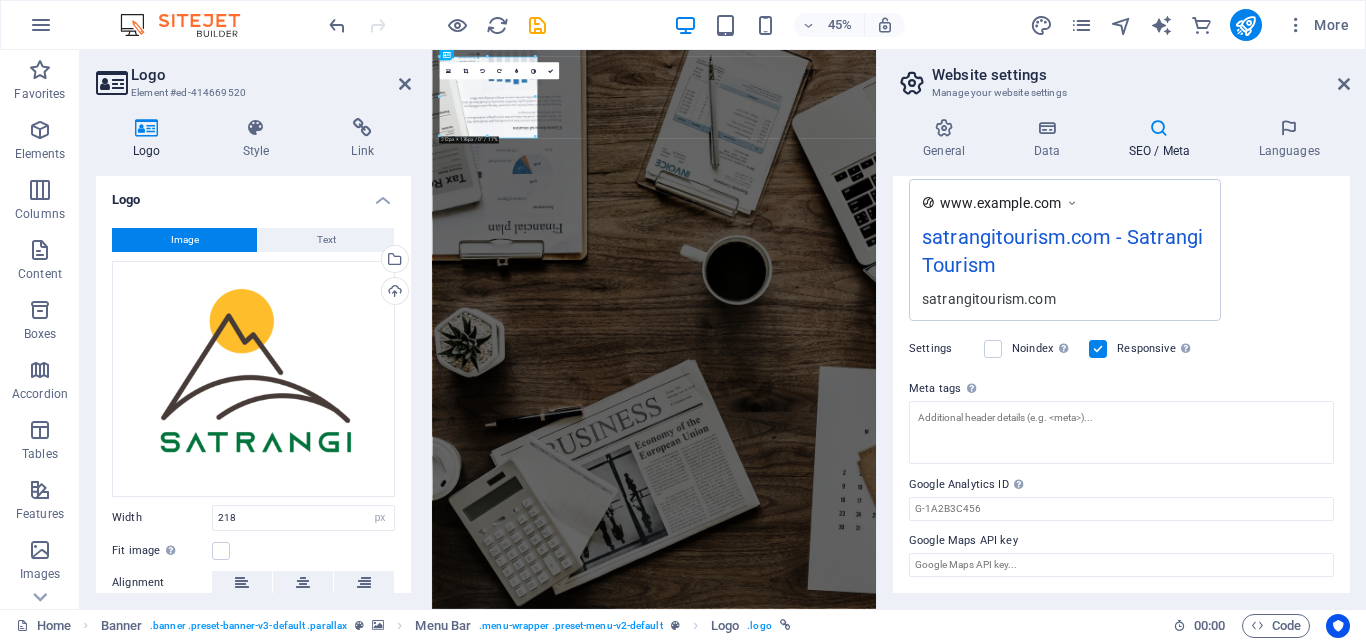 click on "Noindex Instruct search engines to exclude this website from search results." at bounding box center (1028, 349) 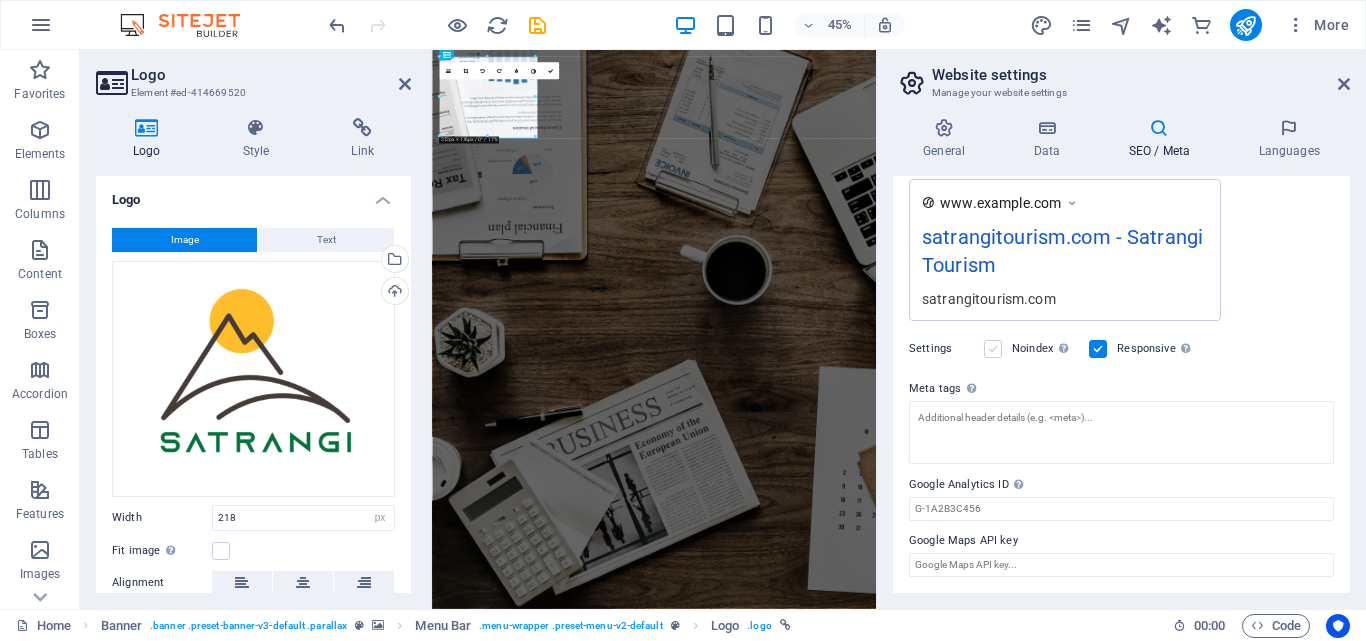click on "Noindex Instruct search engines to exclude this website from search results." at bounding box center [1028, 349] 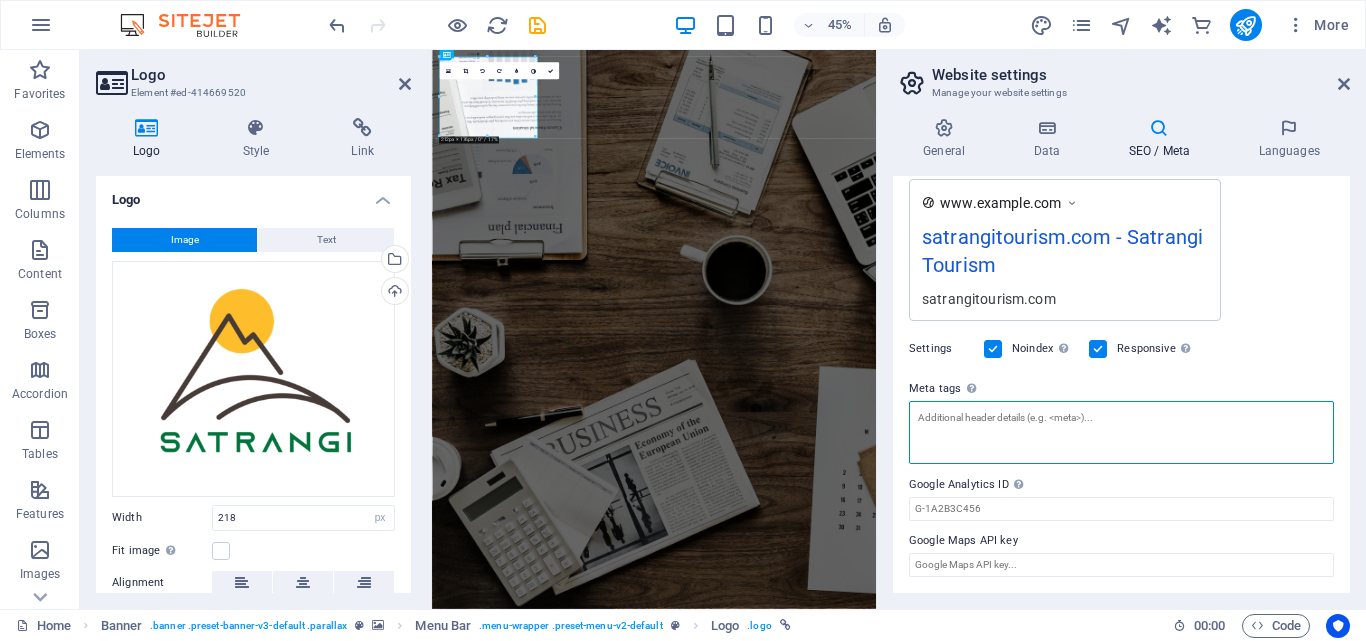 click on "Meta tags Enter HTML code here that will be placed inside the  tags of your website. Please note that your website may not function if you include code with errors." at bounding box center [1121, 432] 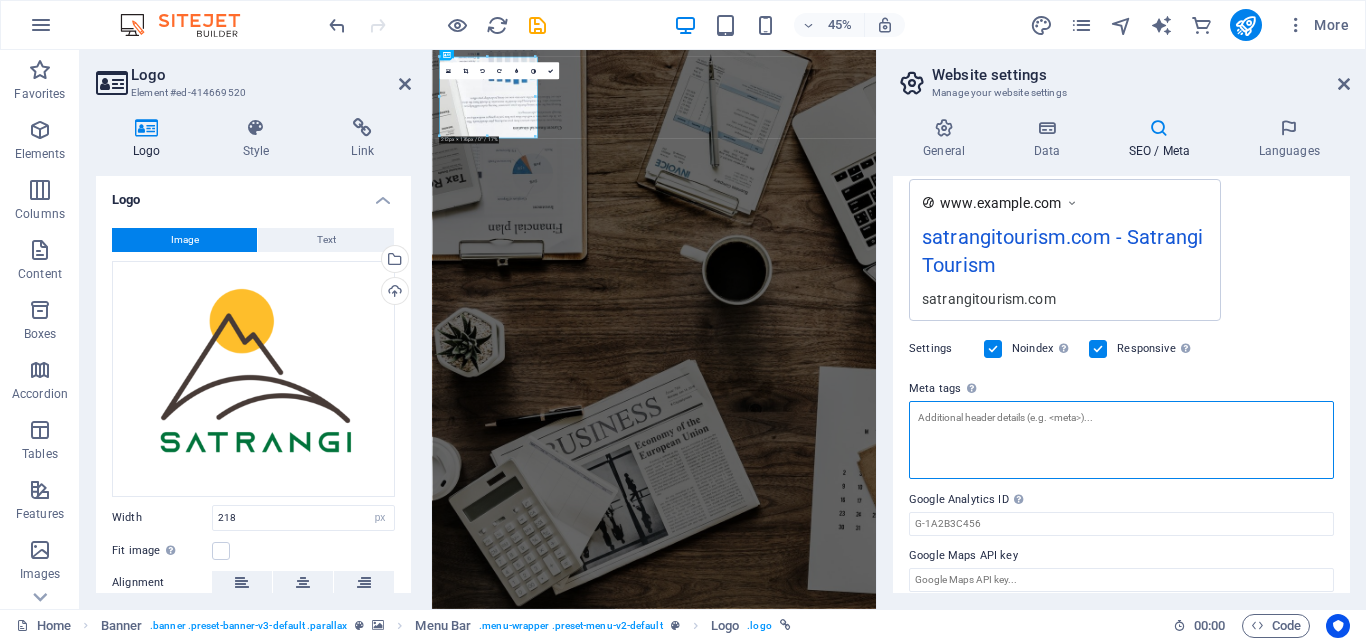click on "Meta tags Enter HTML code here that will be placed inside the  tags of your website. Please note that your website may not function if you include code with errors." at bounding box center (1121, 440) 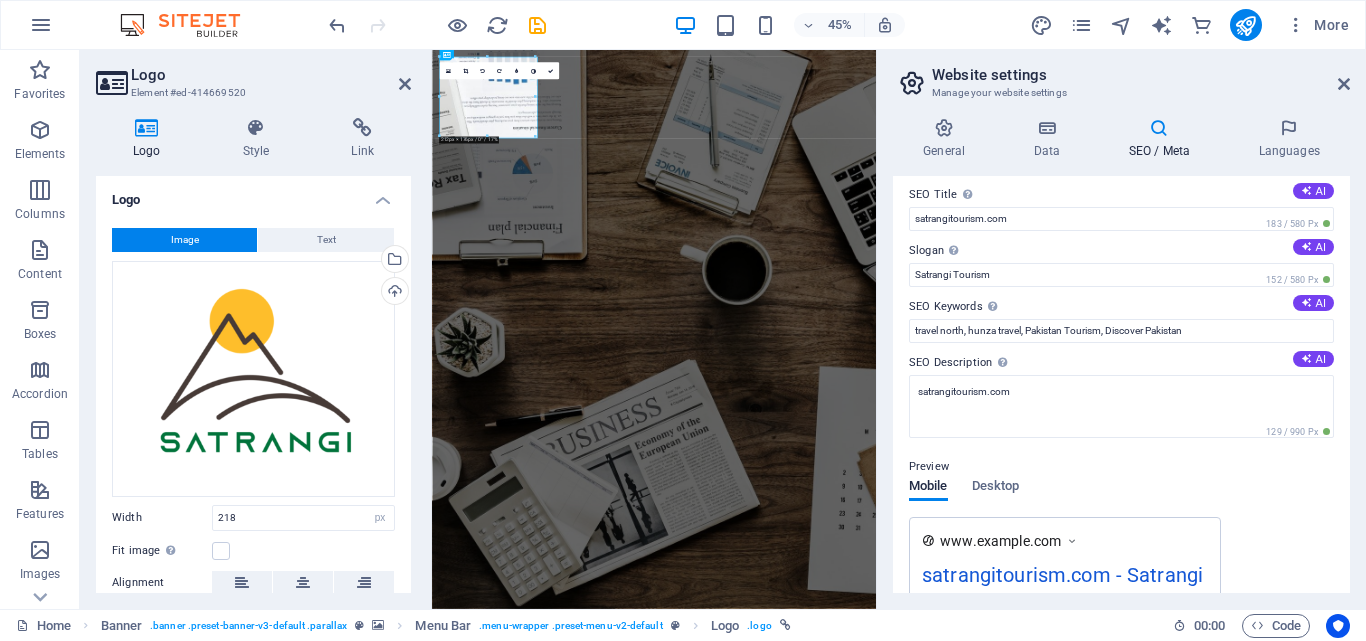 scroll, scrollTop: 0, scrollLeft: 0, axis: both 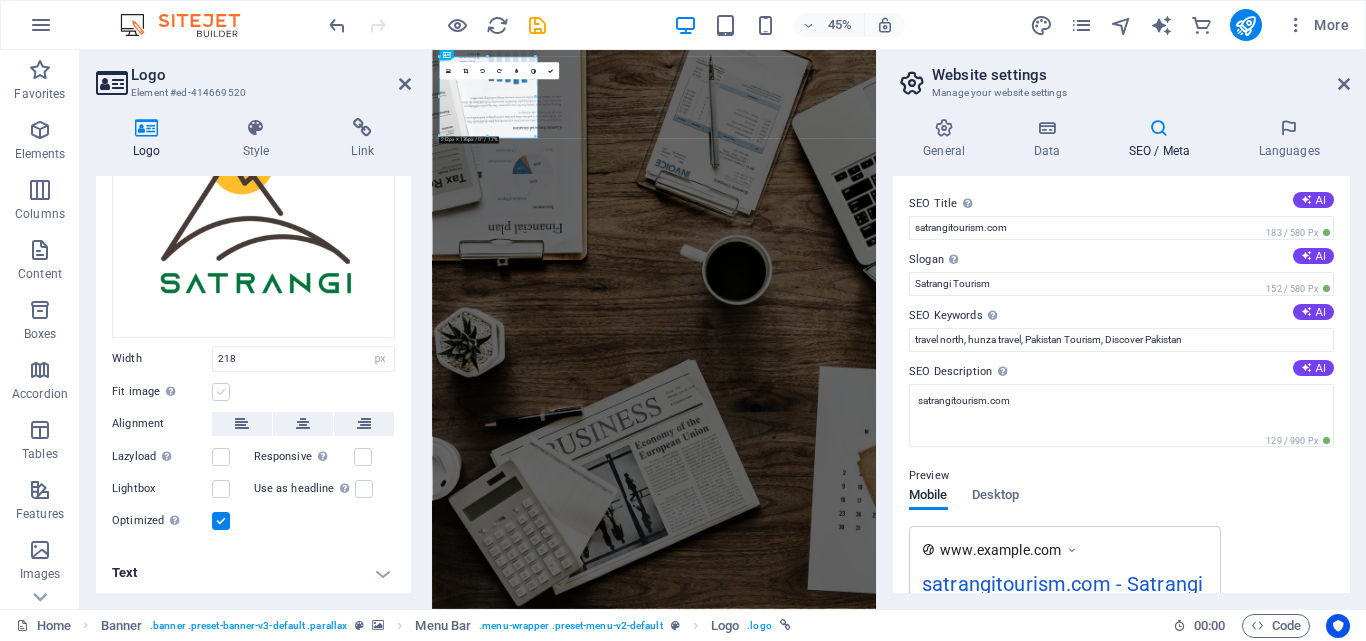 click at bounding box center (221, 392) 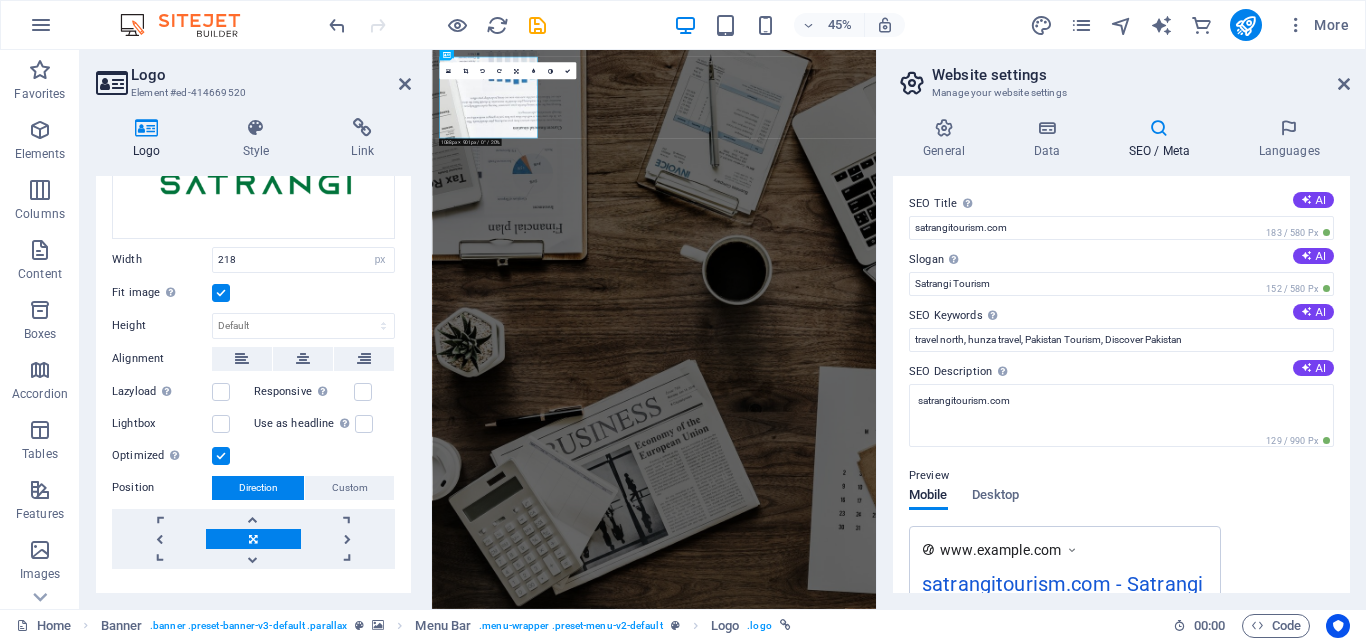 scroll, scrollTop: 294, scrollLeft: 0, axis: vertical 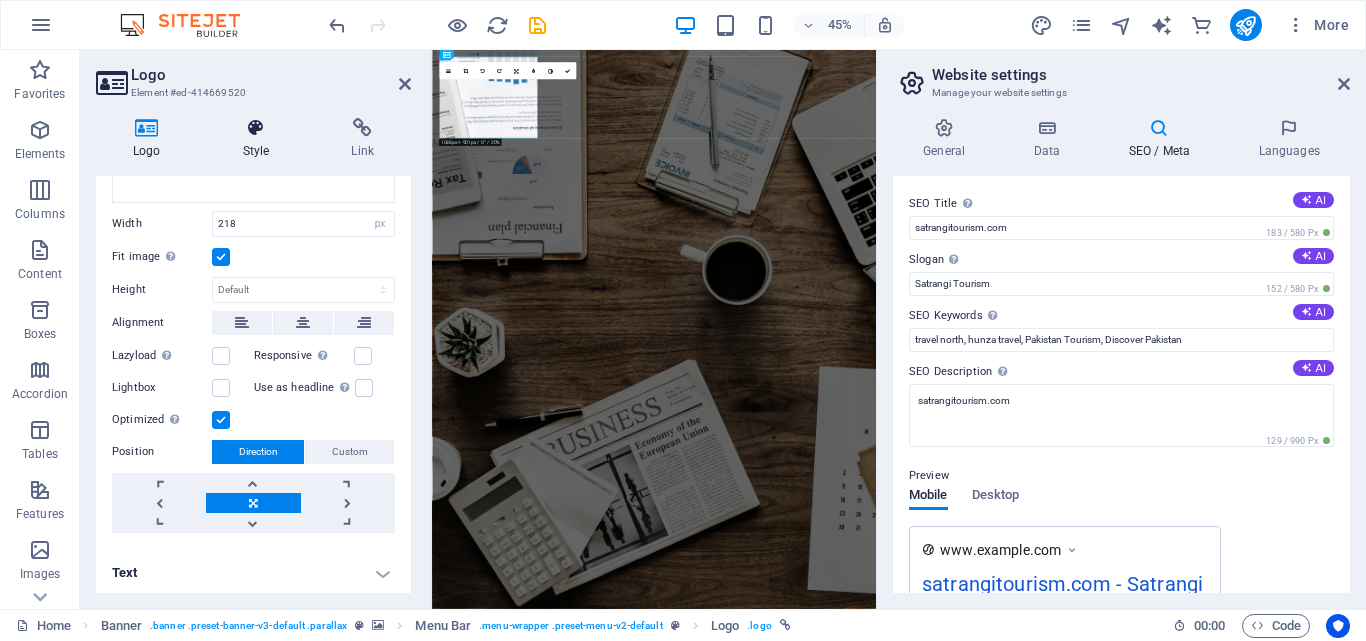 click on "Style" at bounding box center [260, 139] 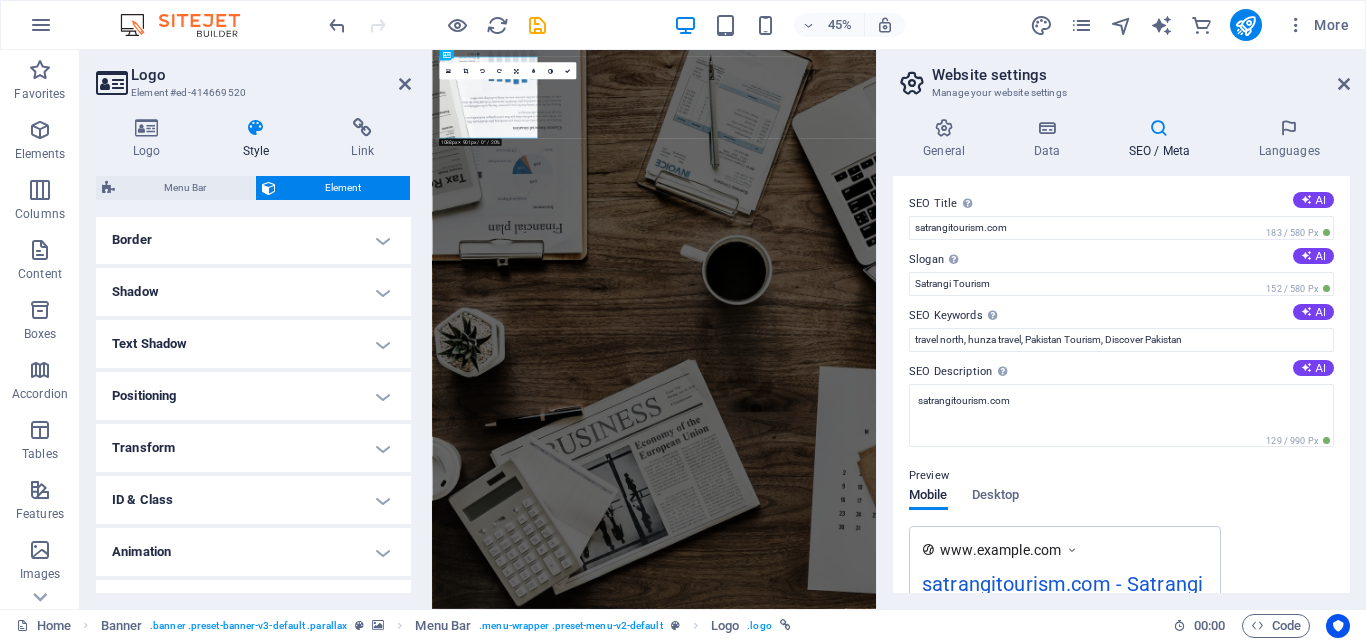 scroll, scrollTop: 469, scrollLeft: 0, axis: vertical 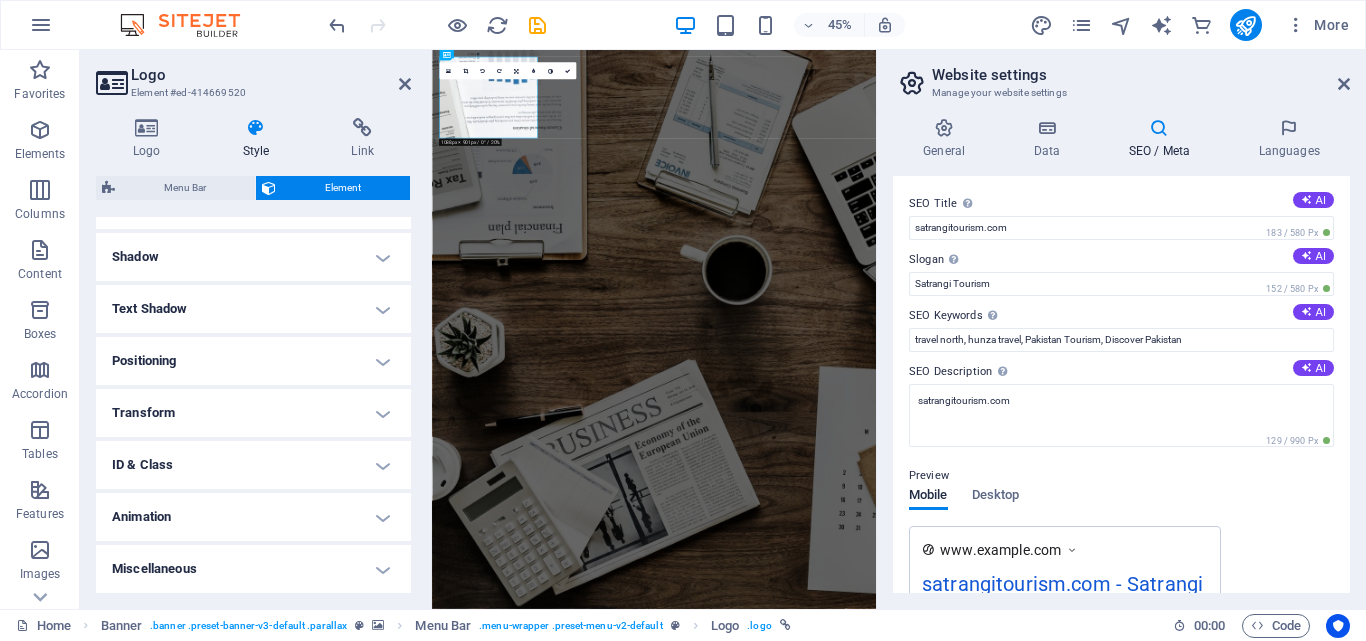 click on "Miscellaneous" at bounding box center [253, 569] 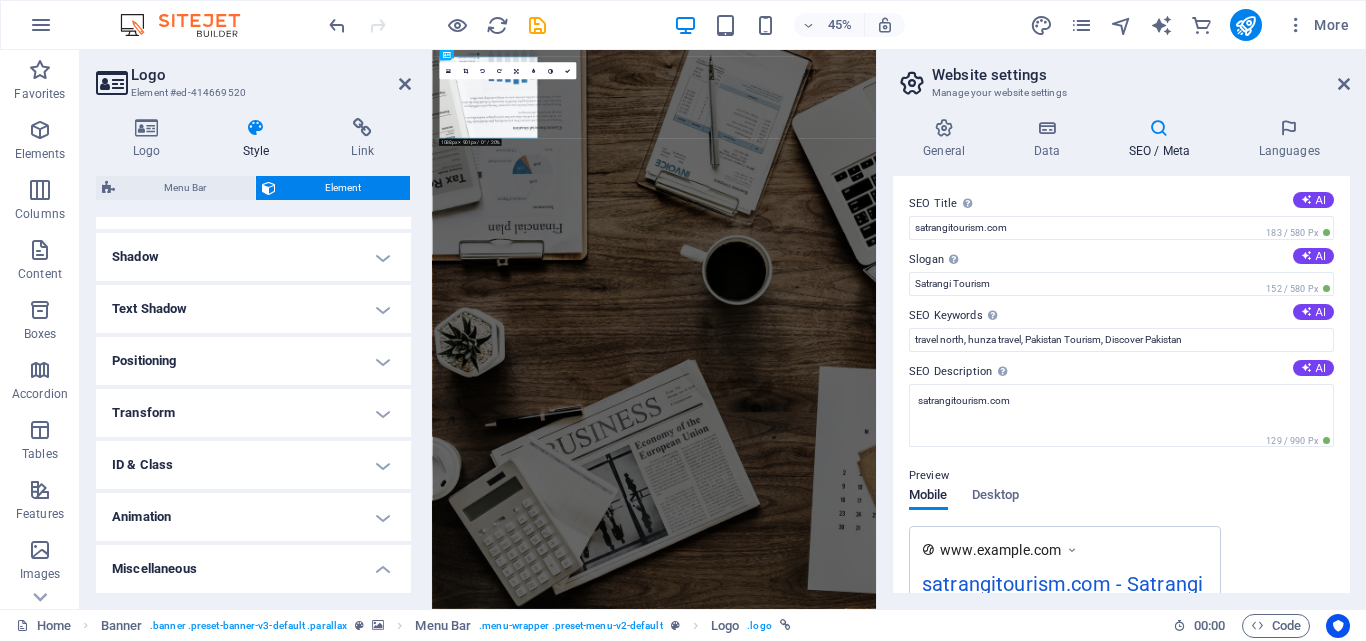 click on "Animation" at bounding box center (253, 517) 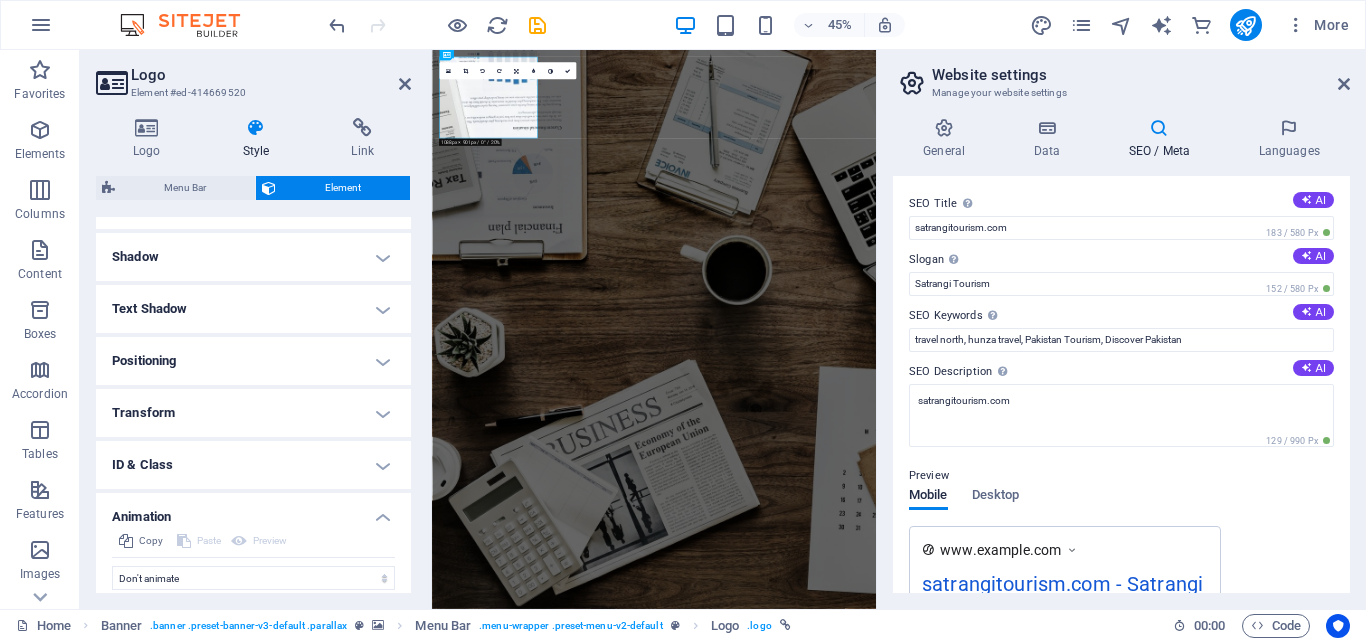 click on "ID & Class" at bounding box center [253, 465] 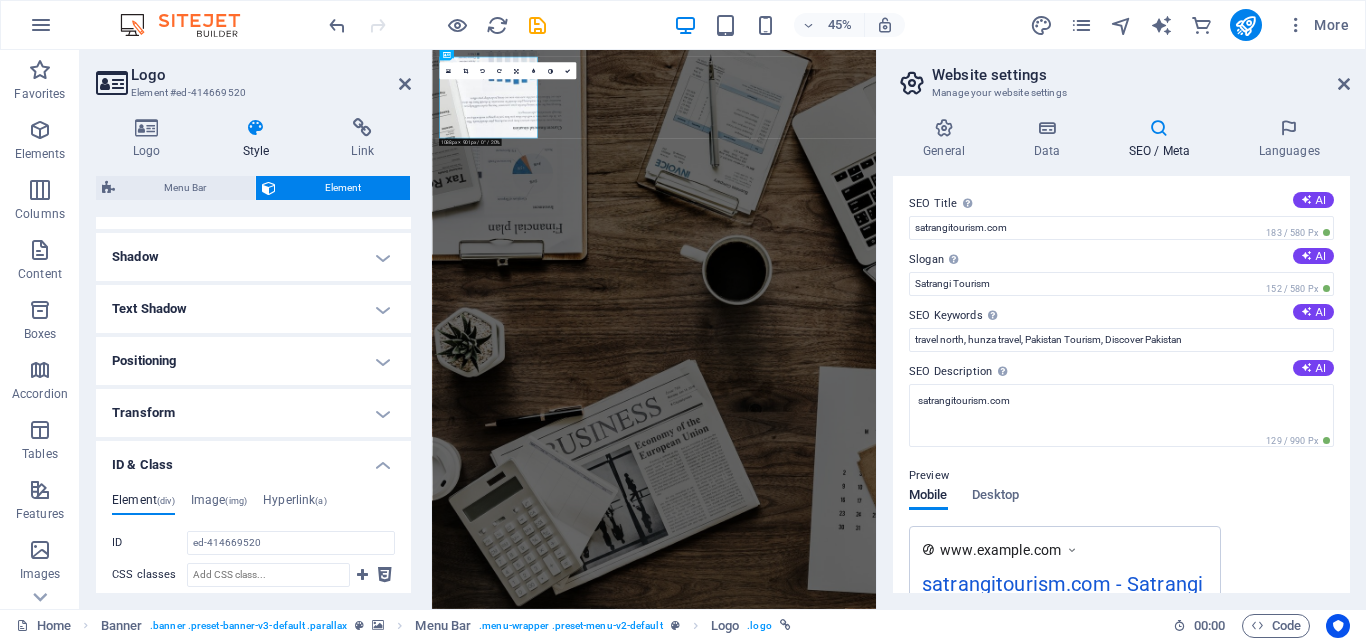 click on "Transform" at bounding box center [253, 413] 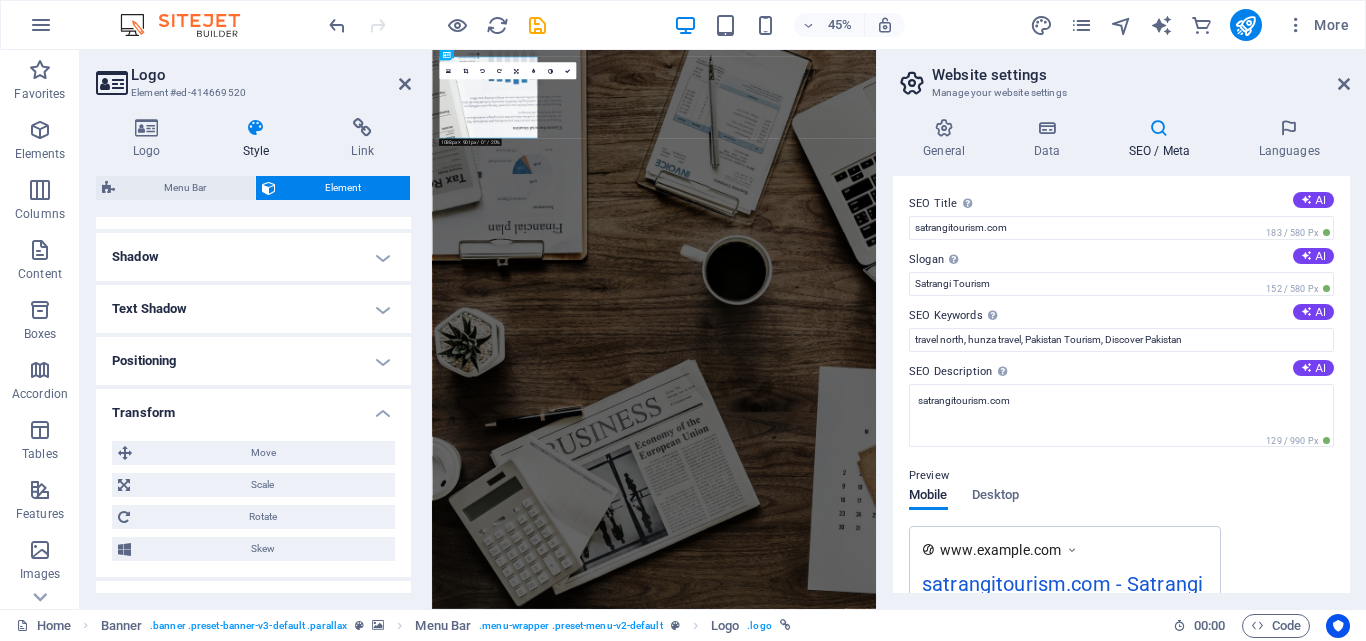 click on "Positioning" at bounding box center [253, 361] 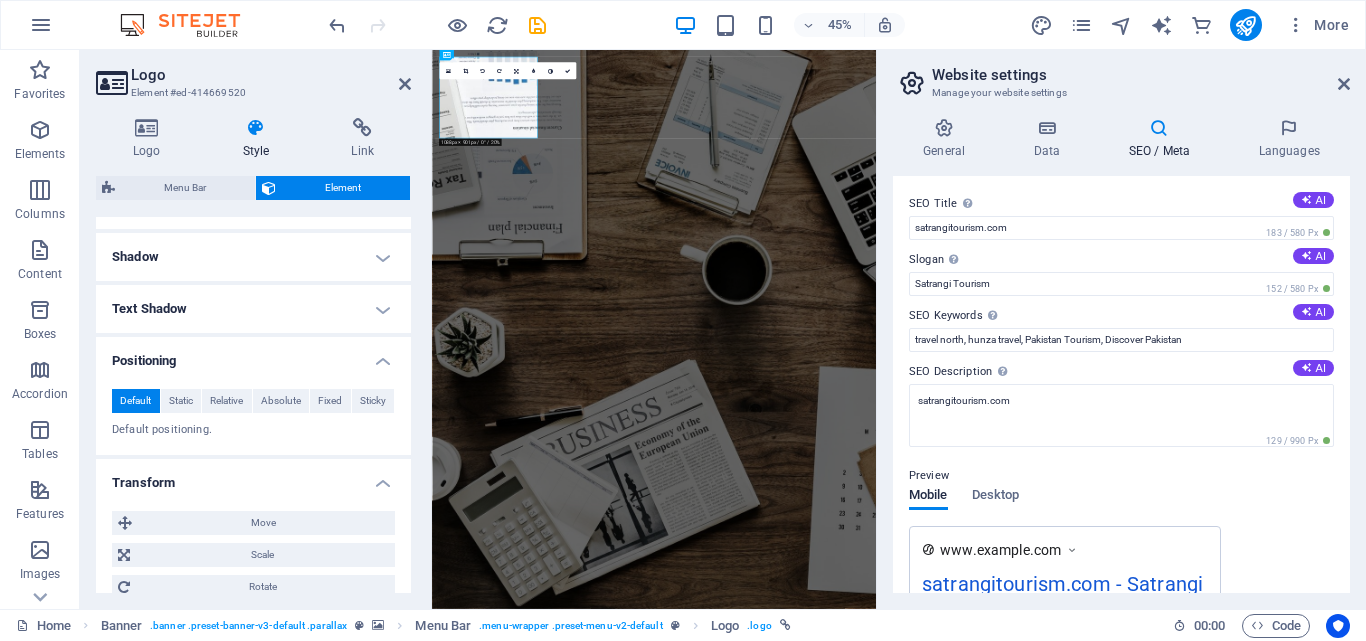 click on "Text Shadow" at bounding box center [253, 309] 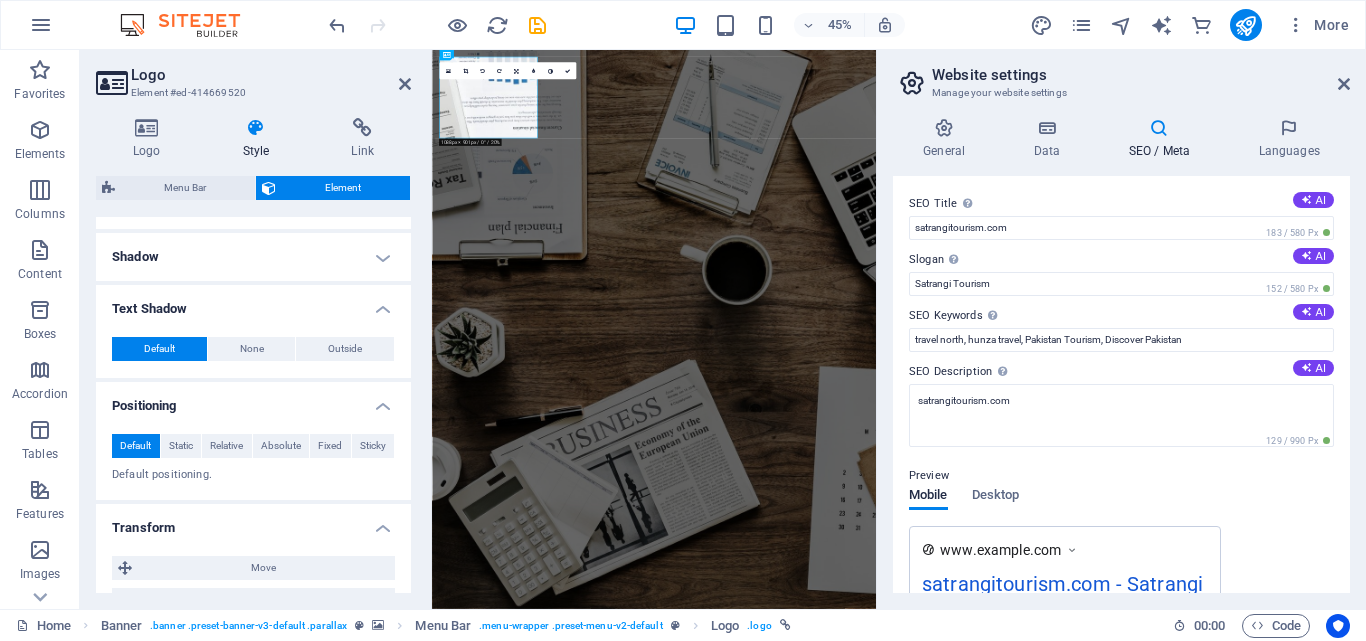 click on "Shadow" at bounding box center (253, 257) 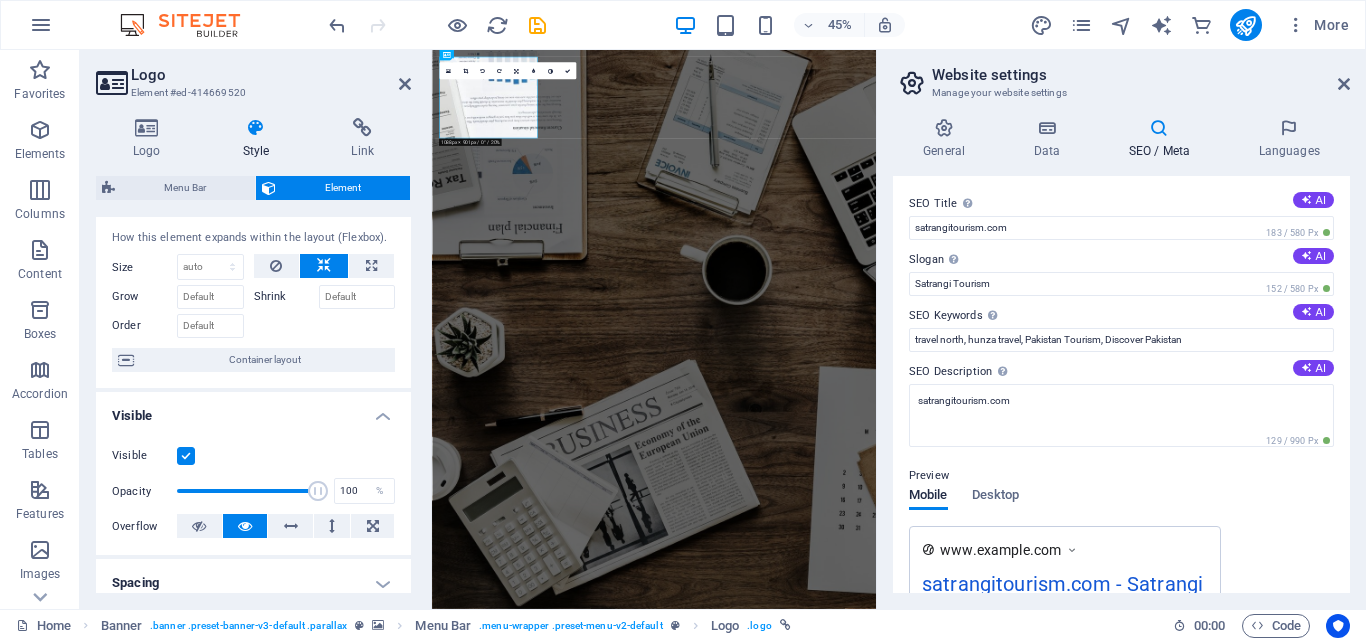 scroll, scrollTop: 0, scrollLeft: 0, axis: both 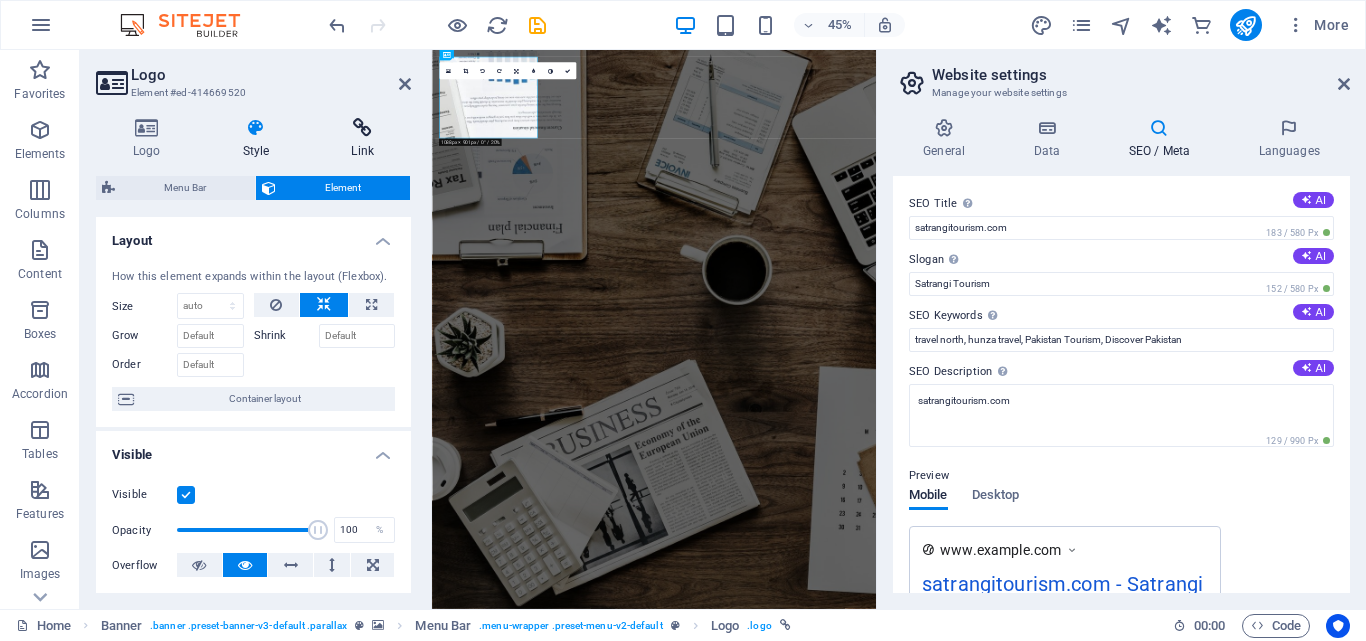 click at bounding box center [362, 128] 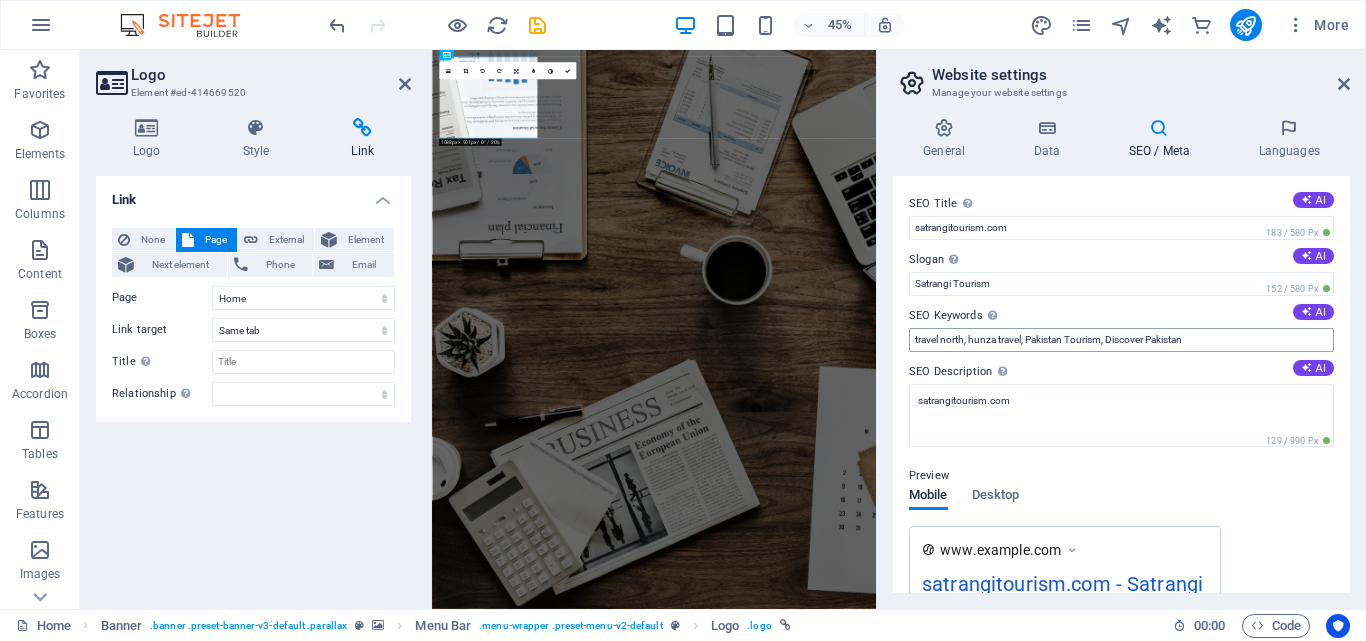scroll, scrollTop: 347, scrollLeft: 0, axis: vertical 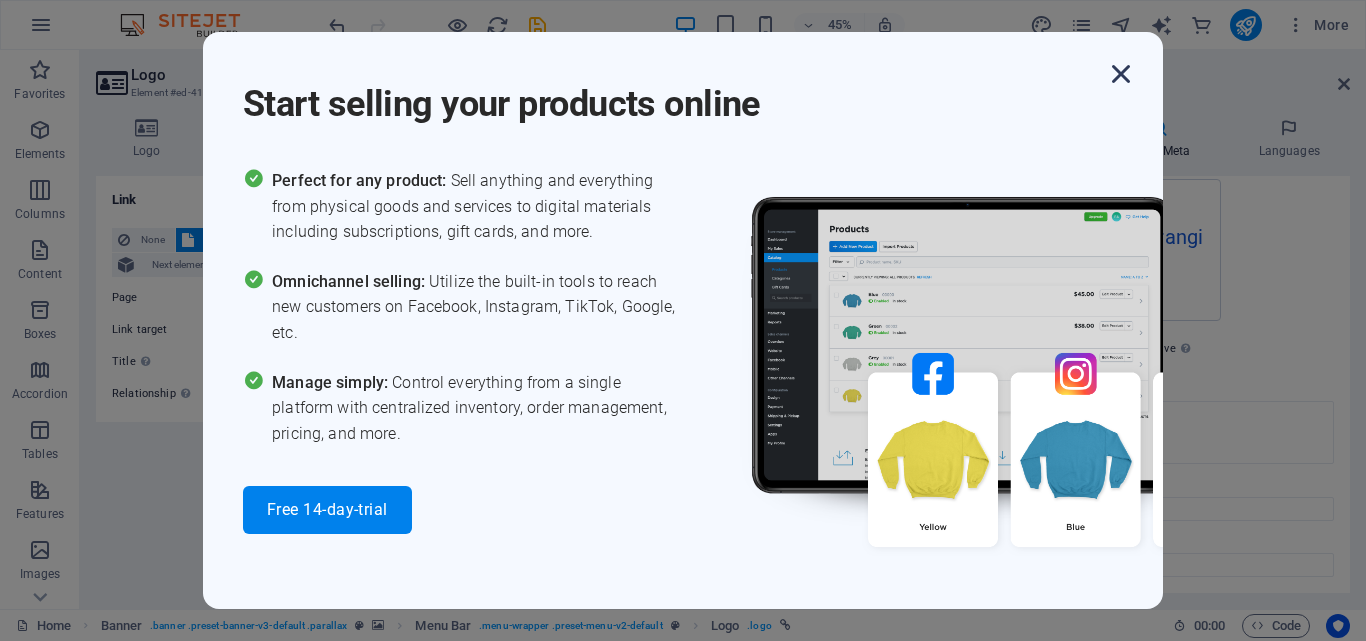 click at bounding box center [1121, 74] 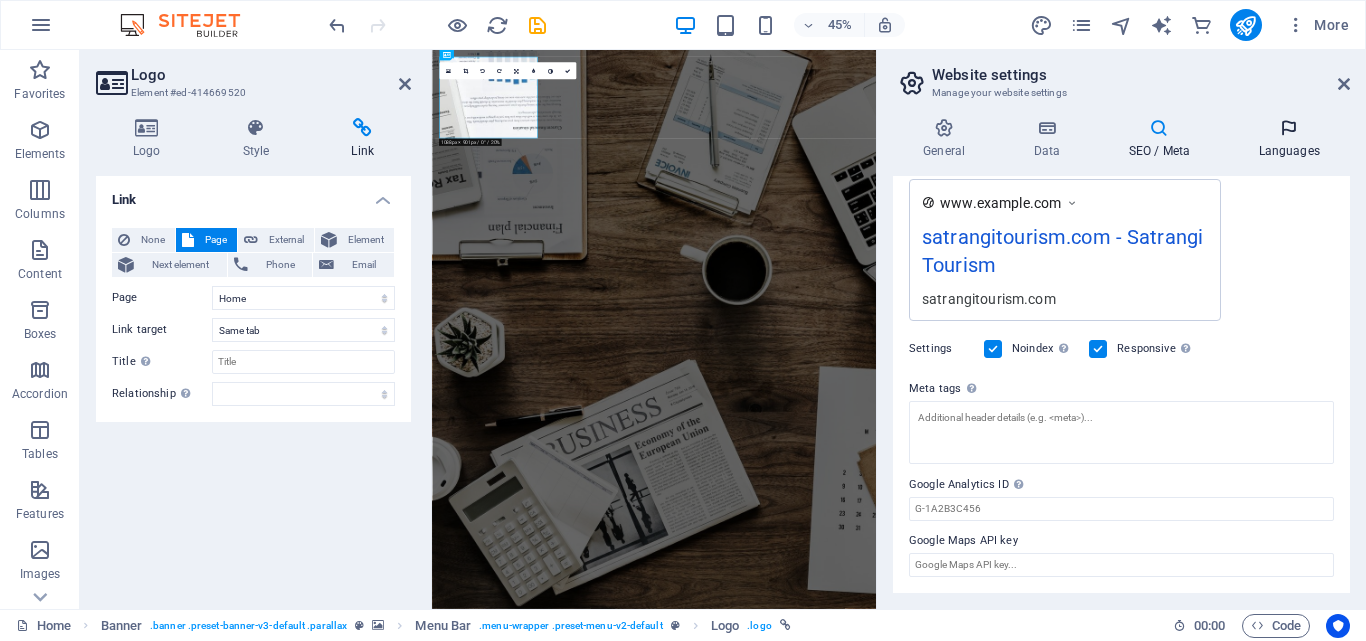 click on "Languages" at bounding box center [1289, 139] 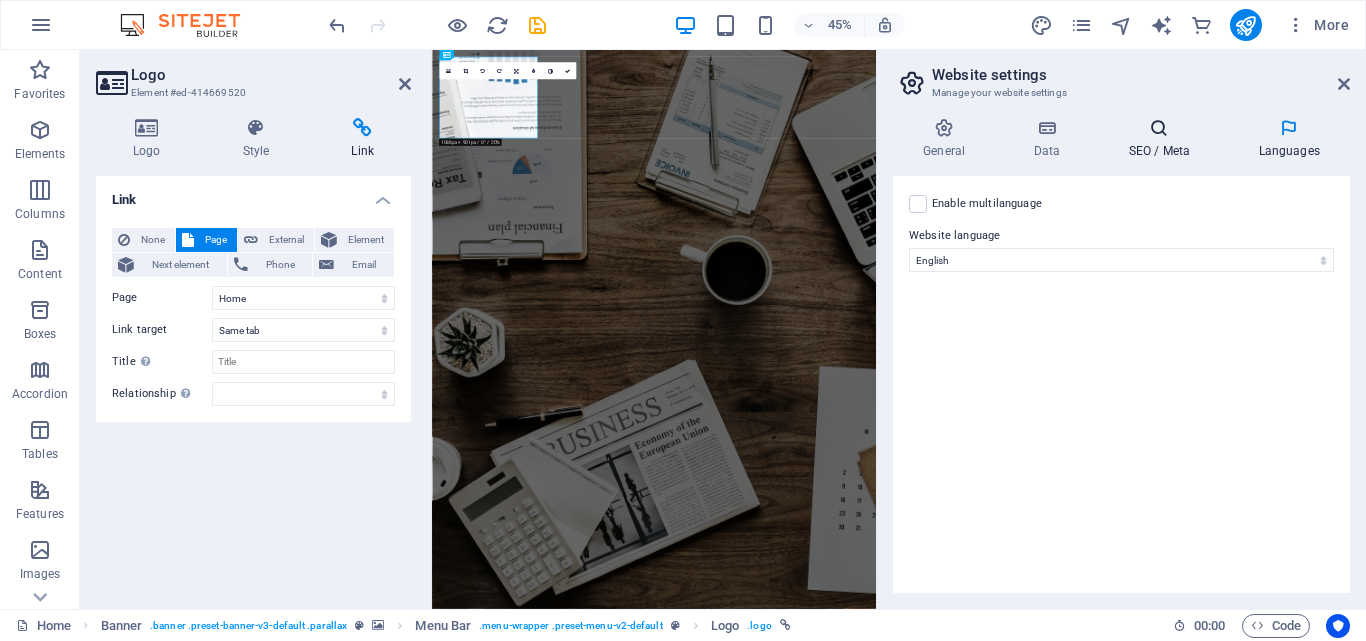 click on "SEO / Meta" at bounding box center (1163, 139) 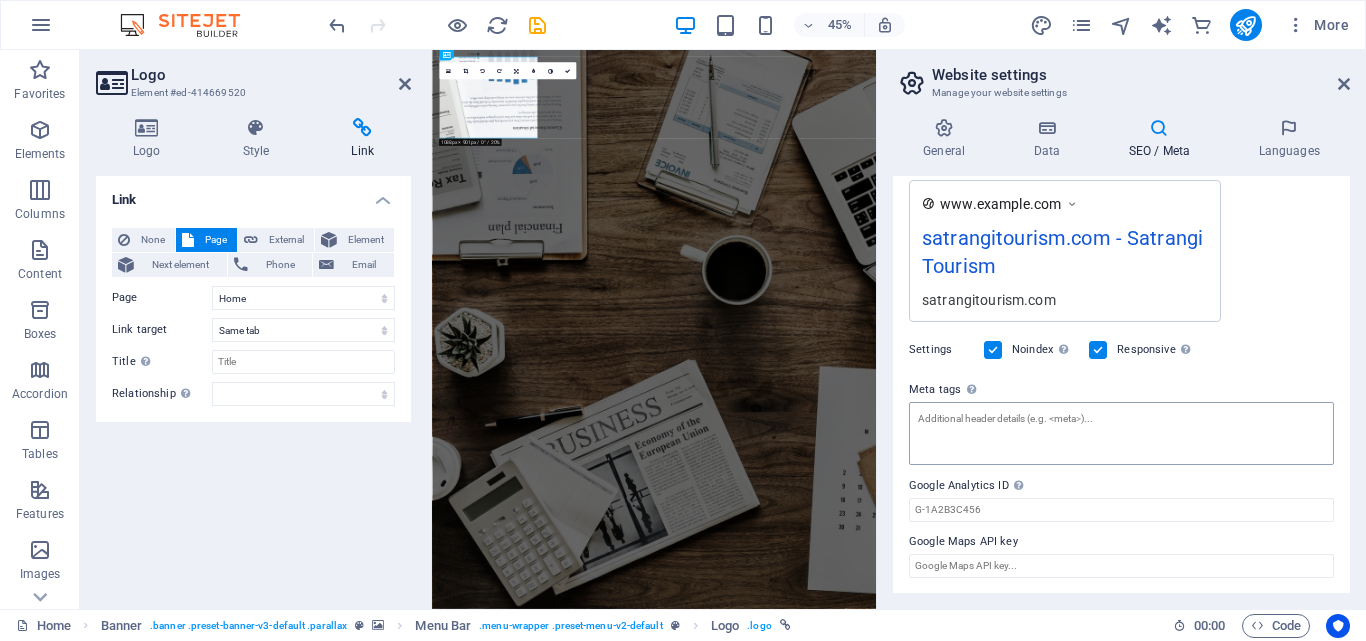 scroll, scrollTop: 347, scrollLeft: 0, axis: vertical 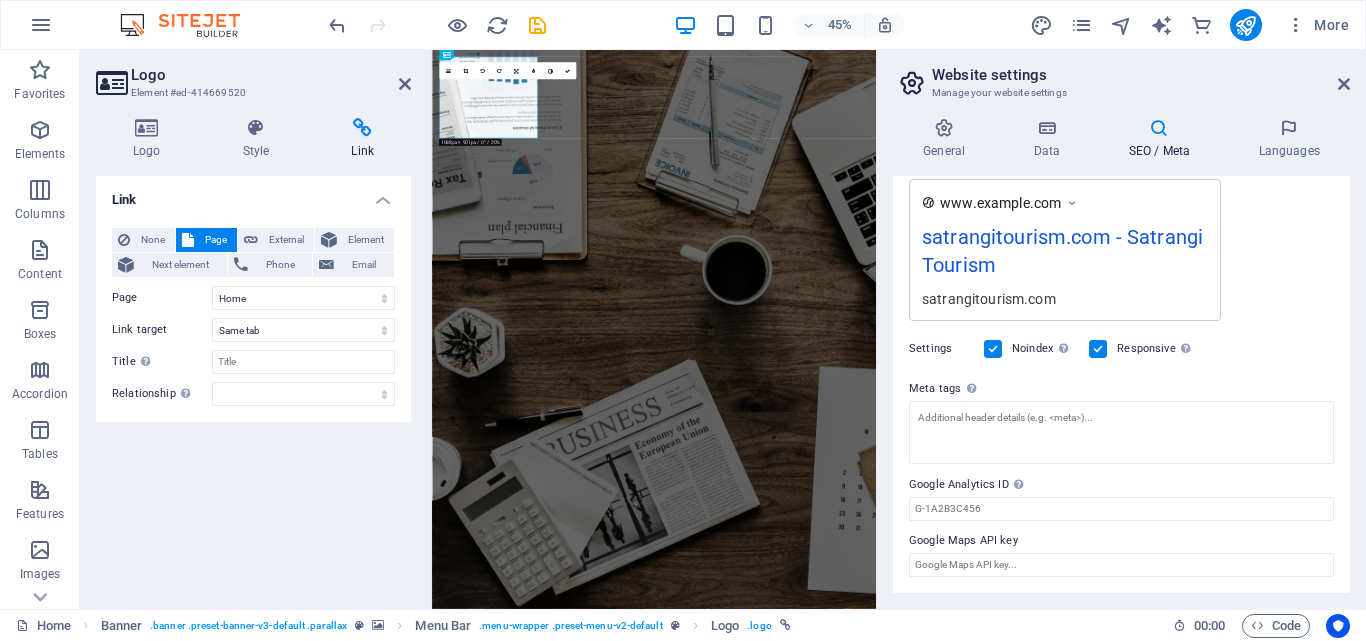 click on "Website settings Manage your website settings" at bounding box center [1123, 76] 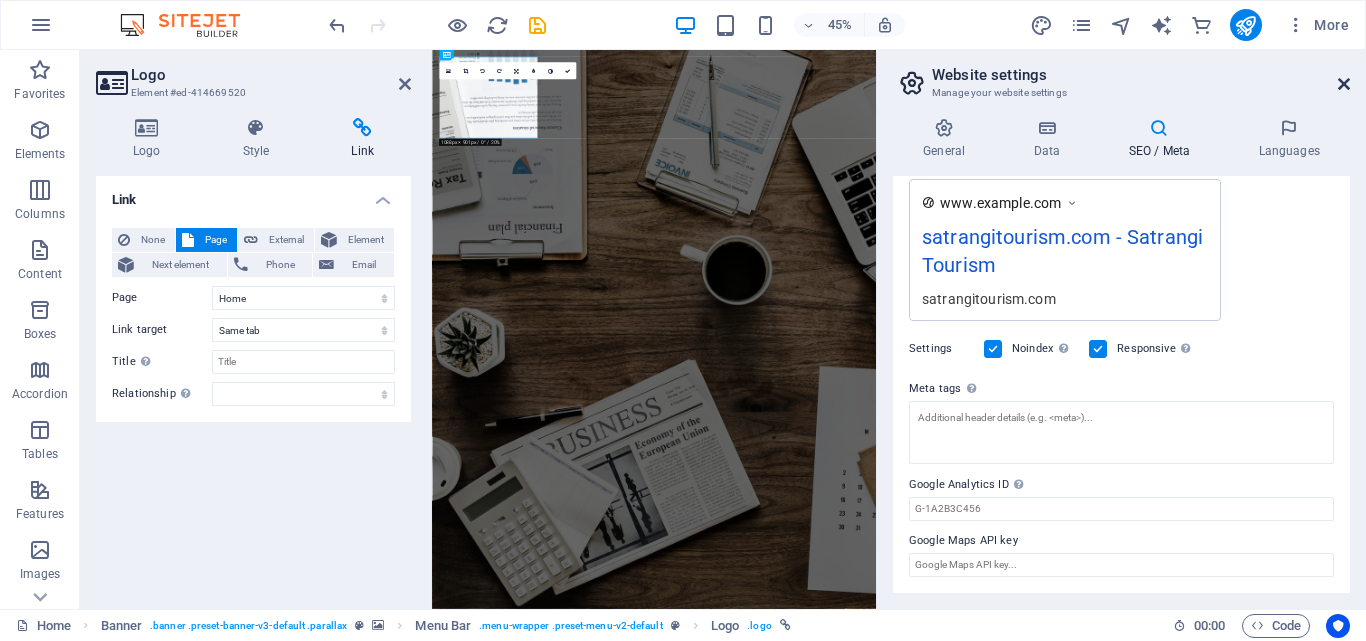click at bounding box center (1344, 84) 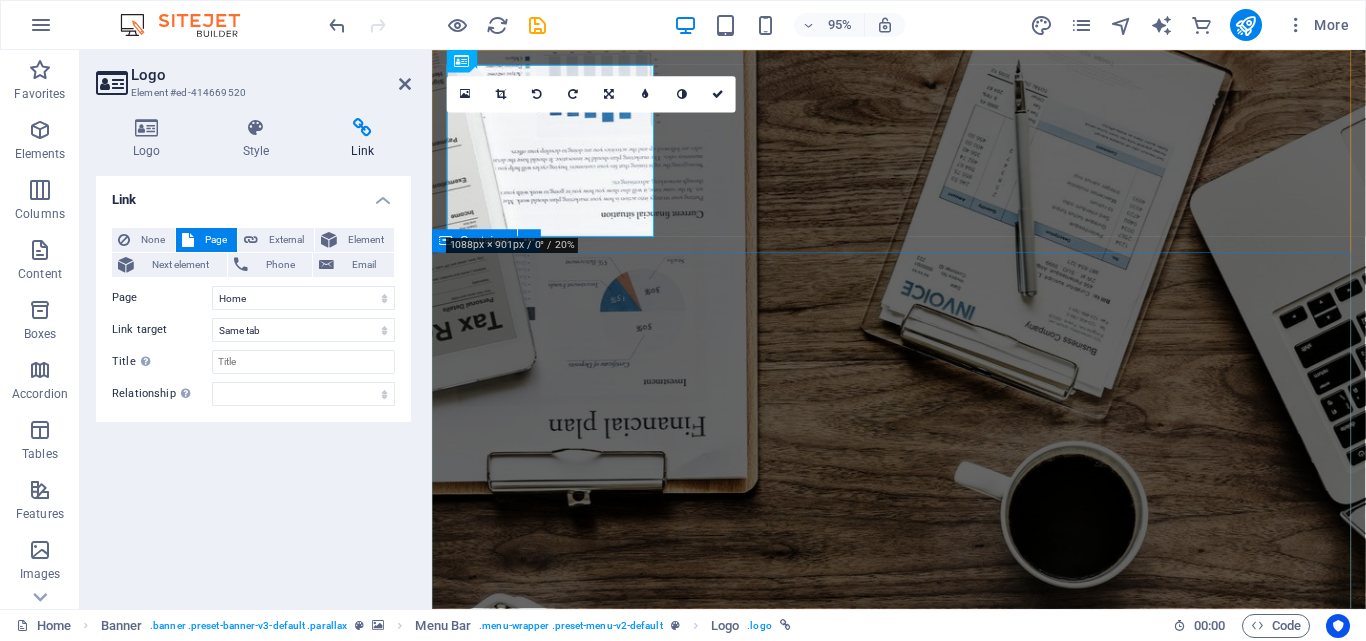click on "O nline Marketing S OCIAL MEDIA MARKETING R EVIEW & STATISTICS Learn more" at bounding box center (923, 1747) 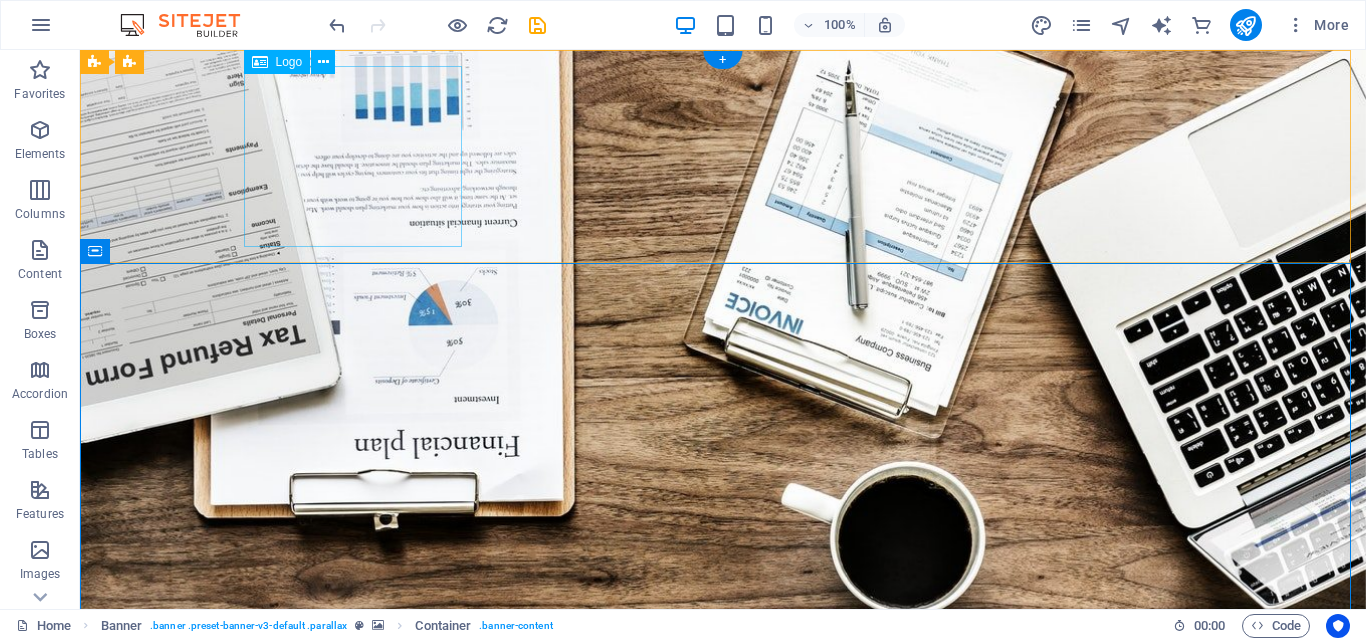 click at bounding box center (723, 1398) 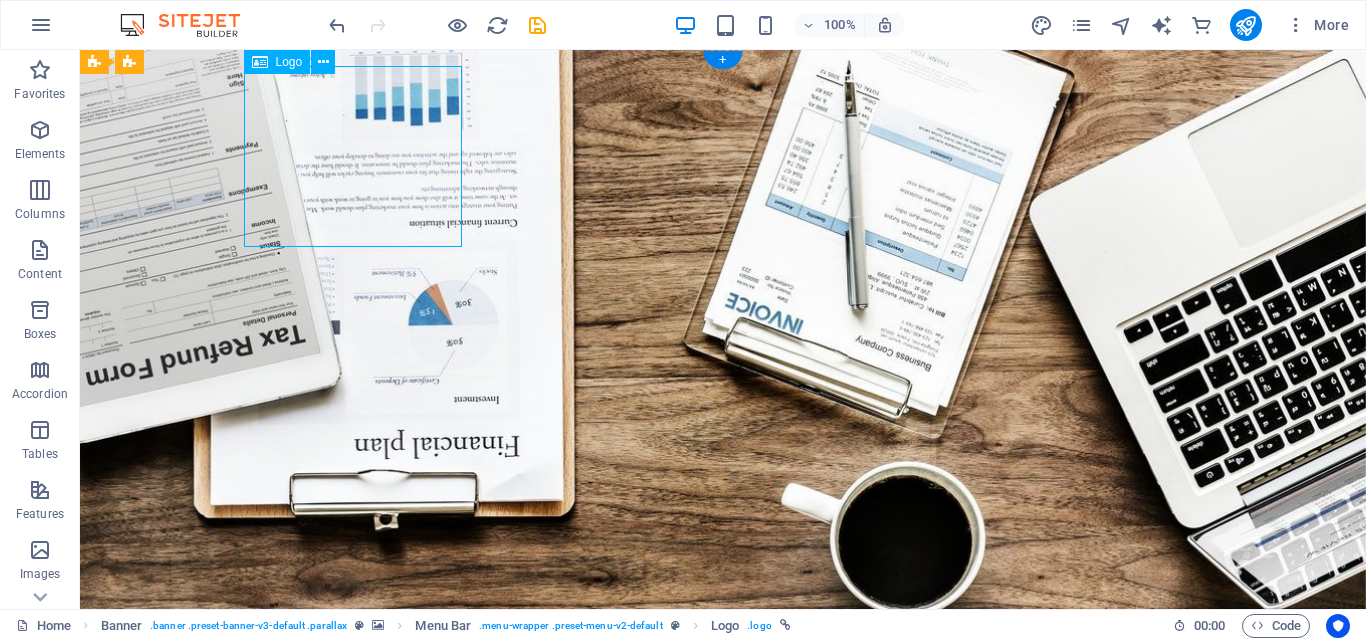 click at bounding box center (723, 1398) 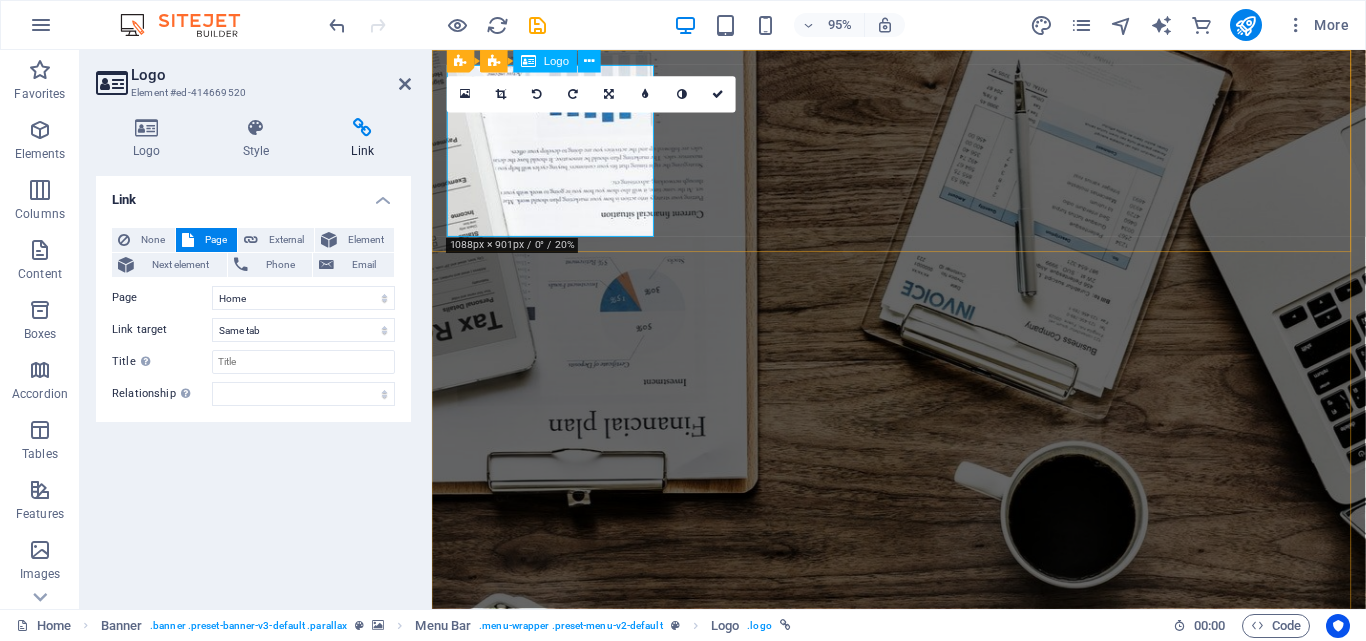 click at bounding box center [924, 1398] 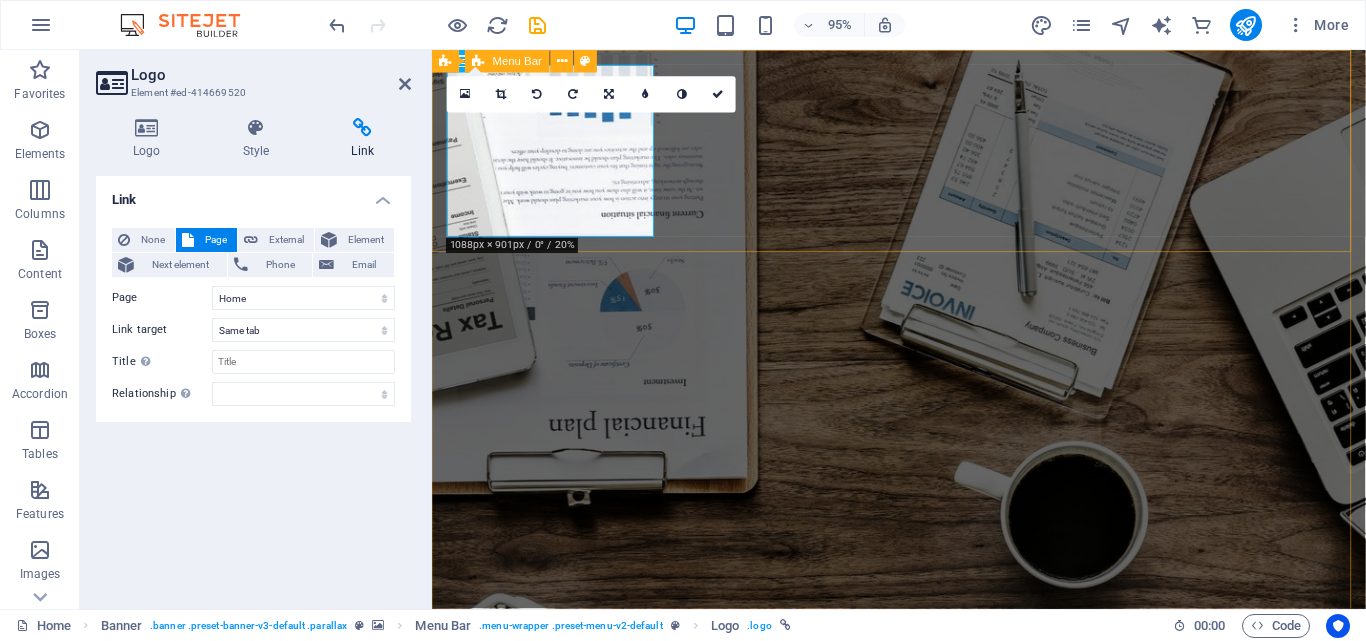 click on "Home About us Services Projects Team Contact" at bounding box center (923, 1414) 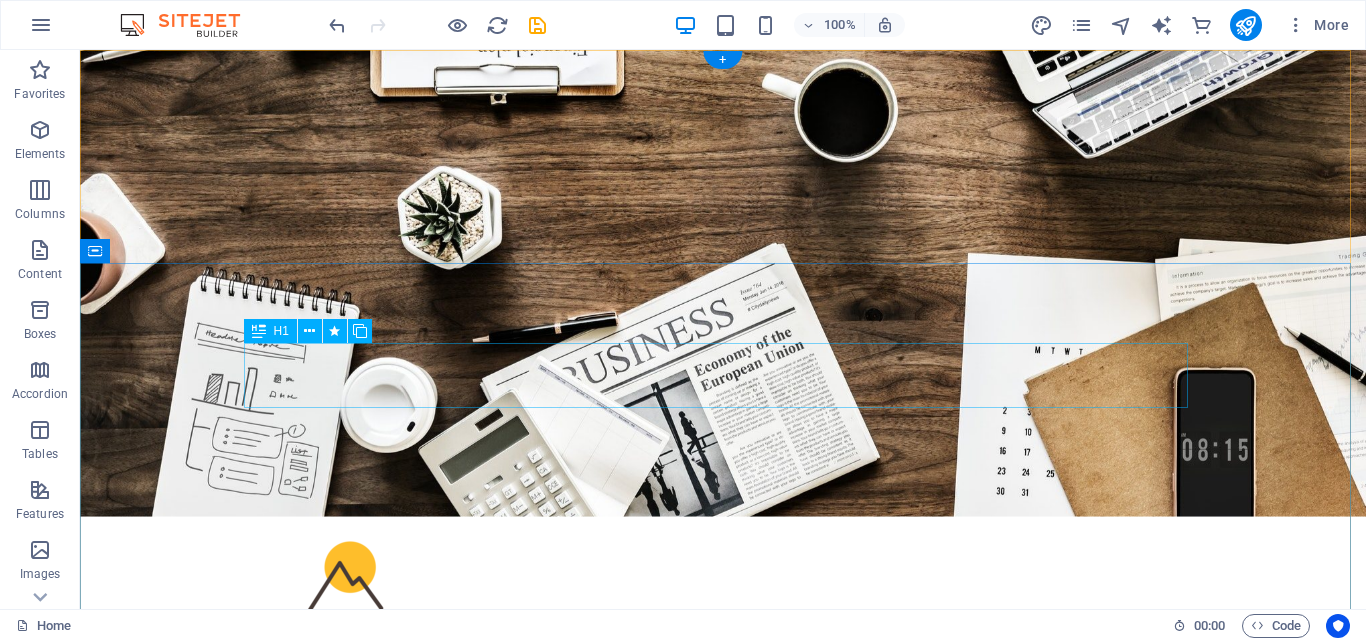scroll, scrollTop: 0, scrollLeft: 0, axis: both 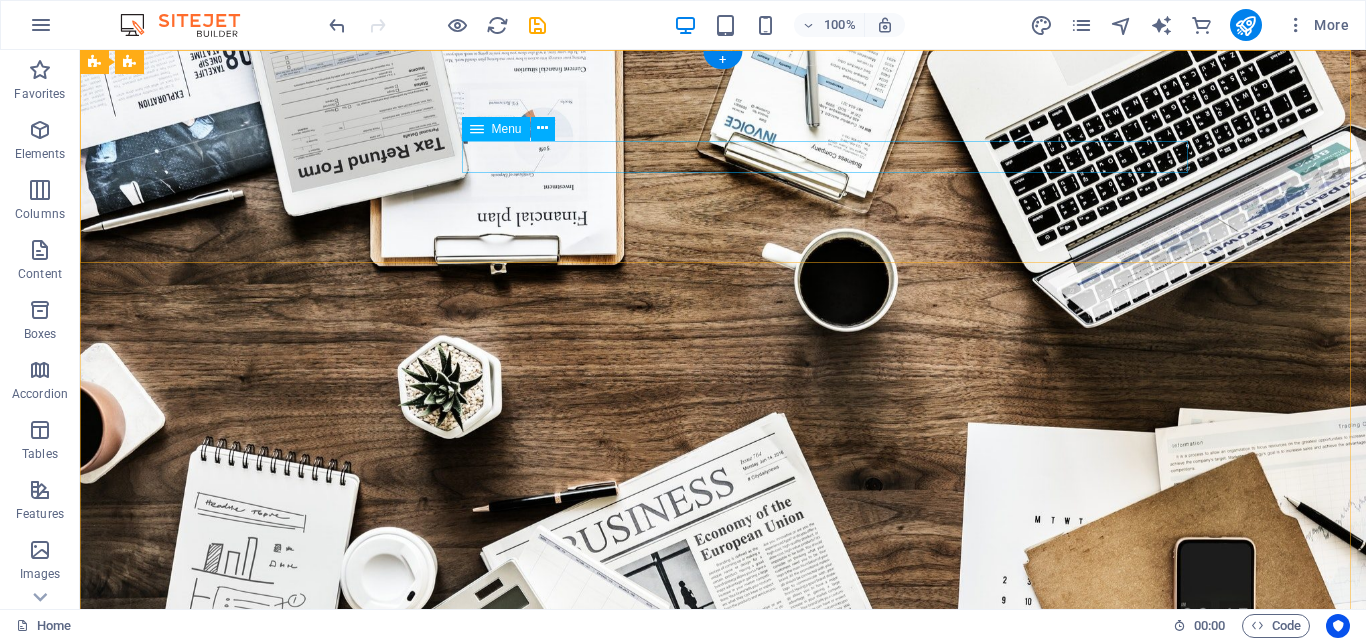 click on "Home About us Services Projects Team Contact" at bounding box center (723, 899) 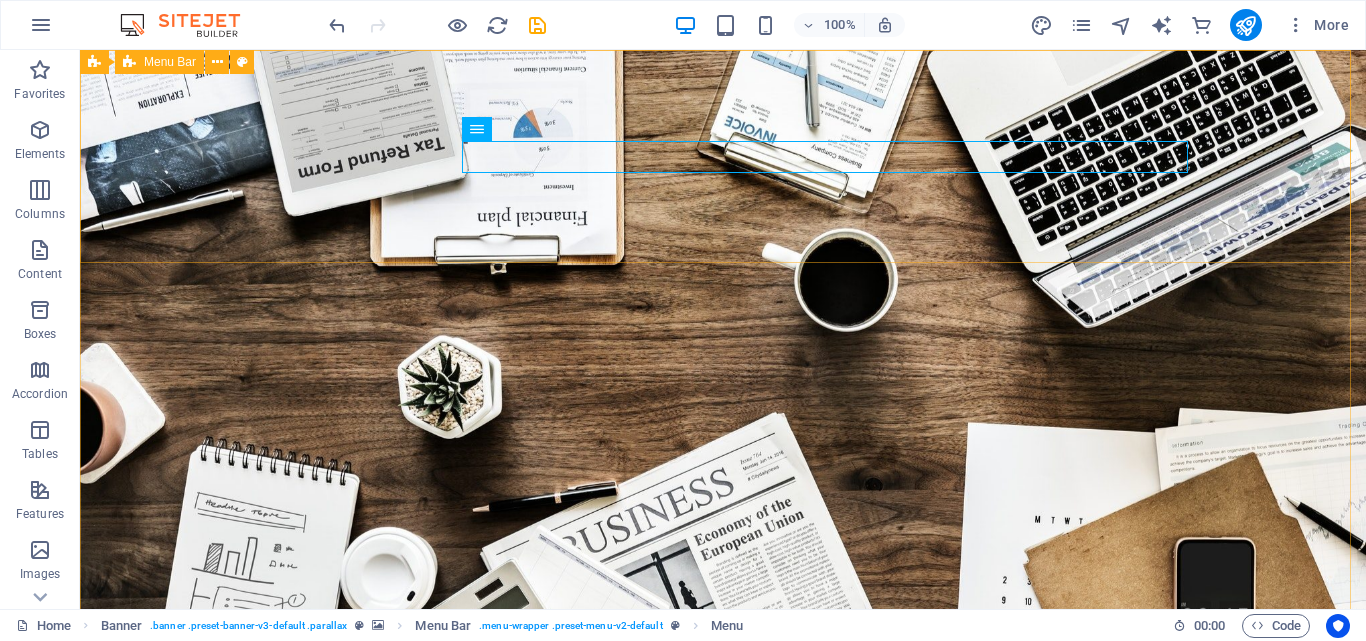 click on "Menu Bar" at bounding box center [170, 62] 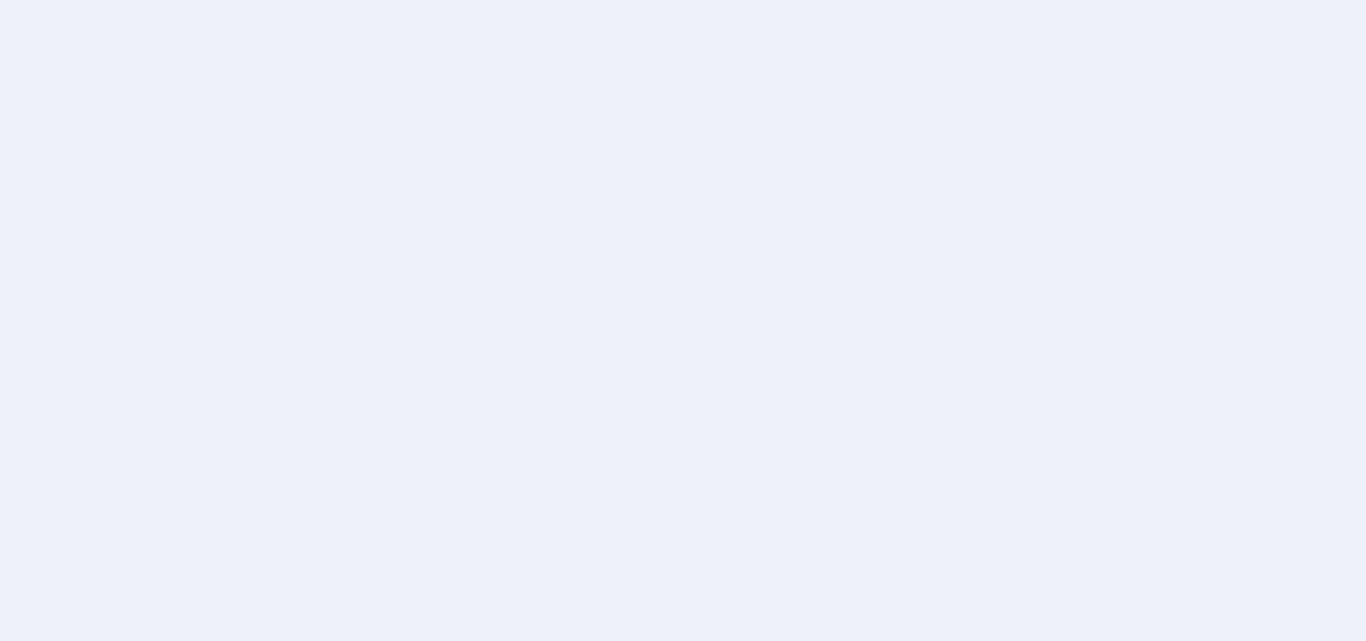 scroll, scrollTop: 0, scrollLeft: 0, axis: both 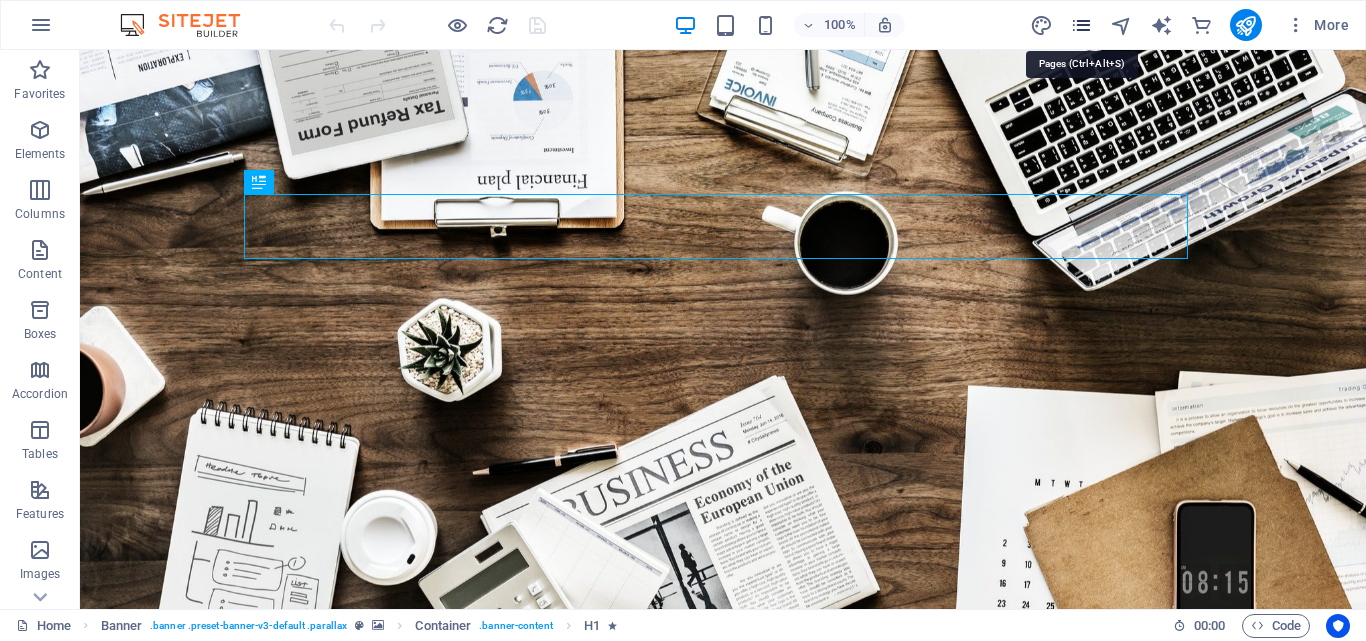 click at bounding box center (1081, 25) 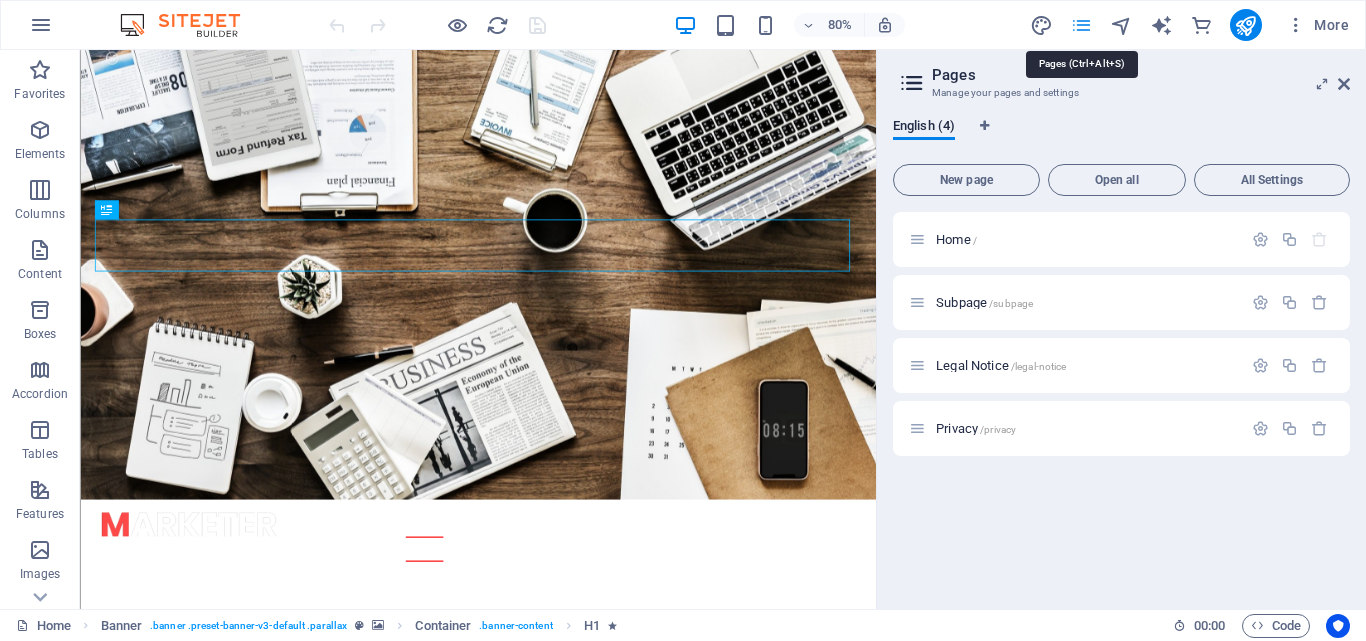 click at bounding box center (1081, 25) 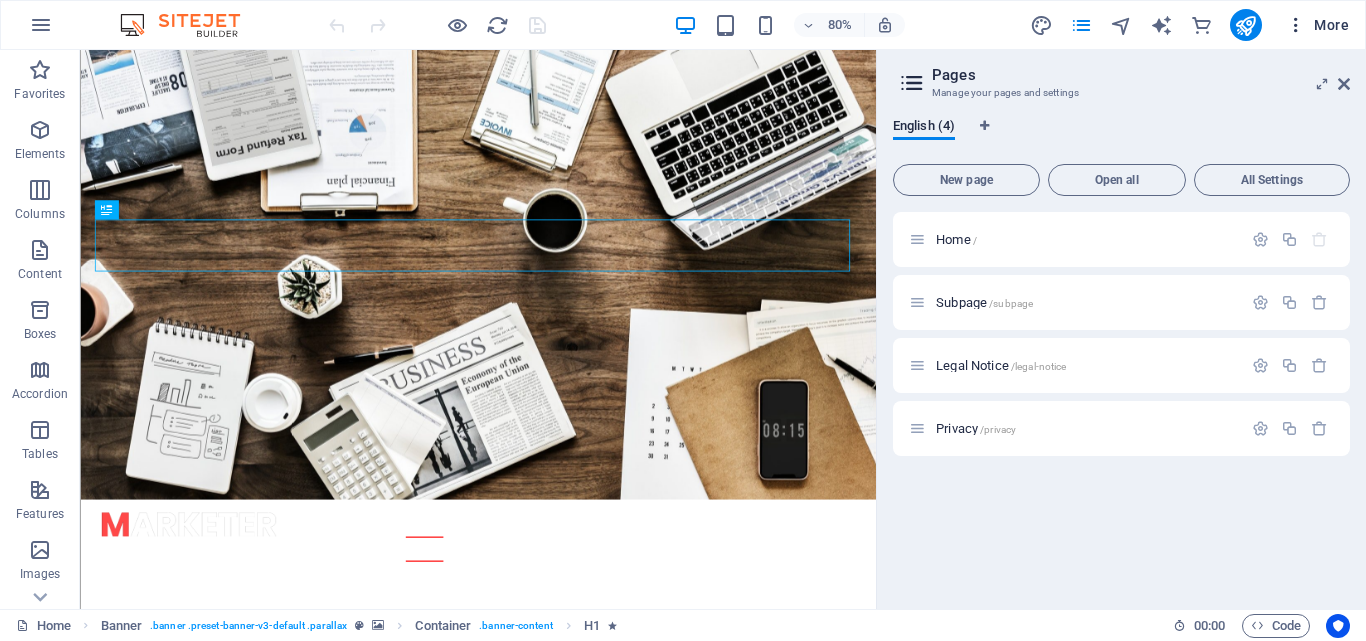 click at bounding box center [1296, 25] 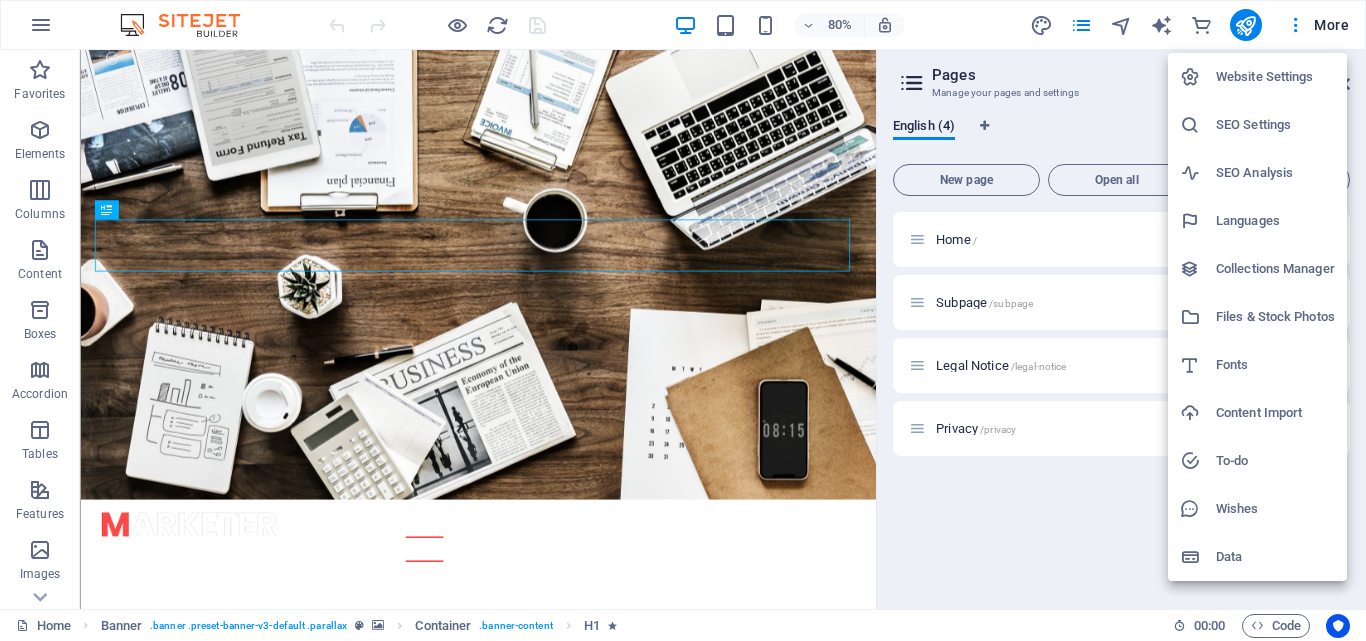 click on "Website Settings" at bounding box center [1275, 77] 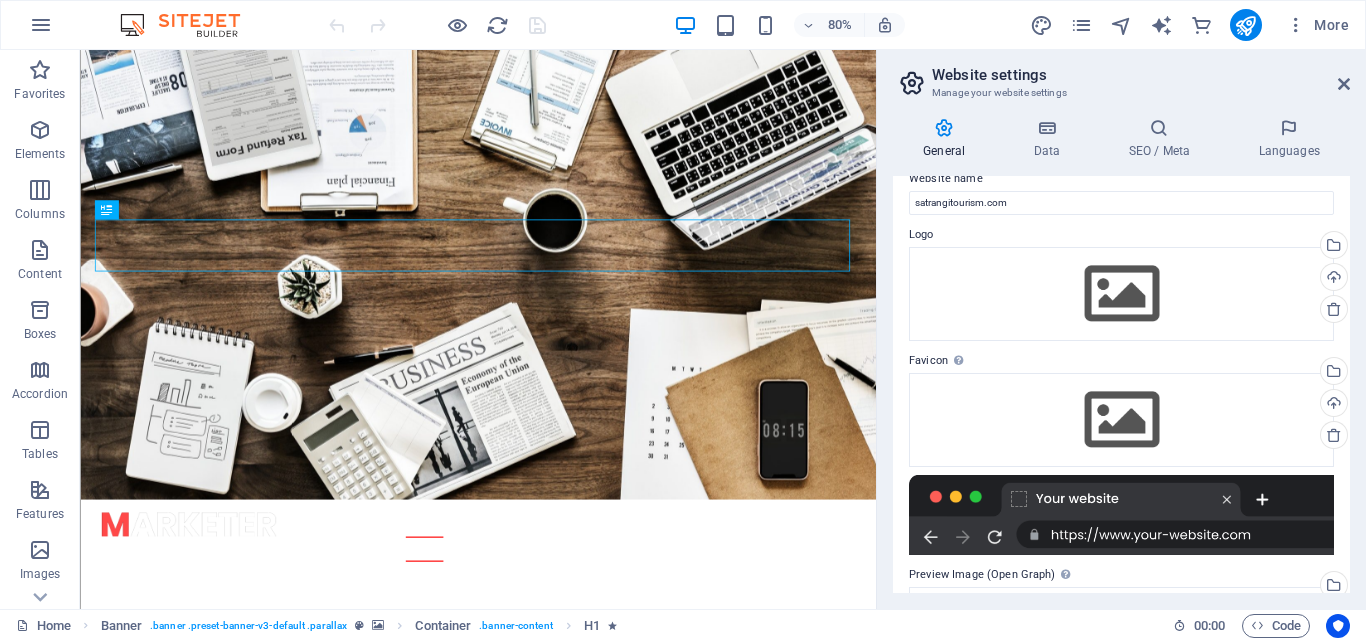 scroll, scrollTop: 0, scrollLeft: 0, axis: both 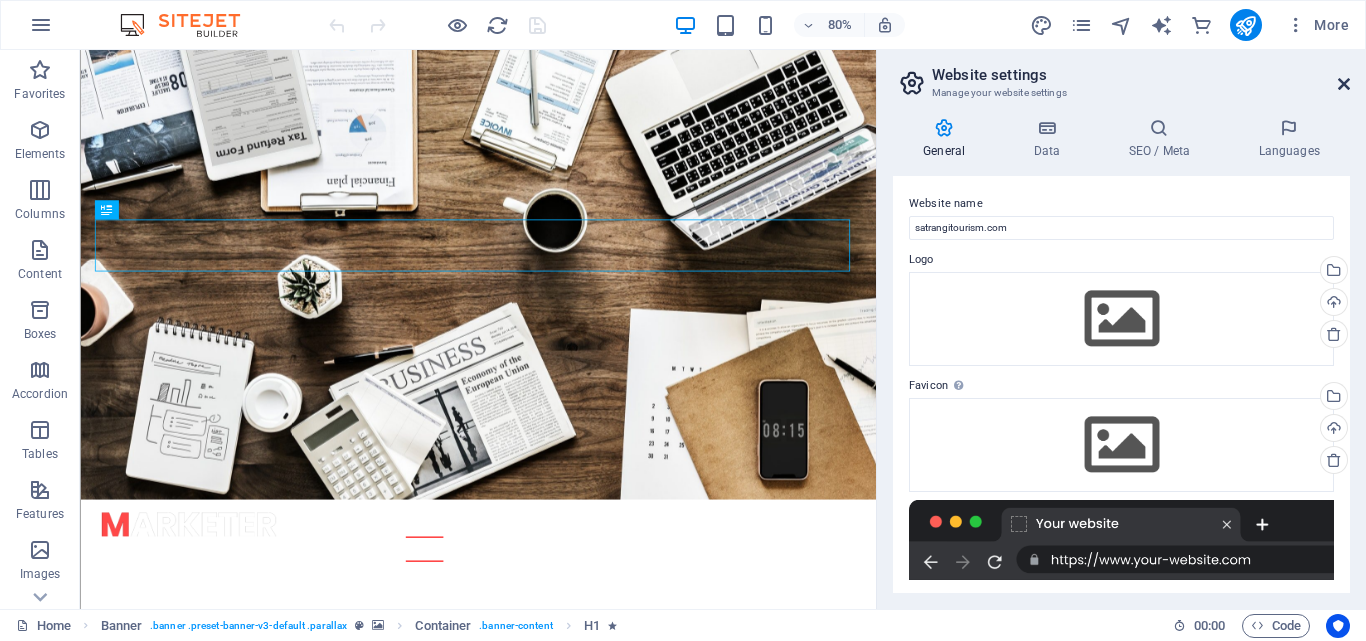 drag, startPoint x: 1258, startPoint y: 38, endPoint x: 1338, endPoint y: 88, distance: 94.33981 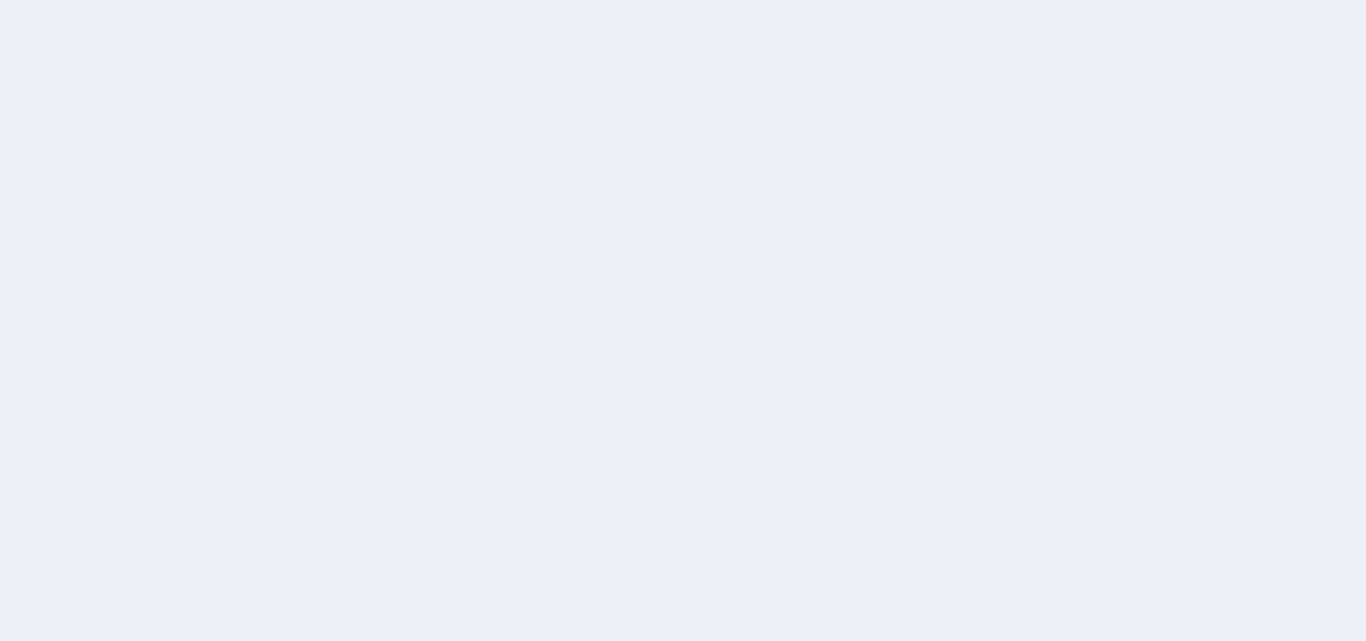 scroll, scrollTop: 0, scrollLeft: 0, axis: both 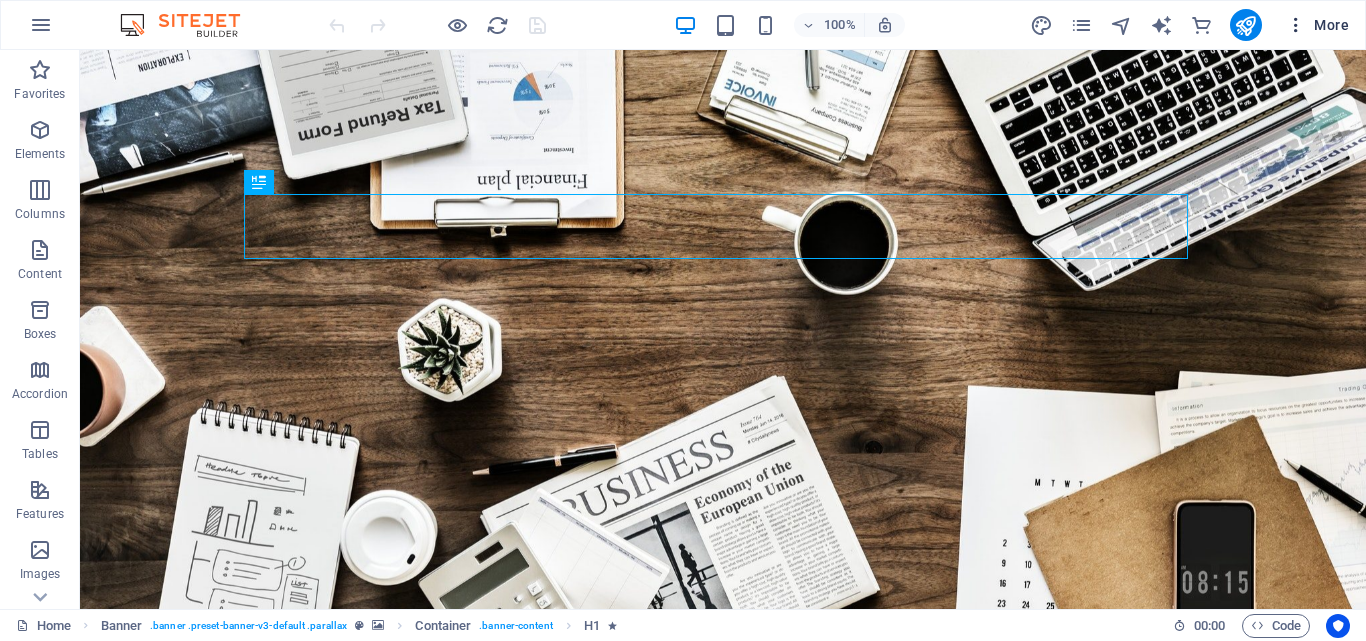 click at bounding box center (1296, 25) 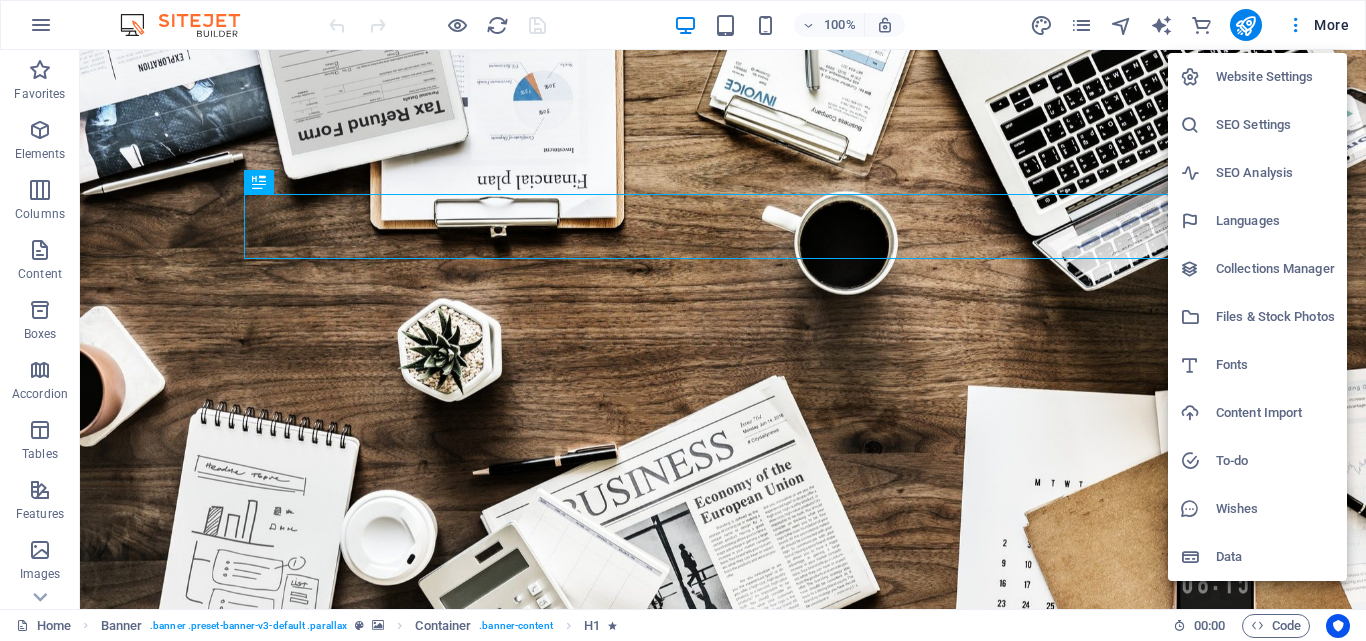 click at bounding box center (683, 320) 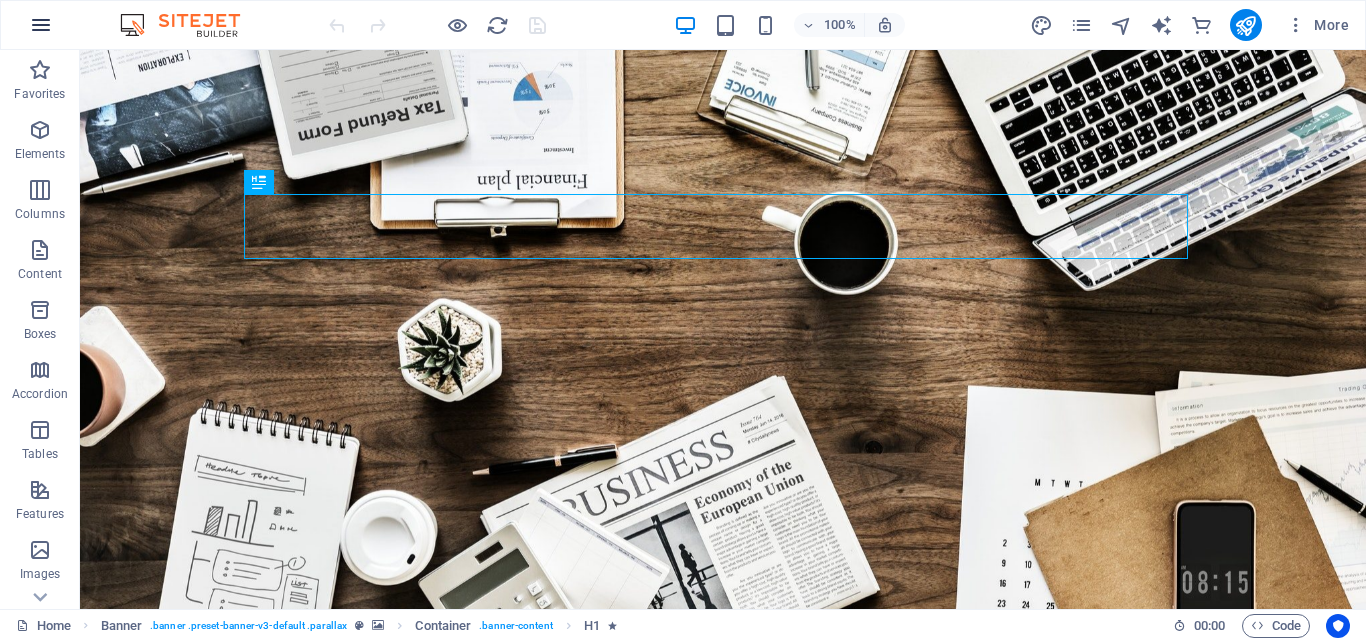 click at bounding box center (41, 25) 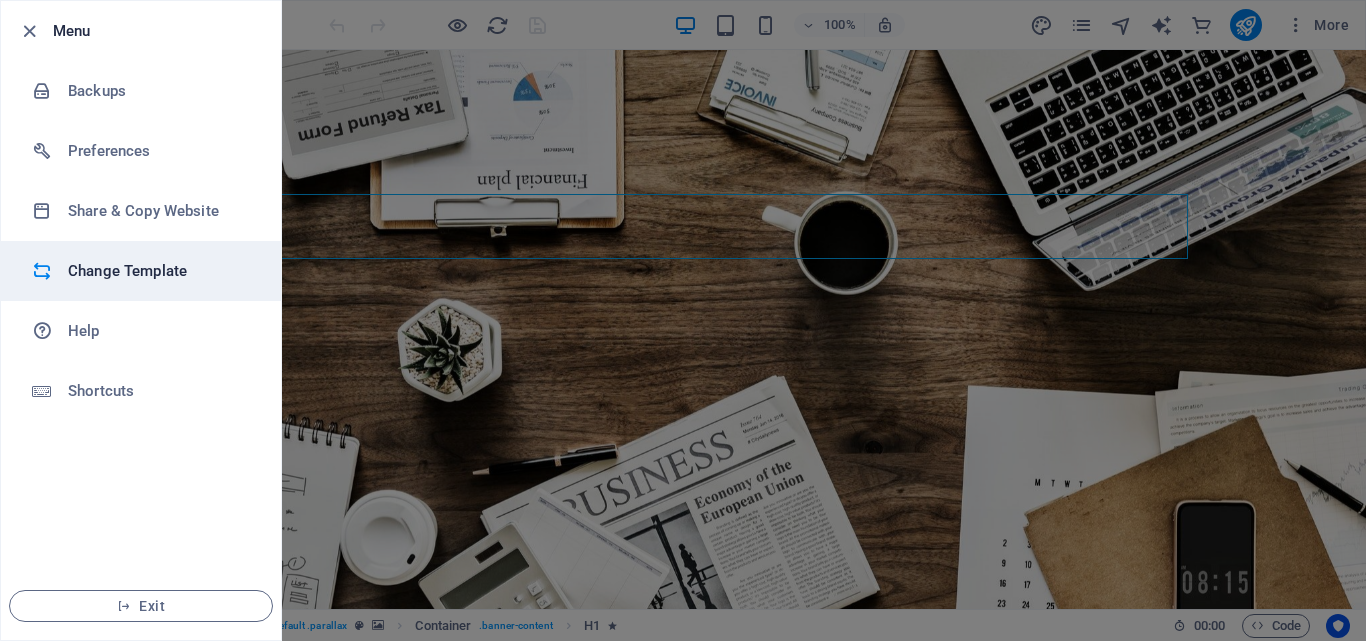 click on "Change Template" at bounding box center (141, 271) 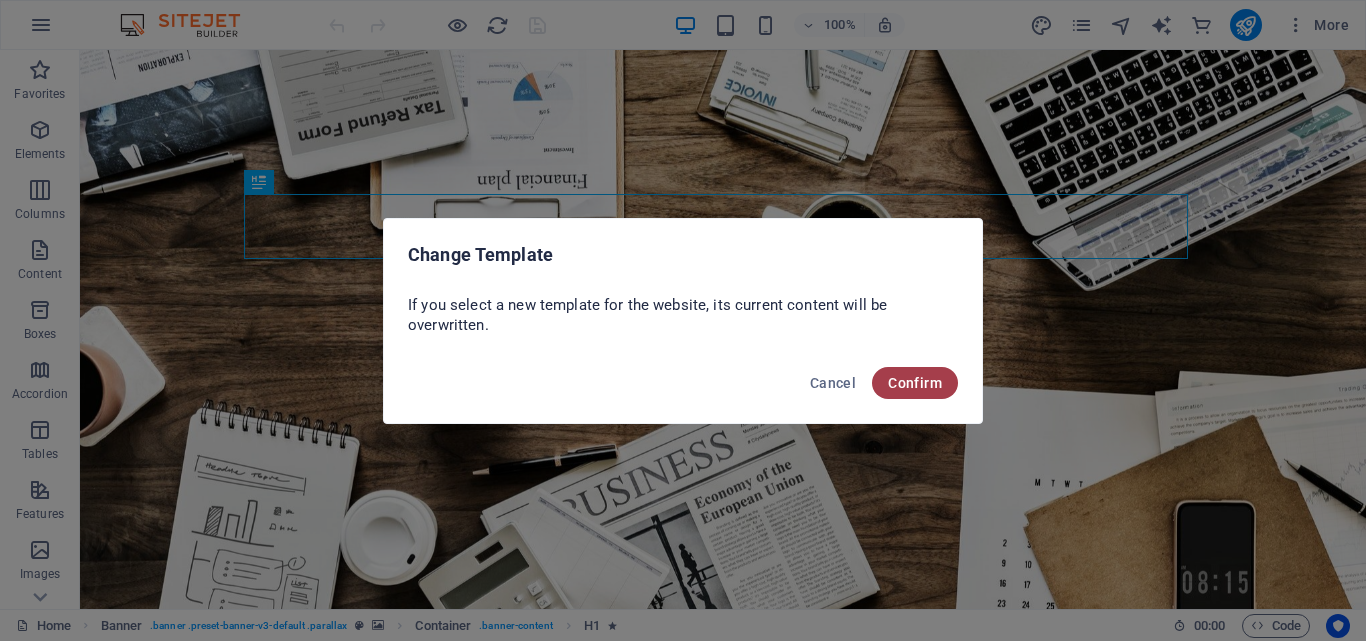 click on "Confirm" at bounding box center [915, 383] 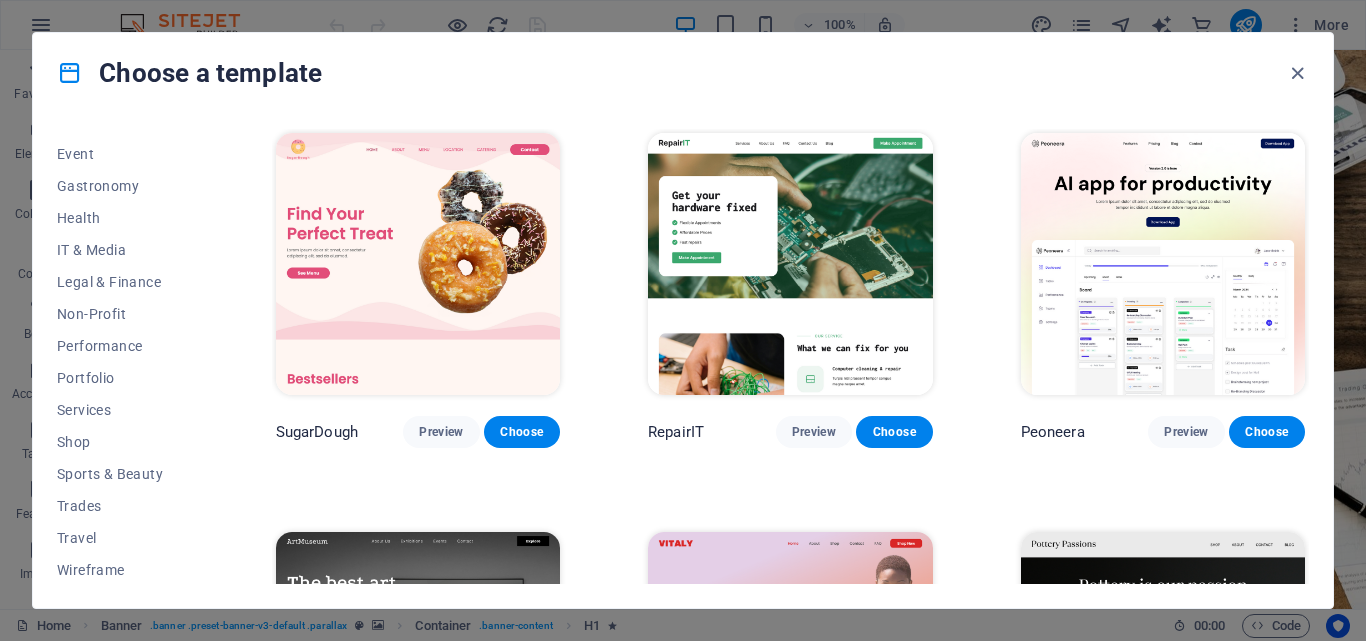 scroll, scrollTop: 377, scrollLeft: 0, axis: vertical 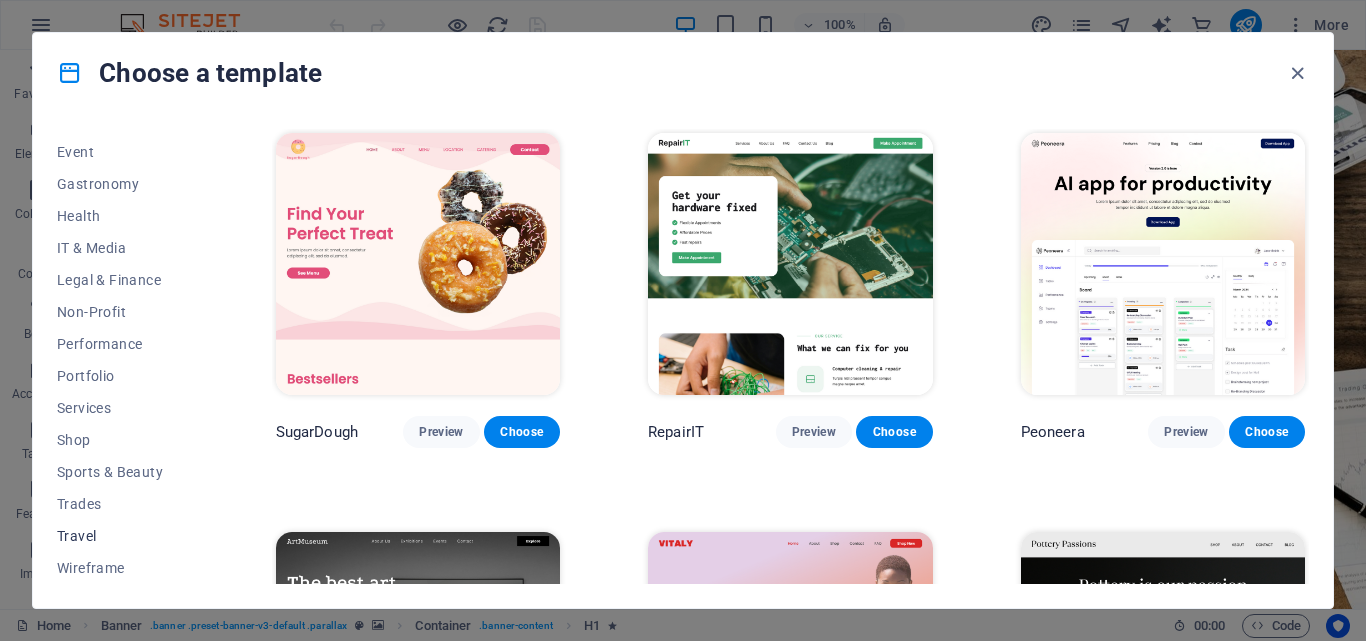 click on "Travel" at bounding box center [122, 536] 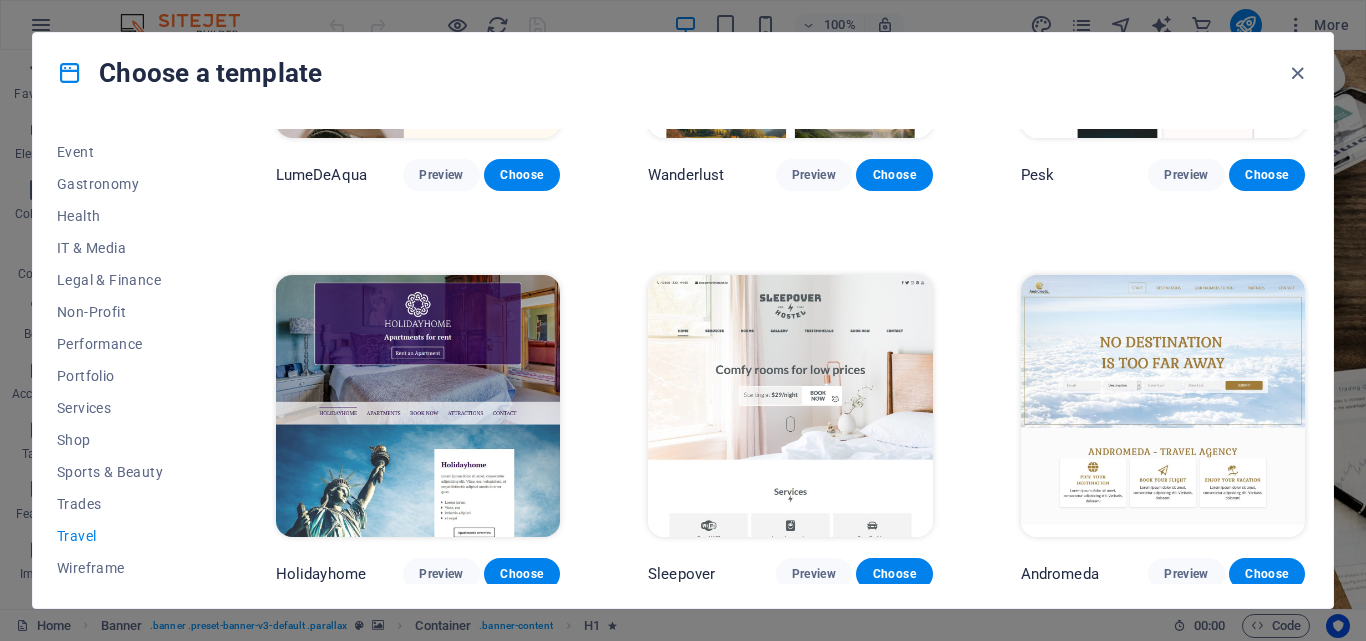 scroll, scrollTop: 0, scrollLeft: 0, axis: both 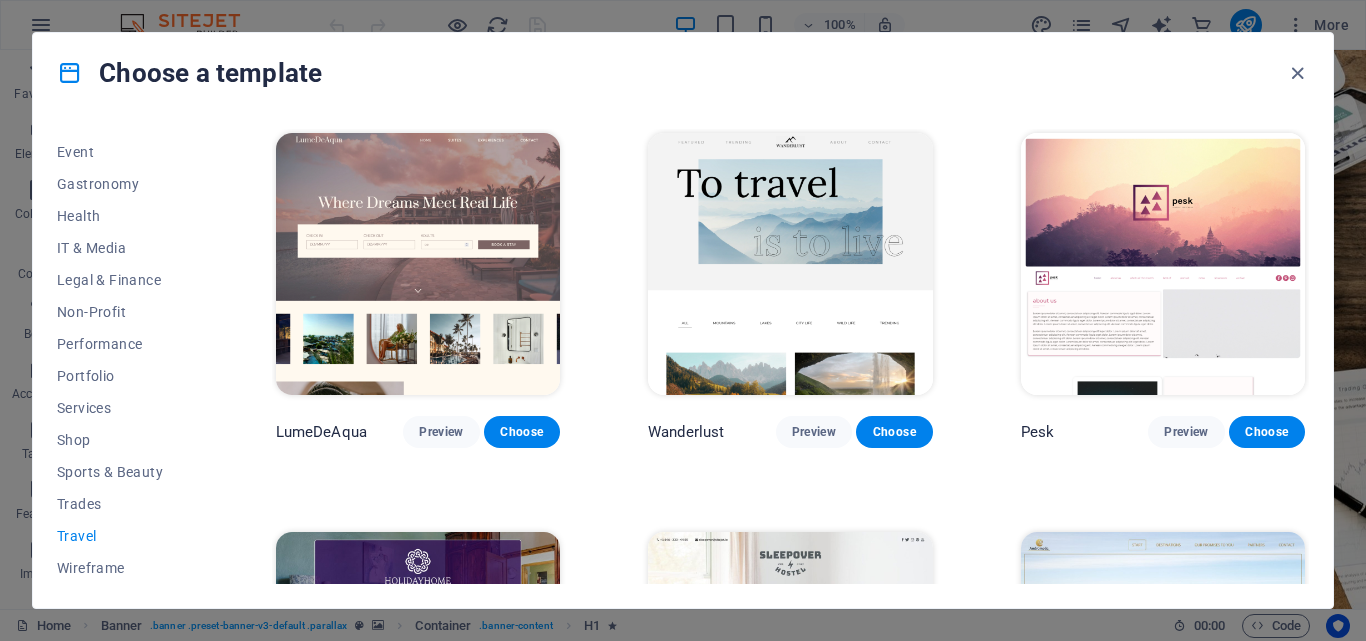 click at bounding box center (790, 264) 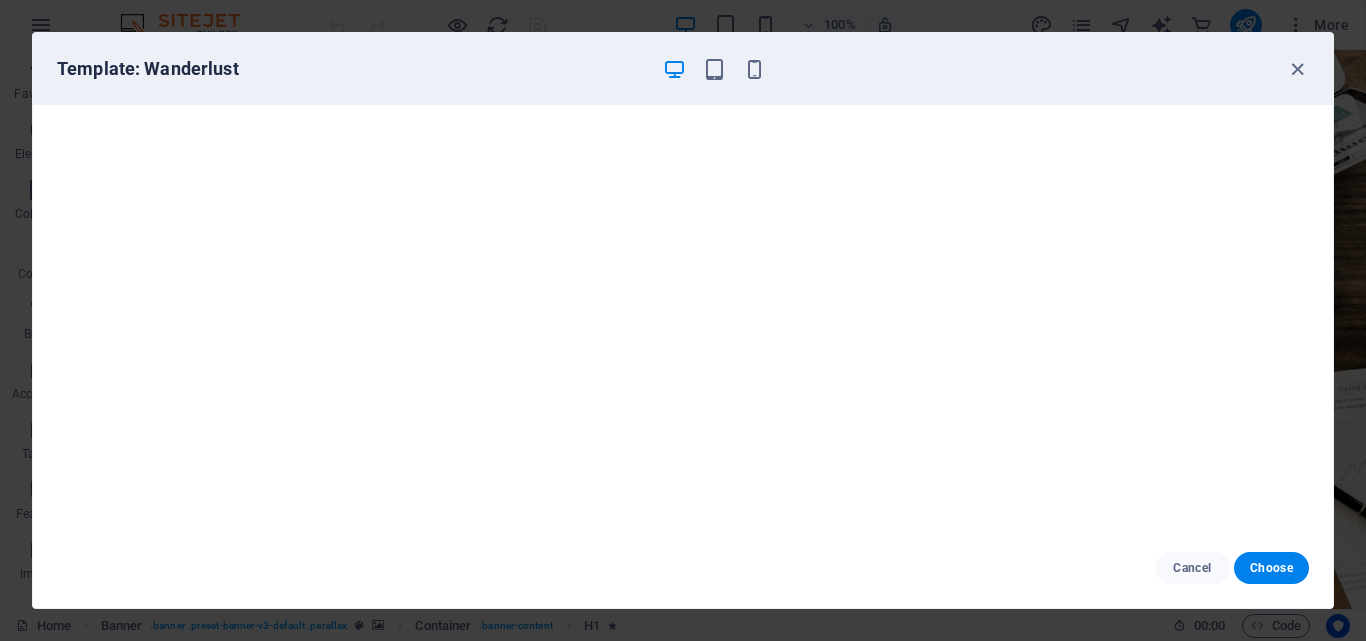 scroll, scrollTop: 0, scrollLeft: 0, axis: both 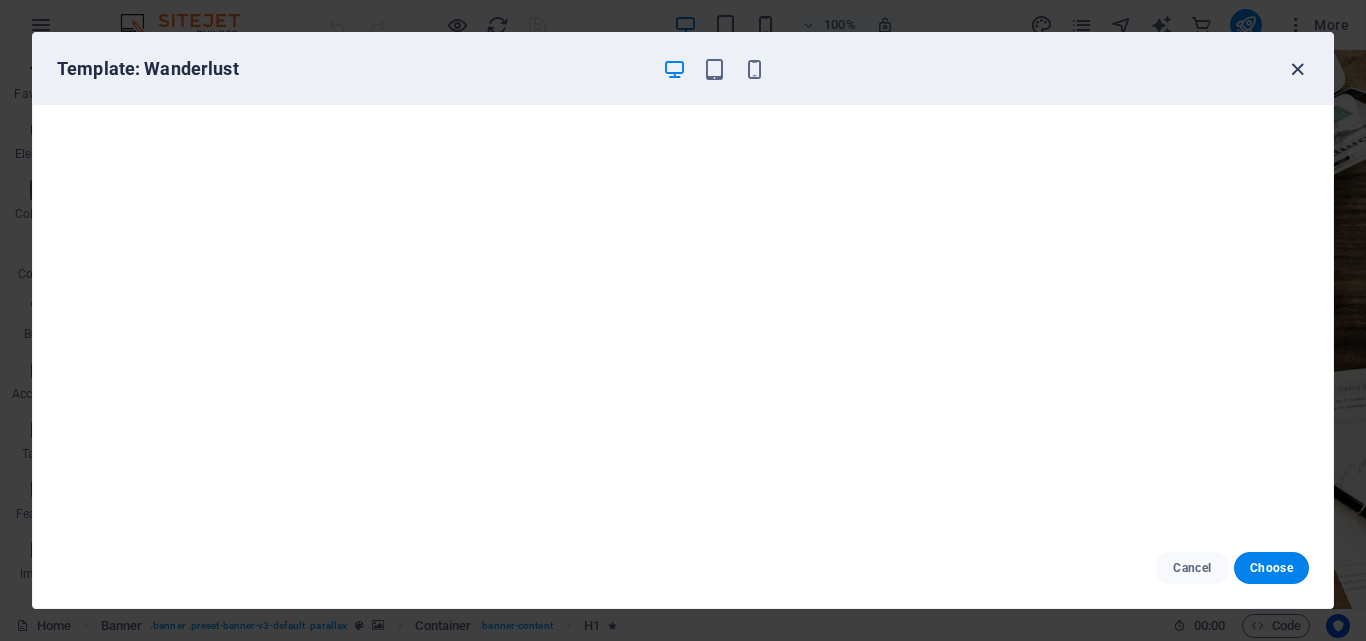 click at bounding box center (1297, 69) 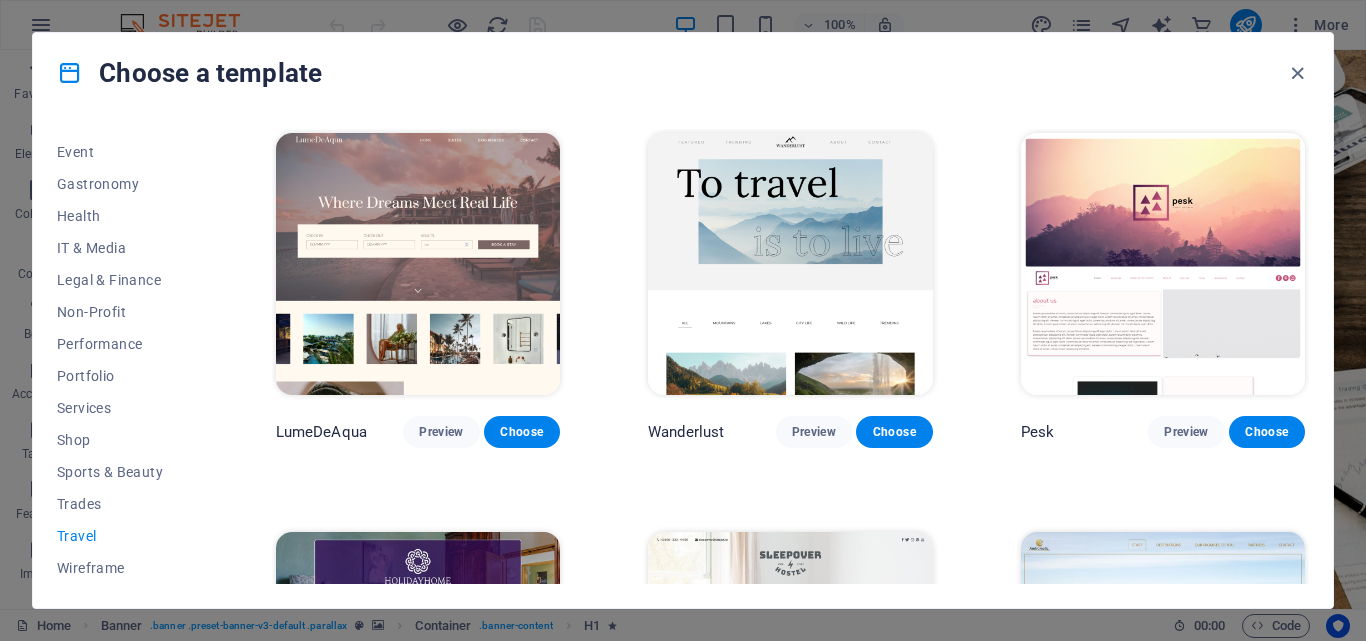 scroll, scrollTop: 398, scrollLeft: 0, axis: vertical 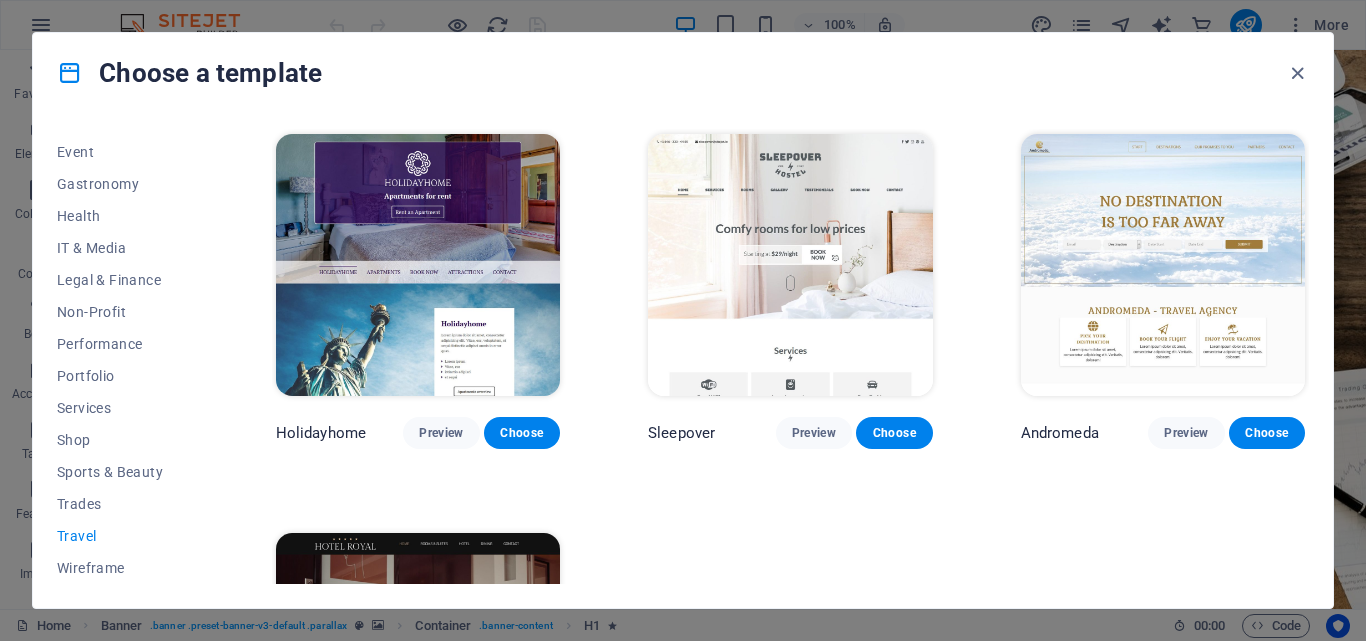 click at bounding box center [1163, 265] 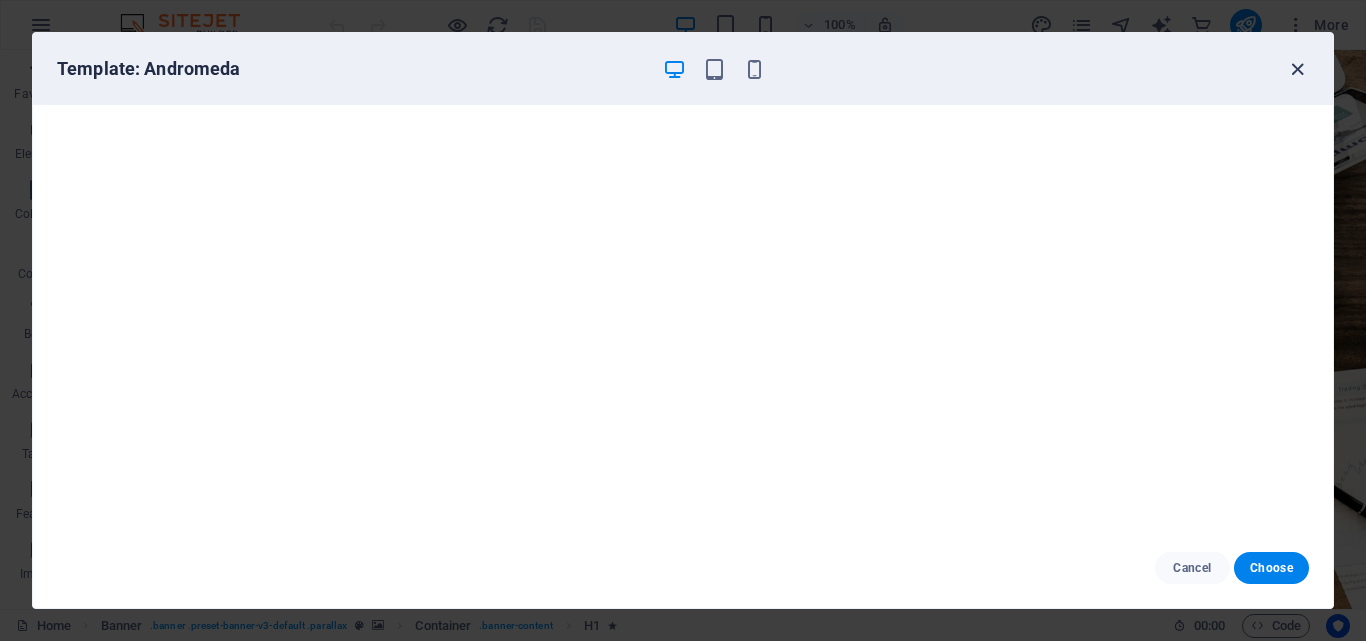 click at bounding box center (1297, 69) 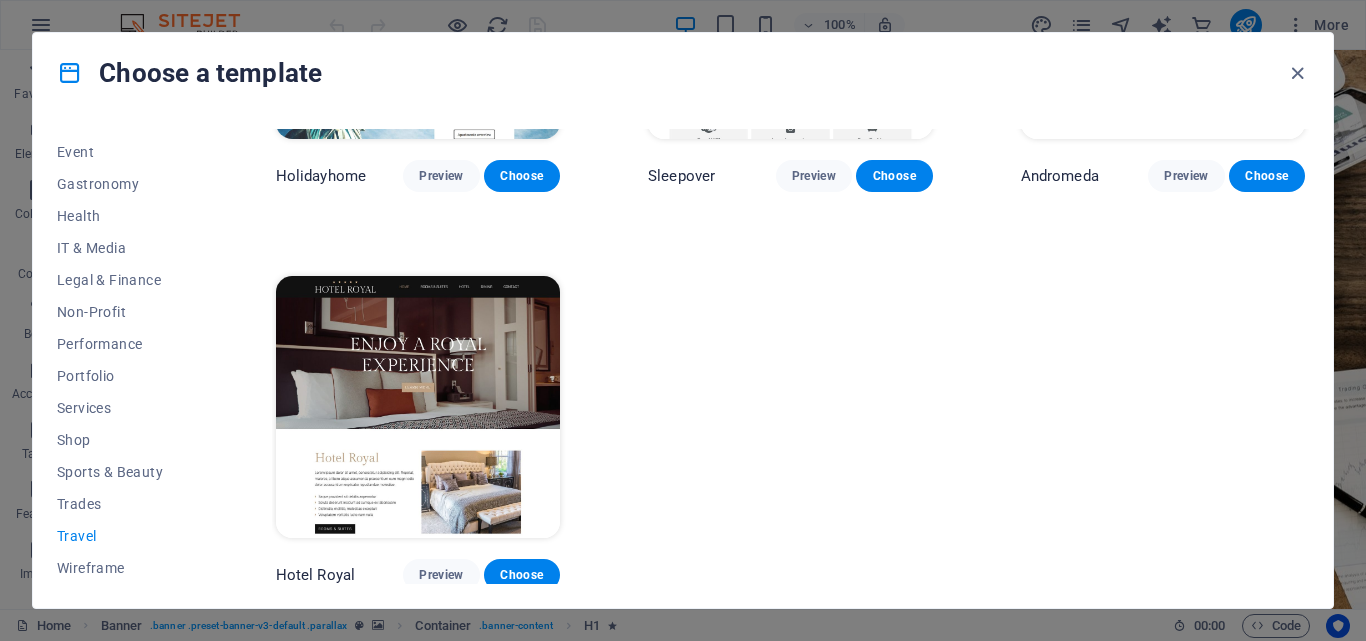 scroll, scrollTop: 257, scrollLeft: 0, axis: vertical 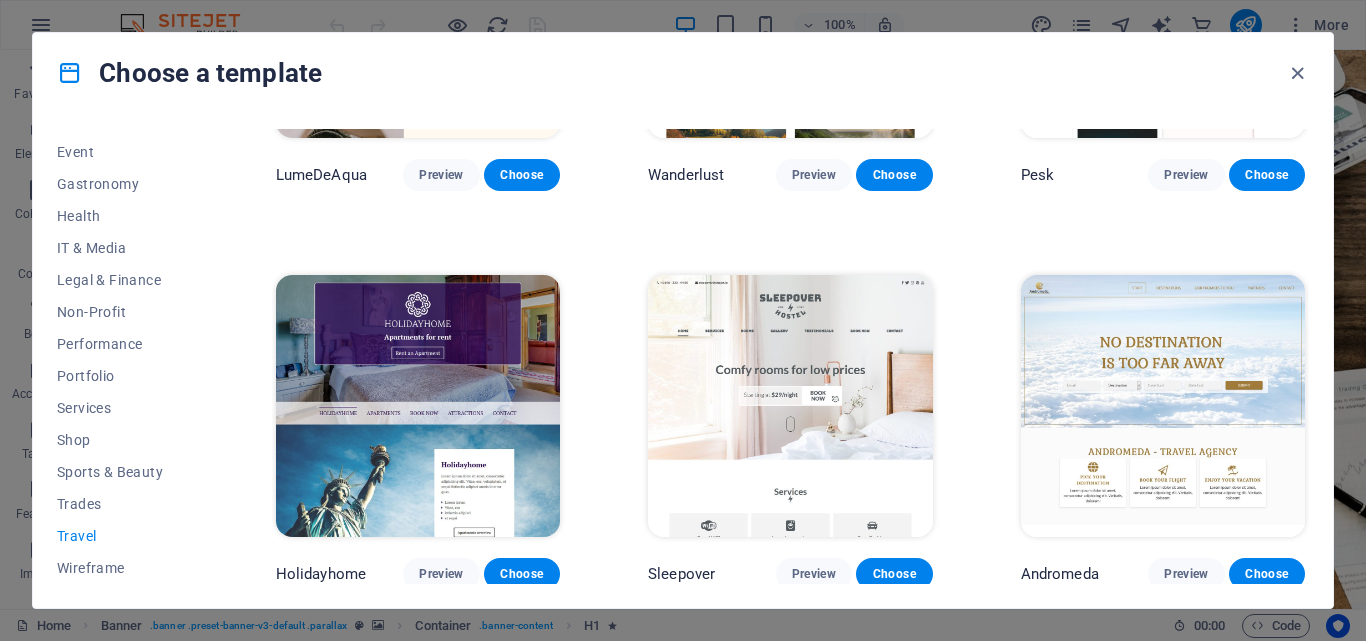 click at bounding box center (418, 406) 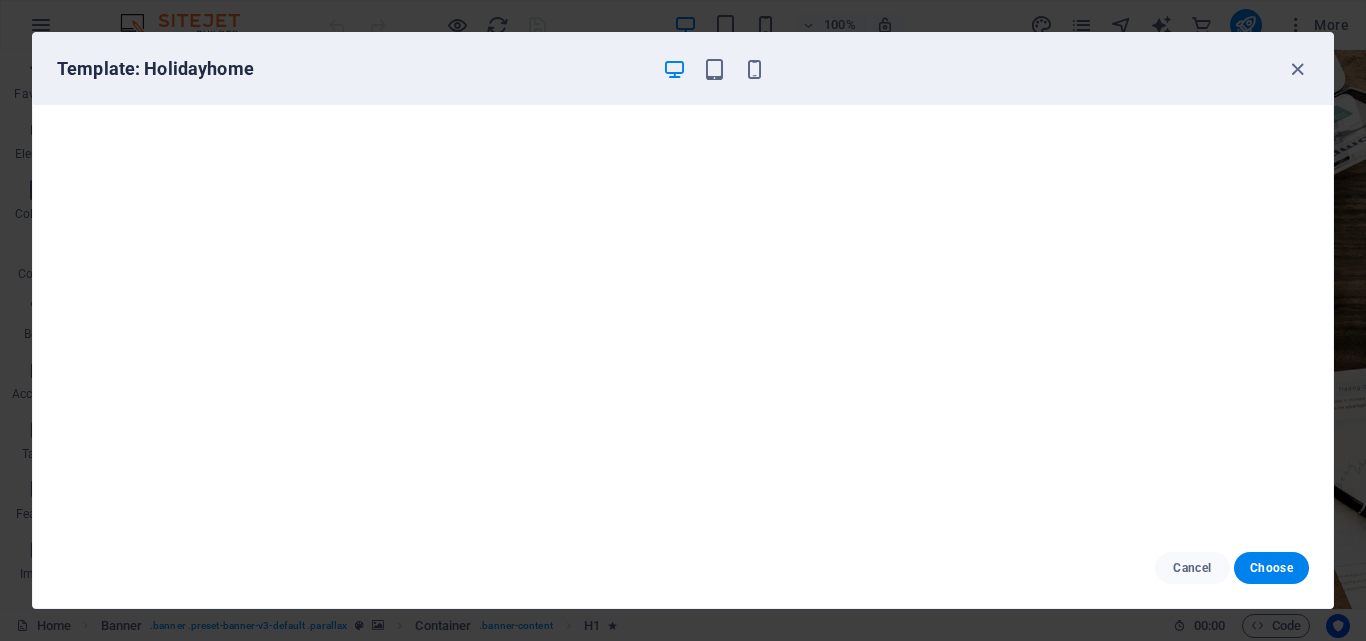 scroll, scrollTop: 5, scrollLeft: 0, axis: vertical 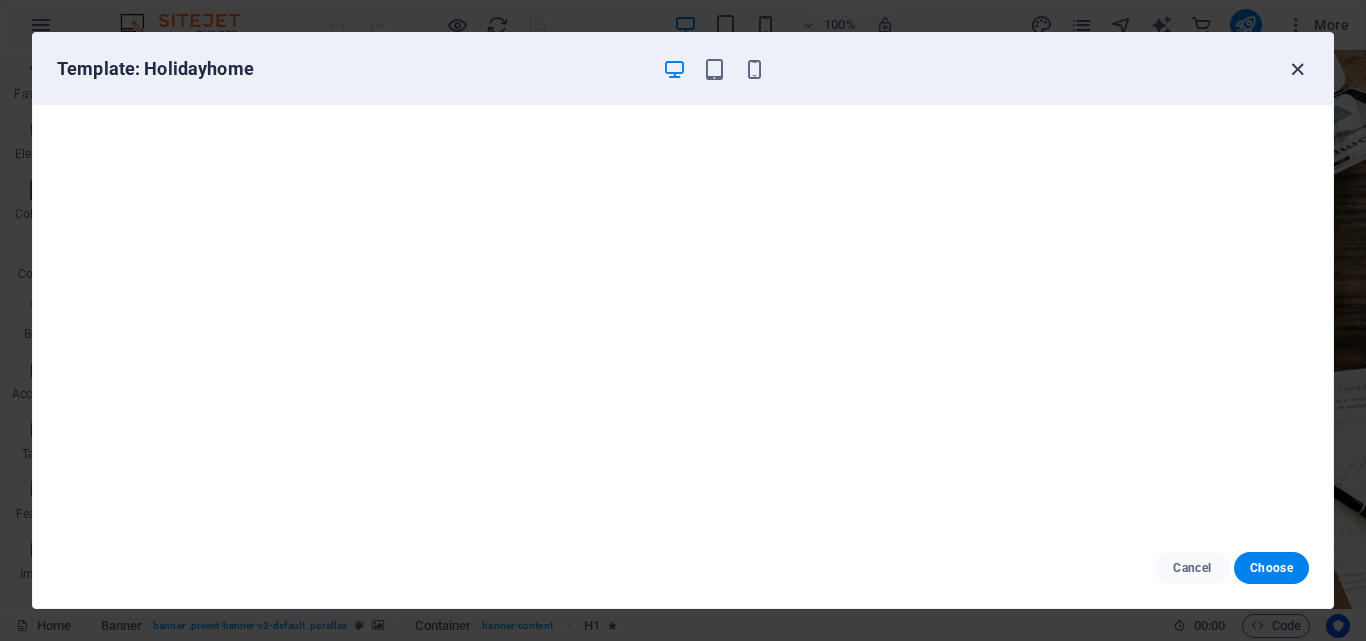 click at bounding box center (1297, 69) 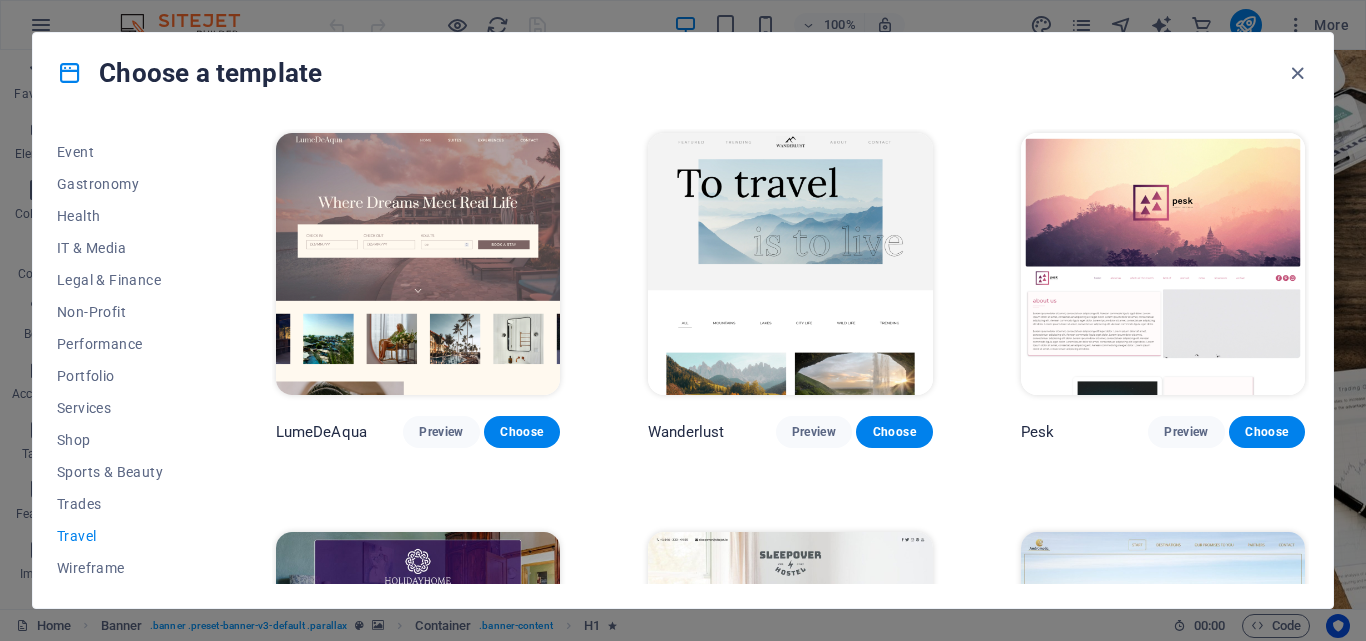 scroll, scrollTop: 398, scrollLeft: 0, axis: vertical 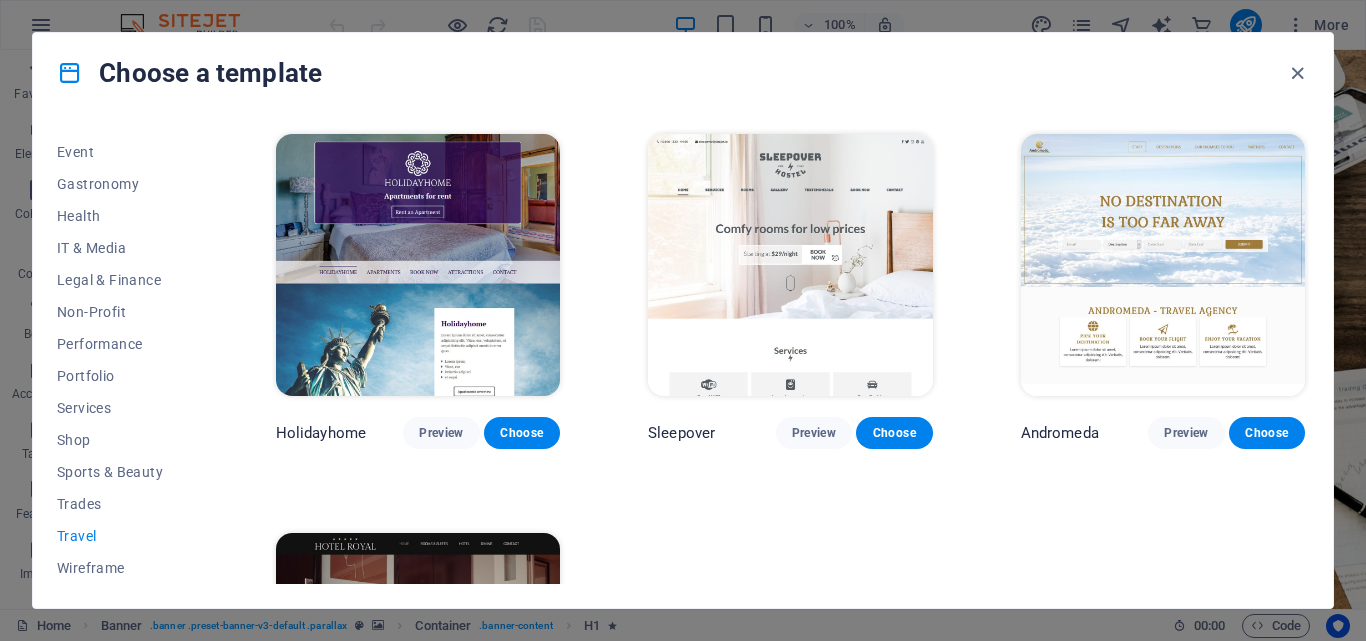 click at bounding box center [1163, 265] 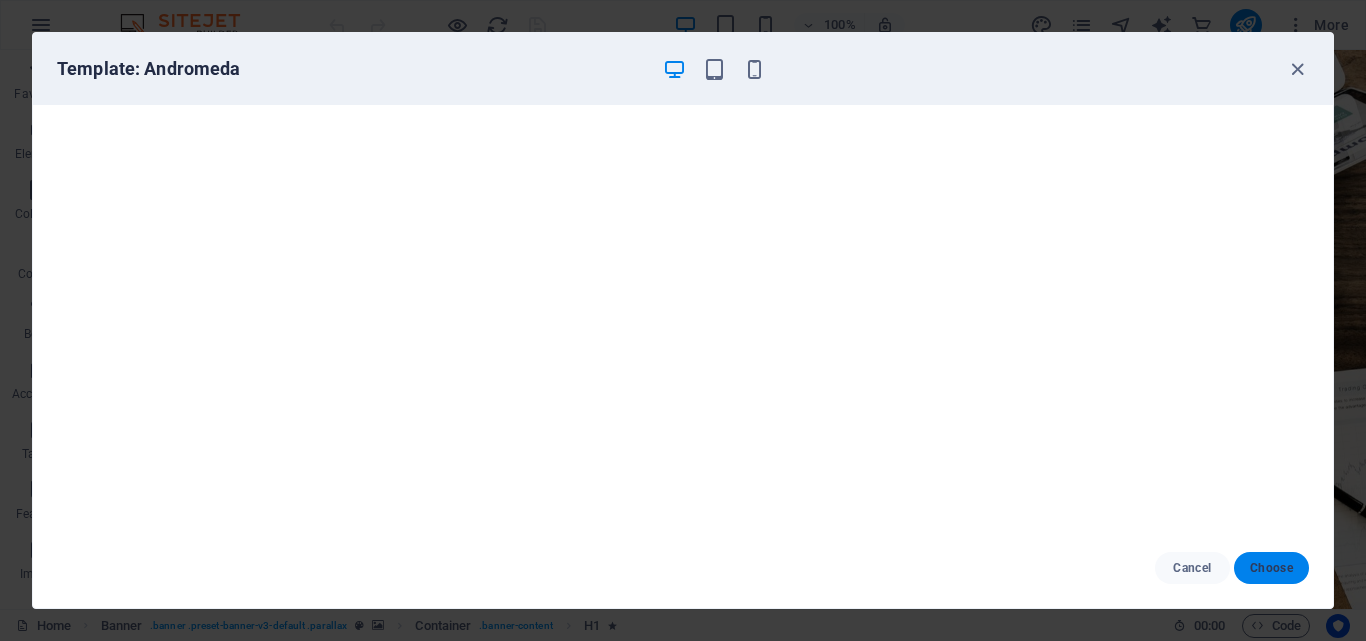 click on "Choose" at bounding box center (1271, 568) 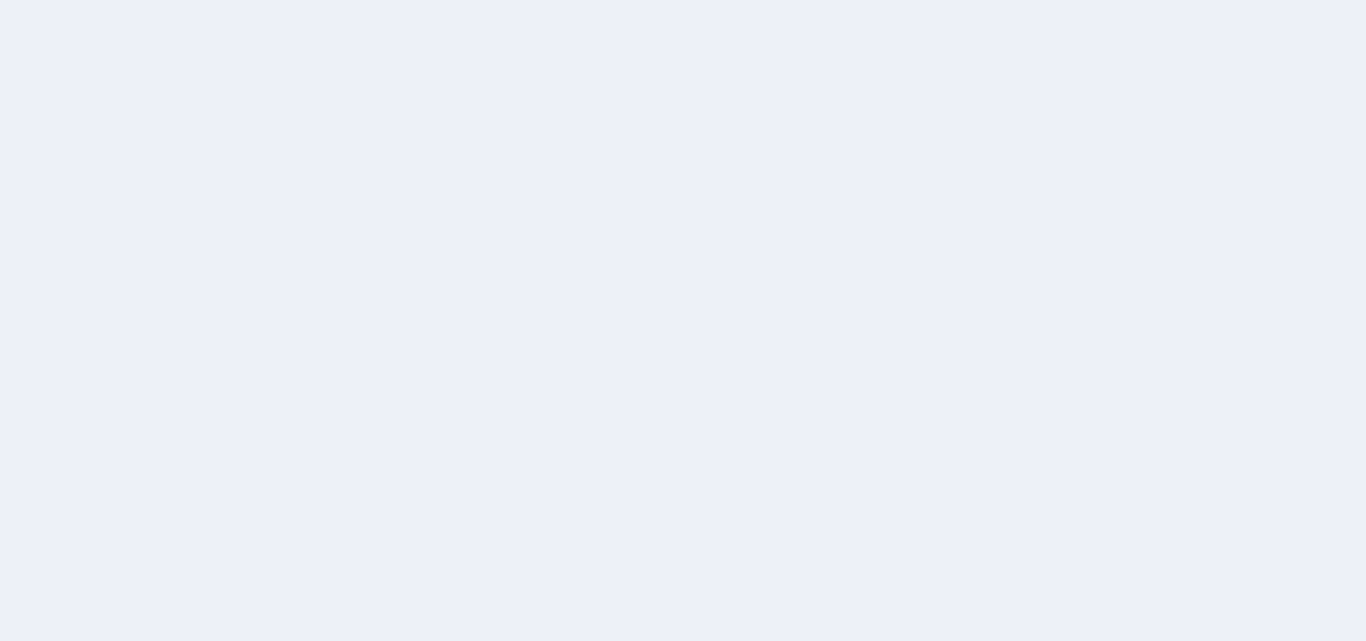 scroll, scrollTop: 0, scrollLeft: 0, axis: both 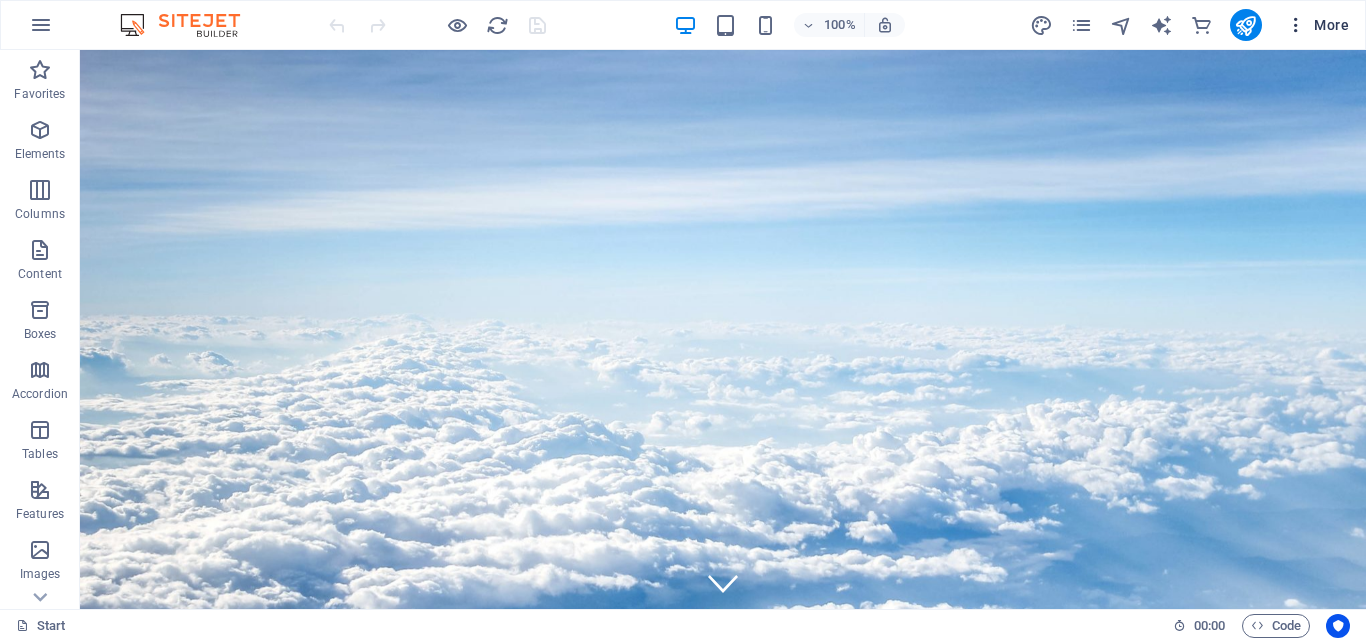 click at bounding box center (1296, 25) 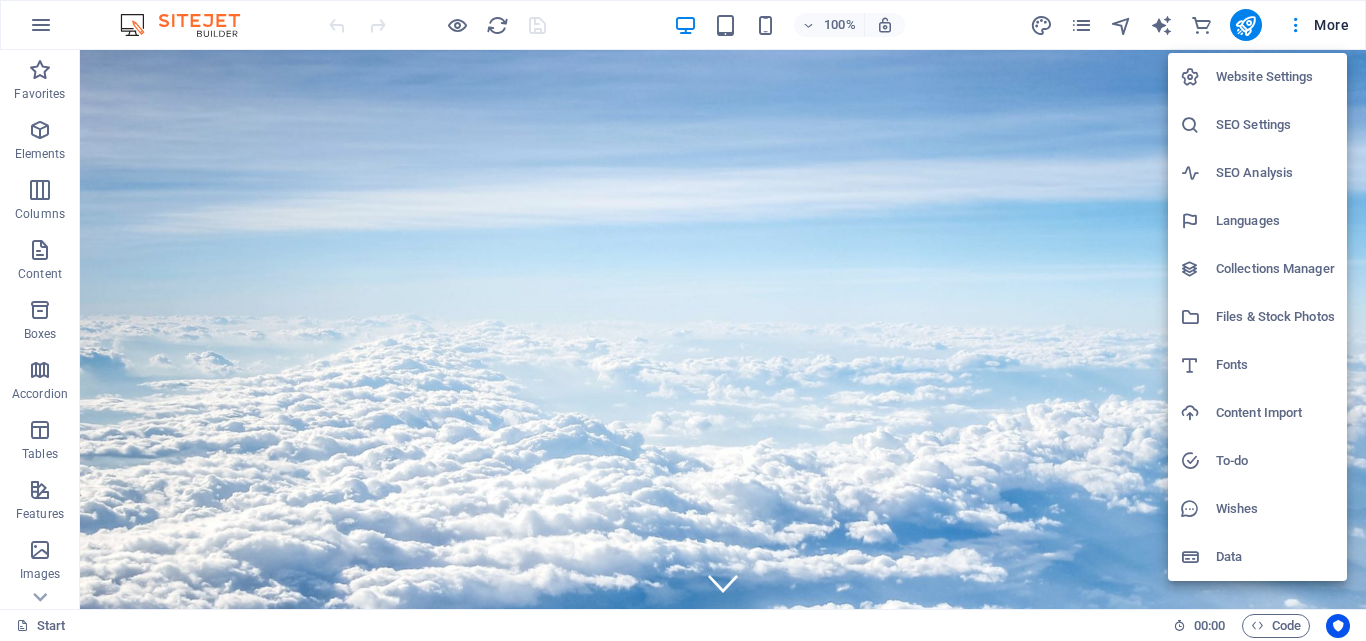 click at bounding box center (683, 320) 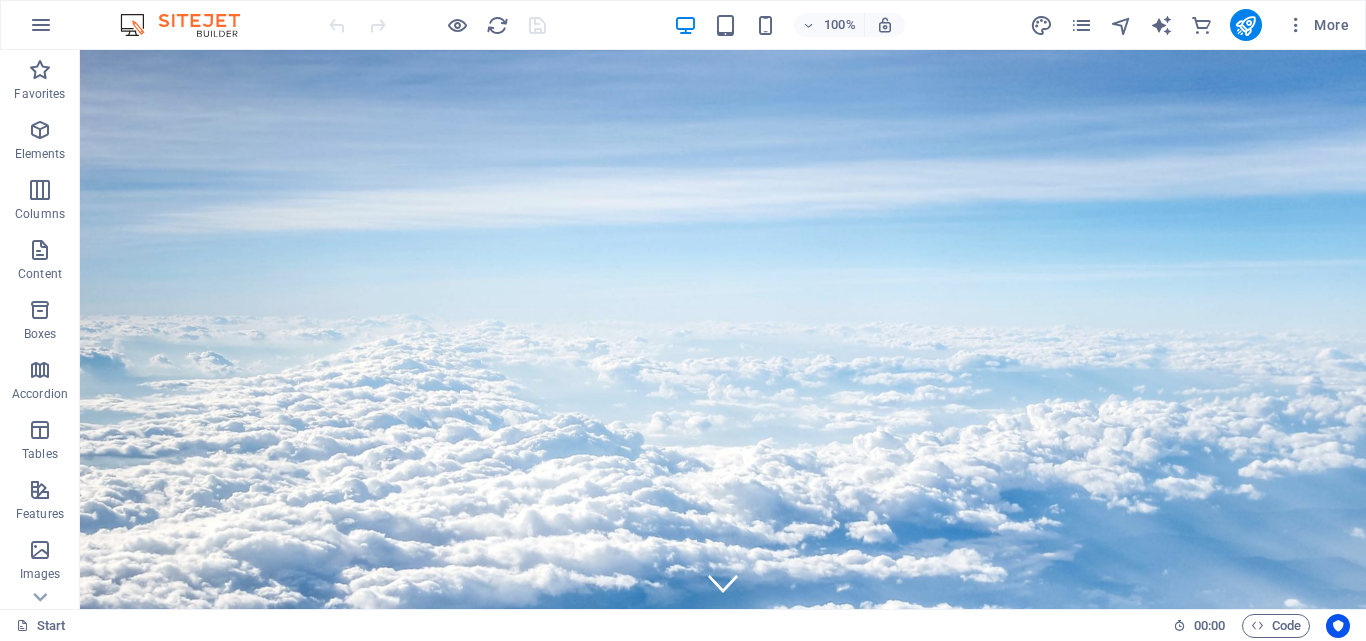 click at bounding box center [1245, 25] 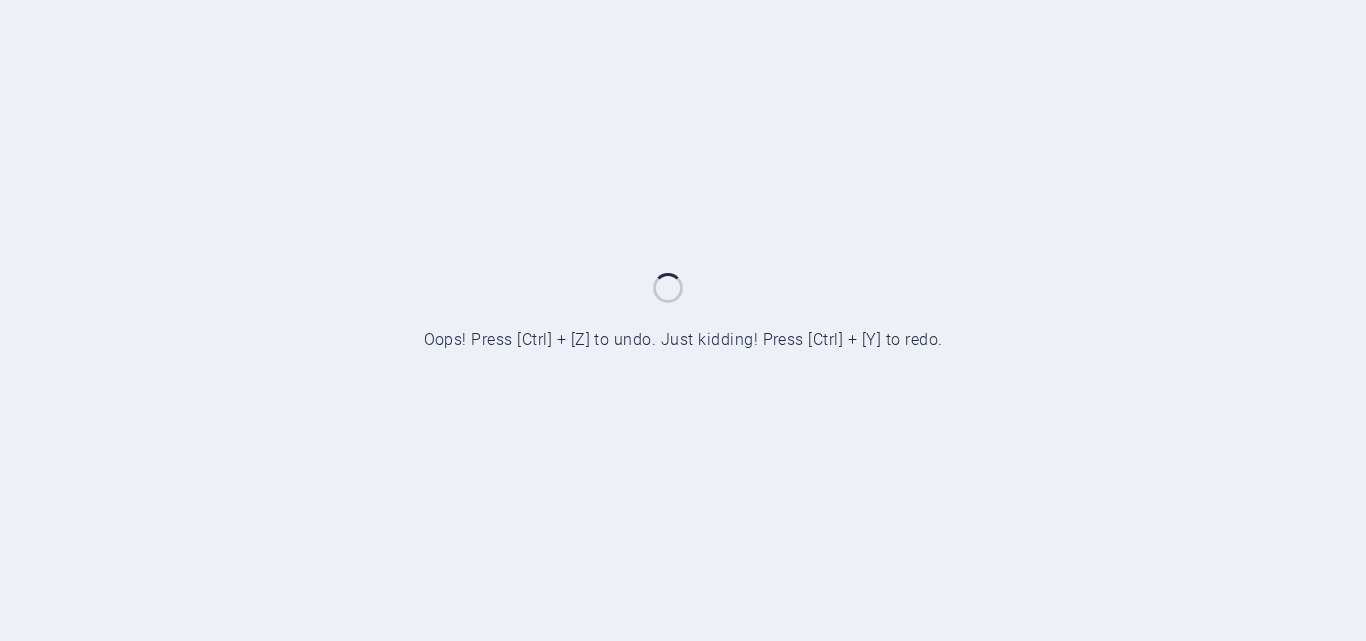scroll, scrollTop: 0, scrollLeft: 0, axis: both 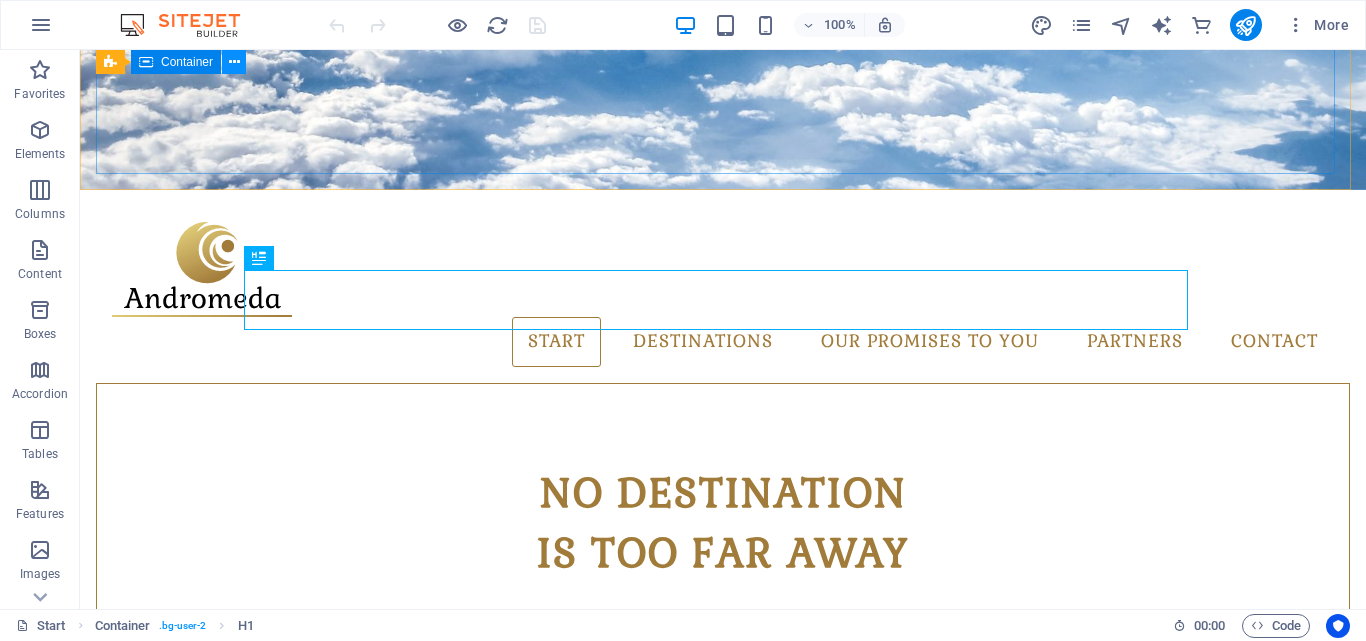 click at bounding box center [234, 62] 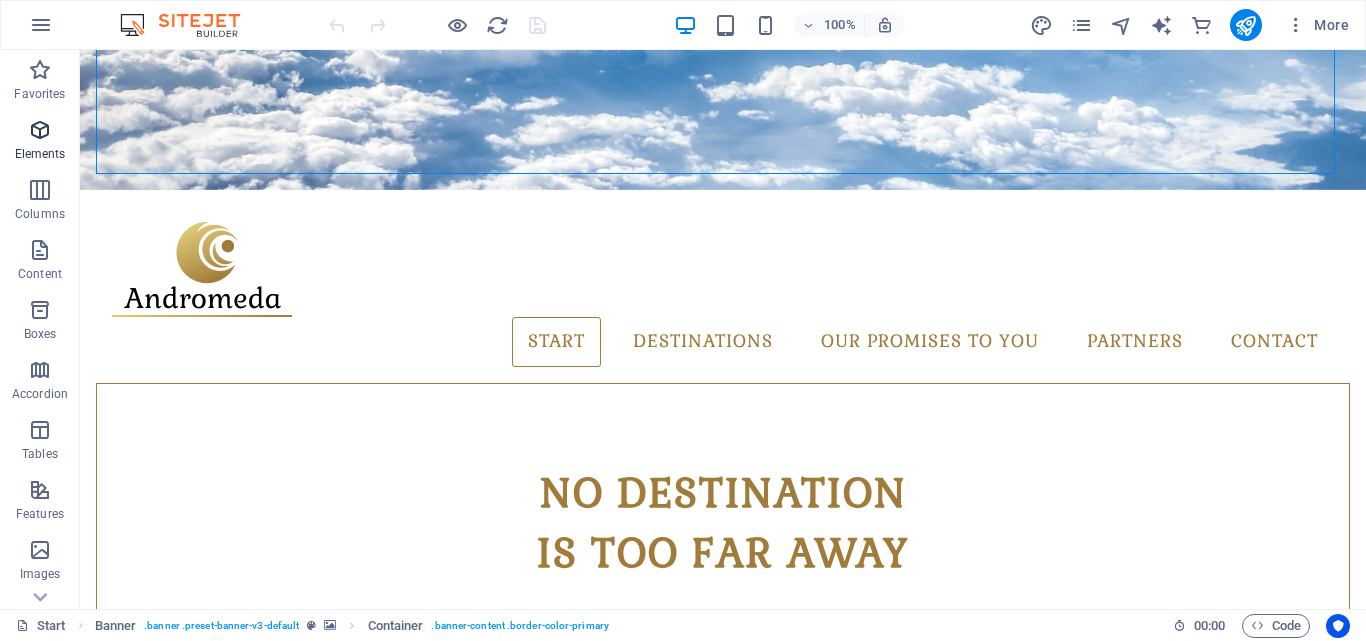 click on "Elements" at bounding box center (40, 142) 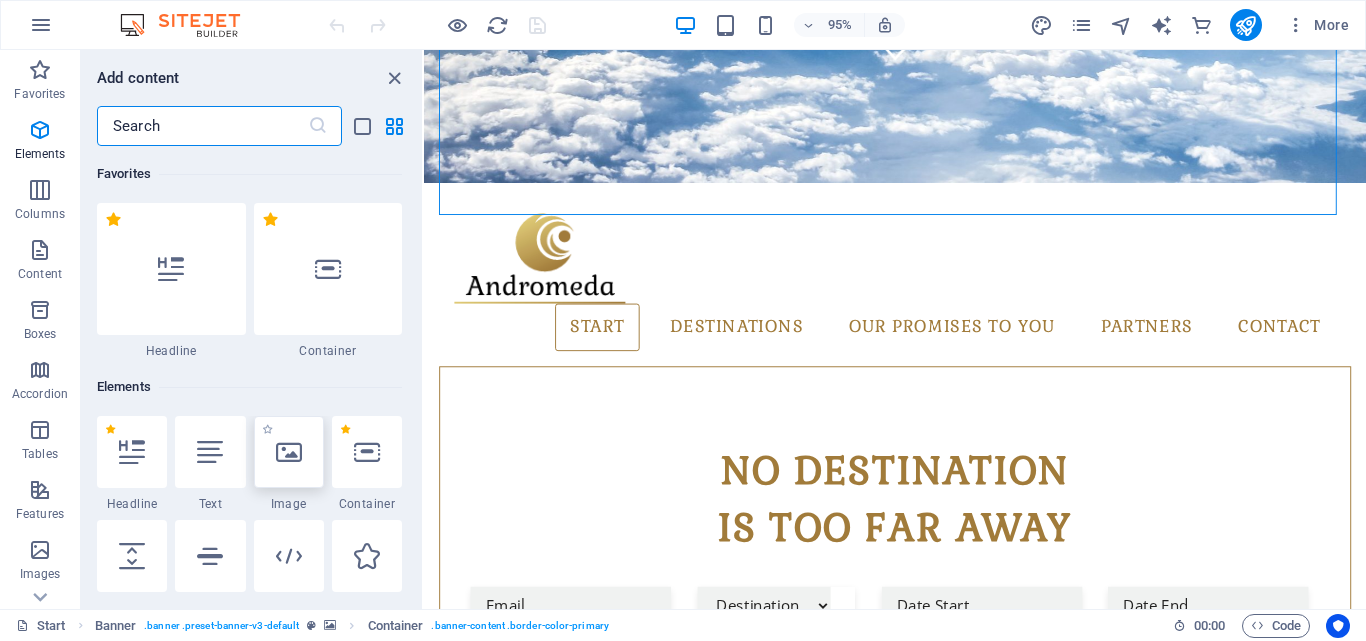 scroll, scrollTop: 213, scrollLeft: 0, axis: vertical 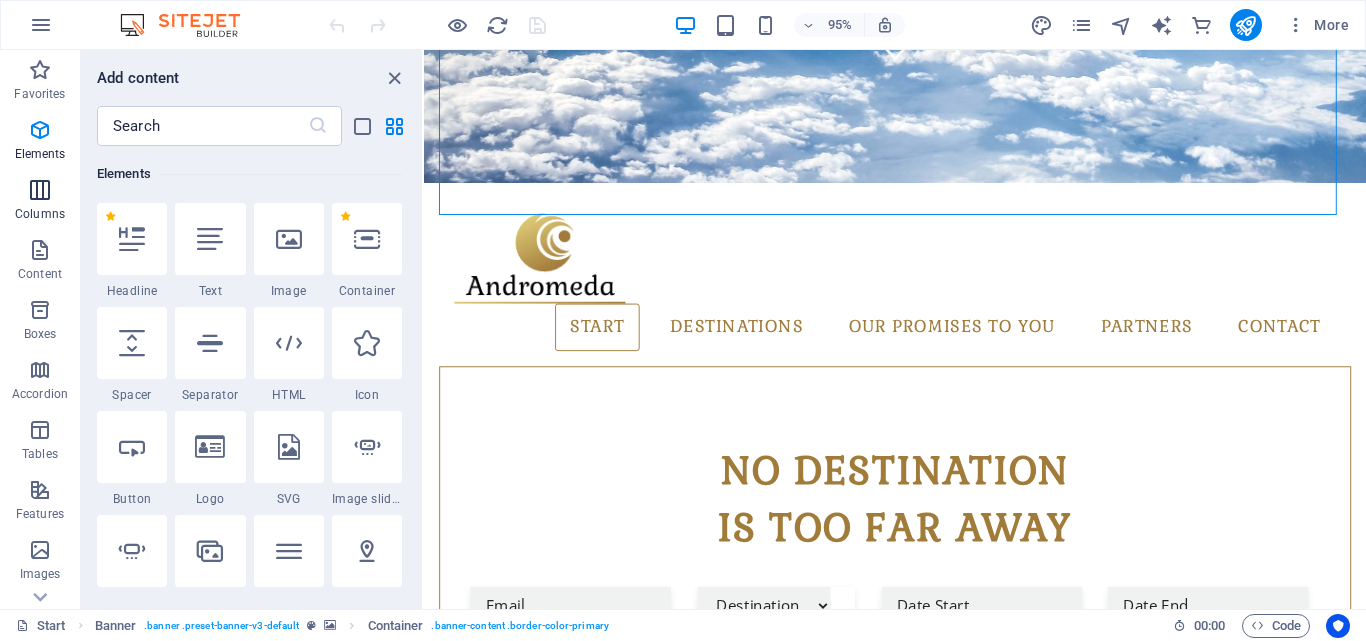 click at bounding box center [40, 190] 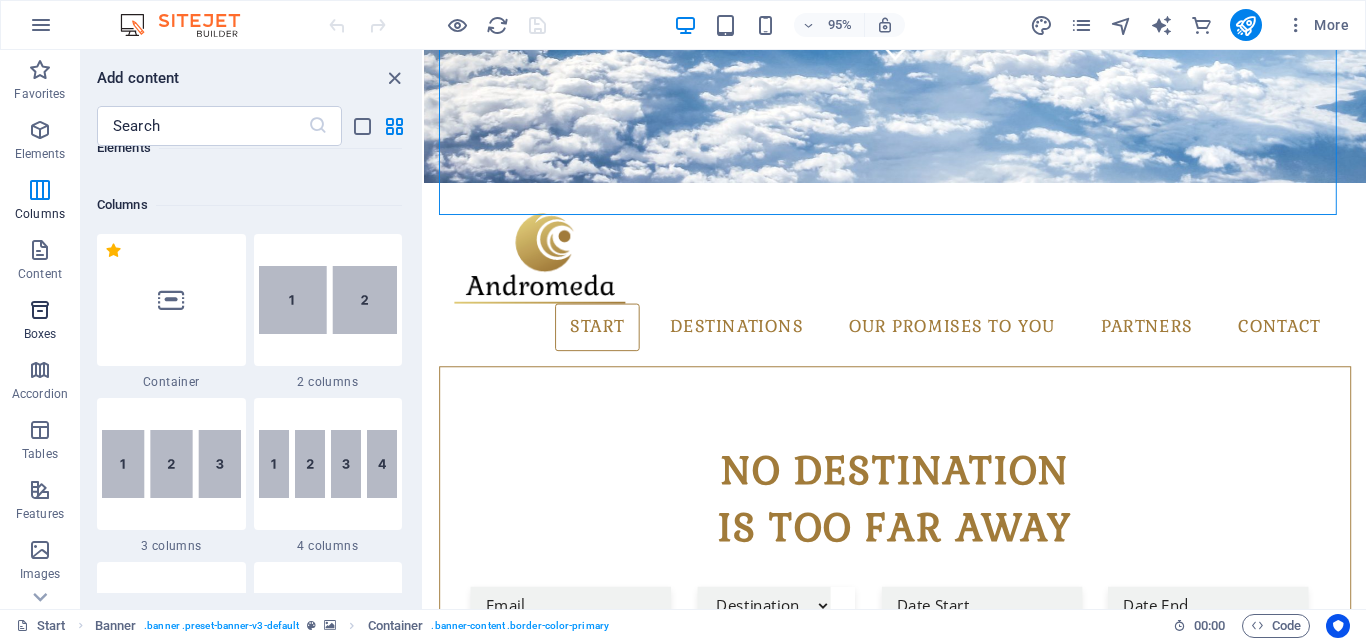 scroll, scrollTop: 990, scrollLeft: 0, axis: vertical 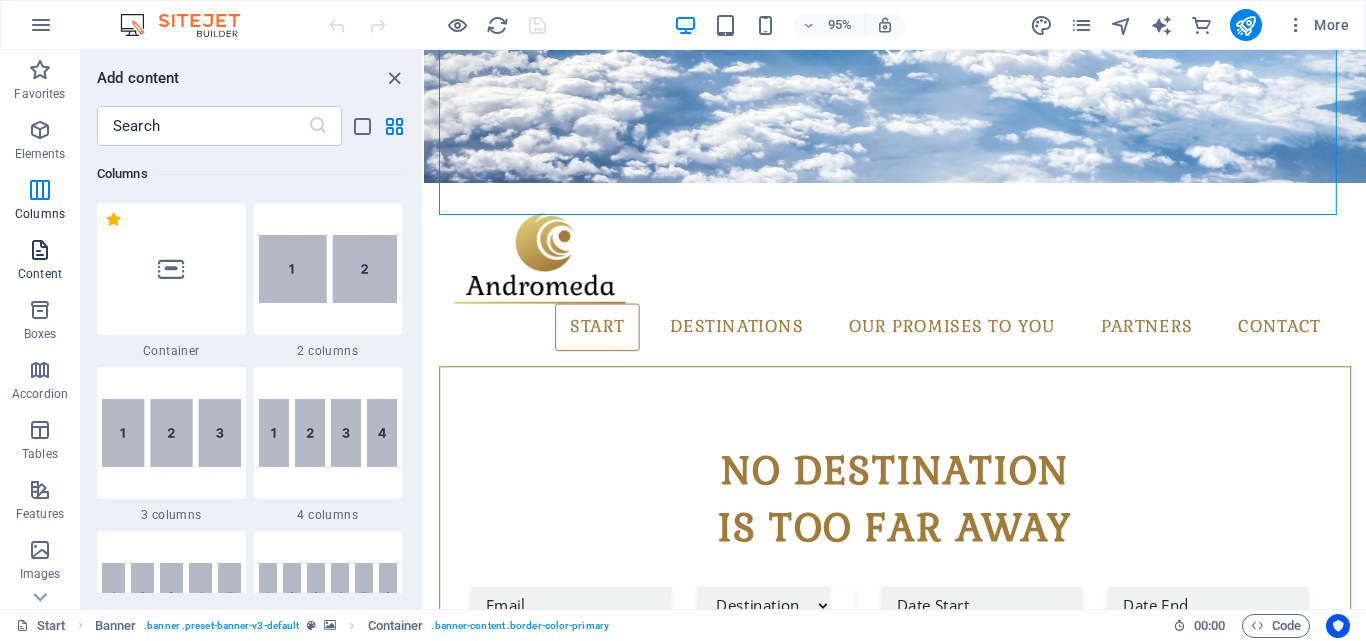 click on "Content" at bounding box center [40, 274] 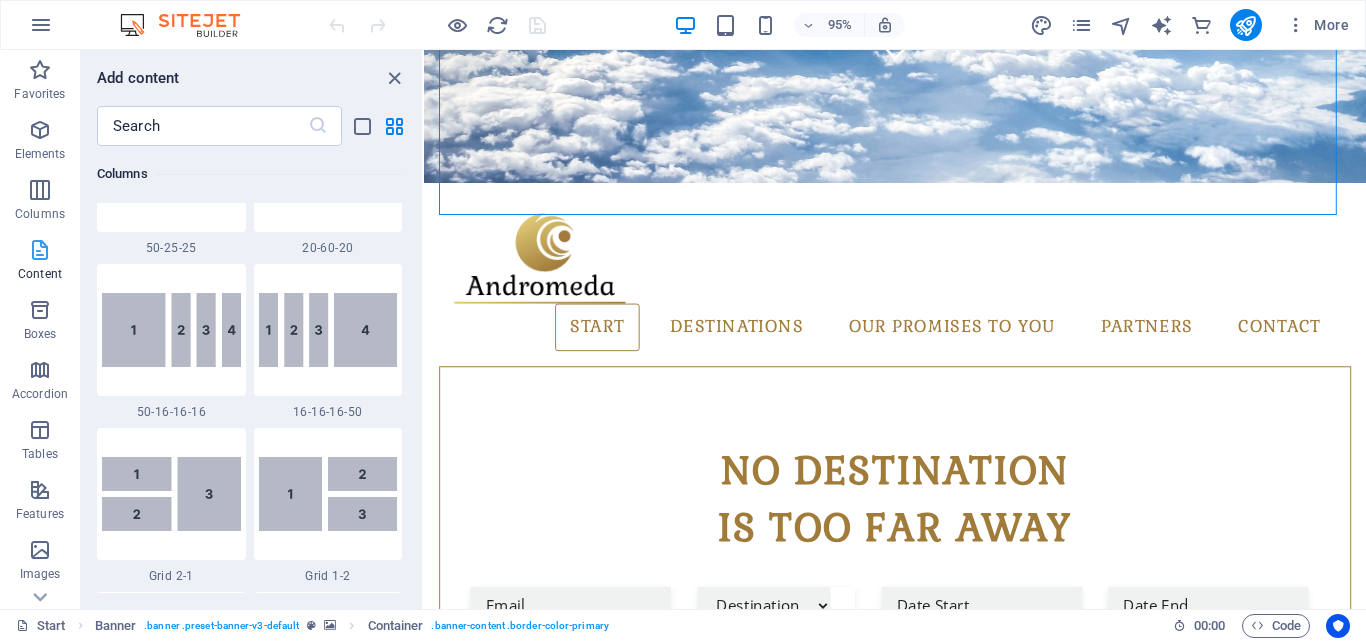 scroll, scrollTop: 3499, scrollLeft: 0, axis: vertical 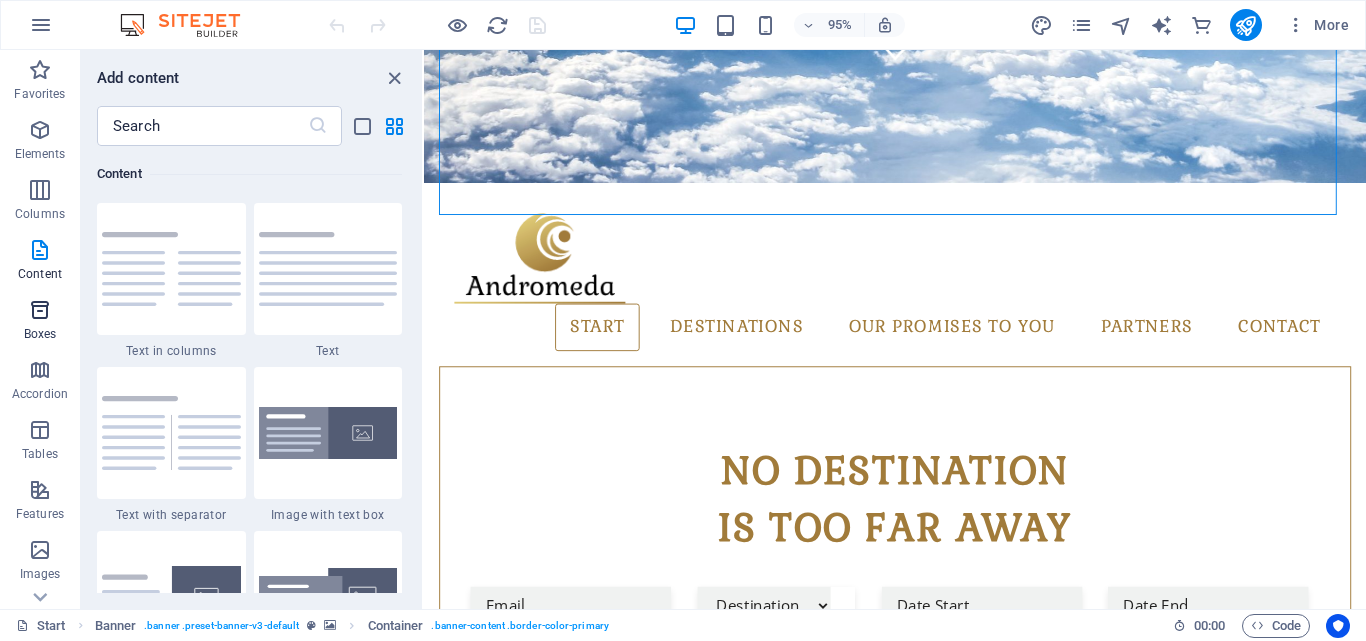 click at bounding box center (40, 310) 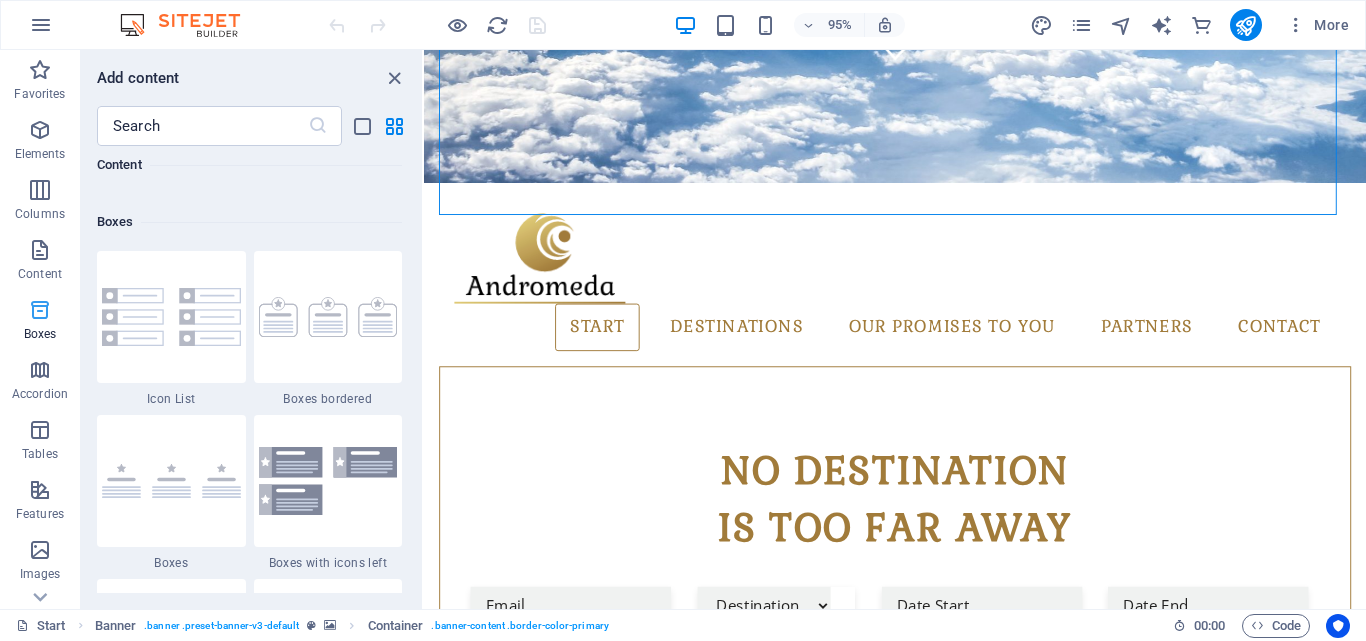 scroll, scrollTop: 5516, scrollLeft: 0, axis: vertical 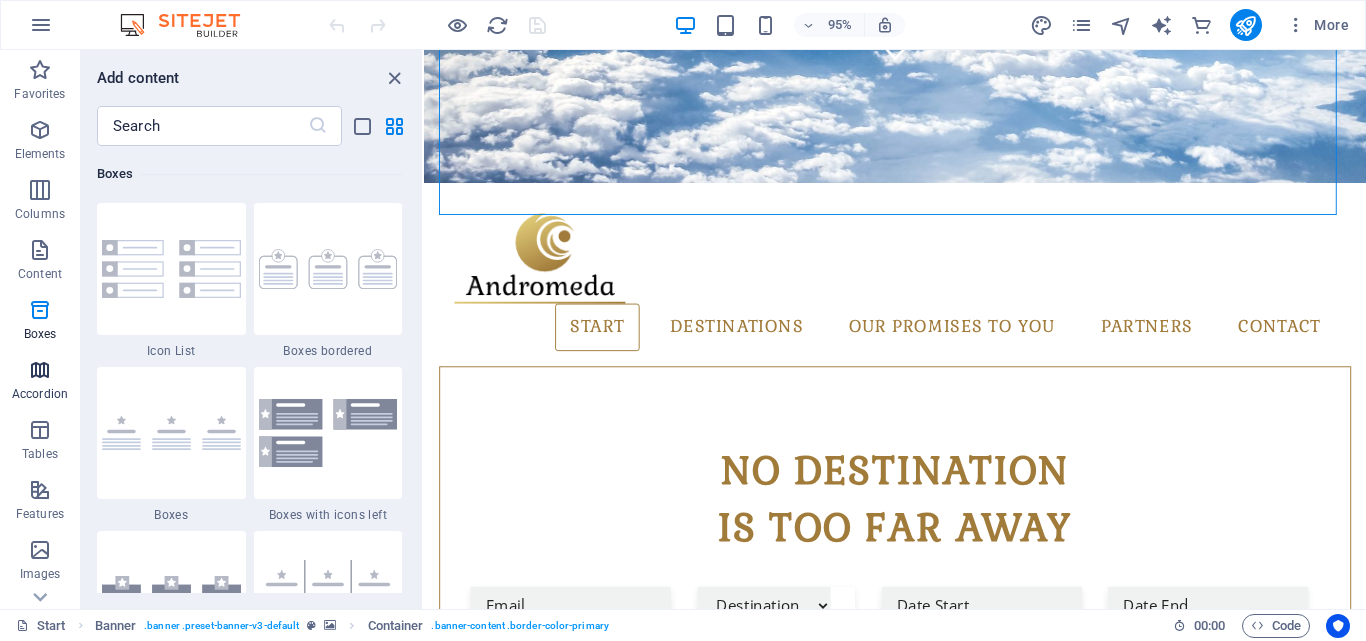 click at bounding box center (40, 370) 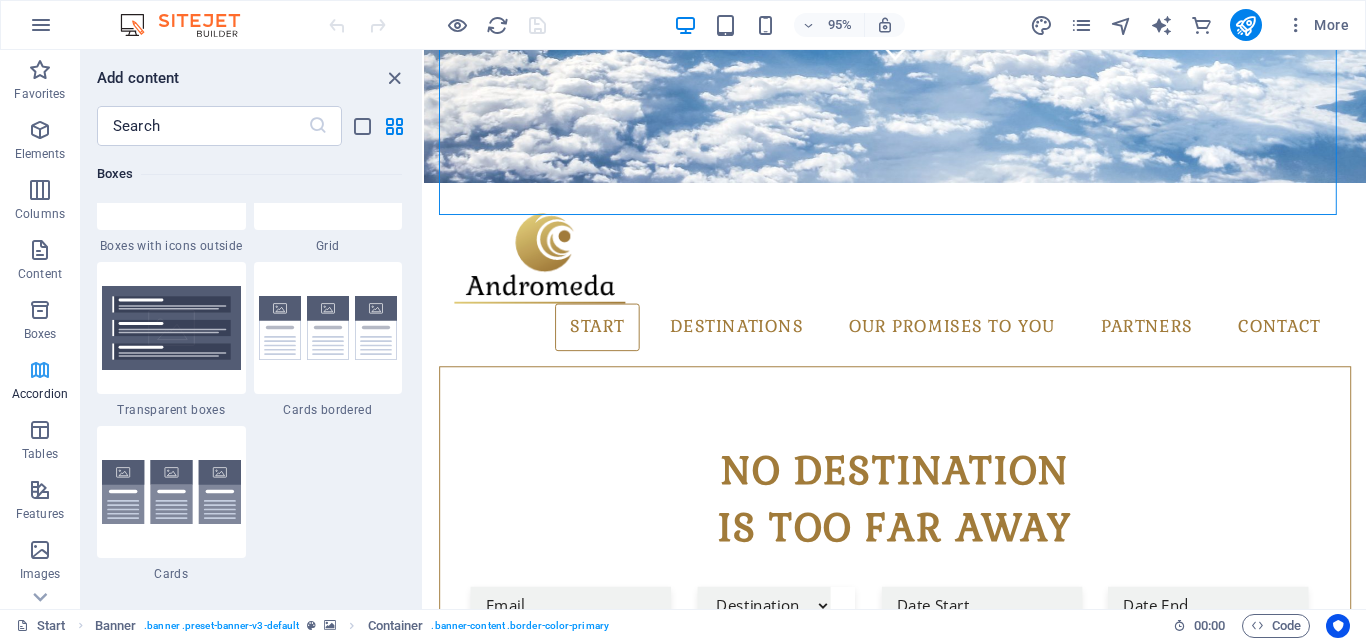 scroll, scrollTop: 6385, scrollLeft: 0, axis: vertical 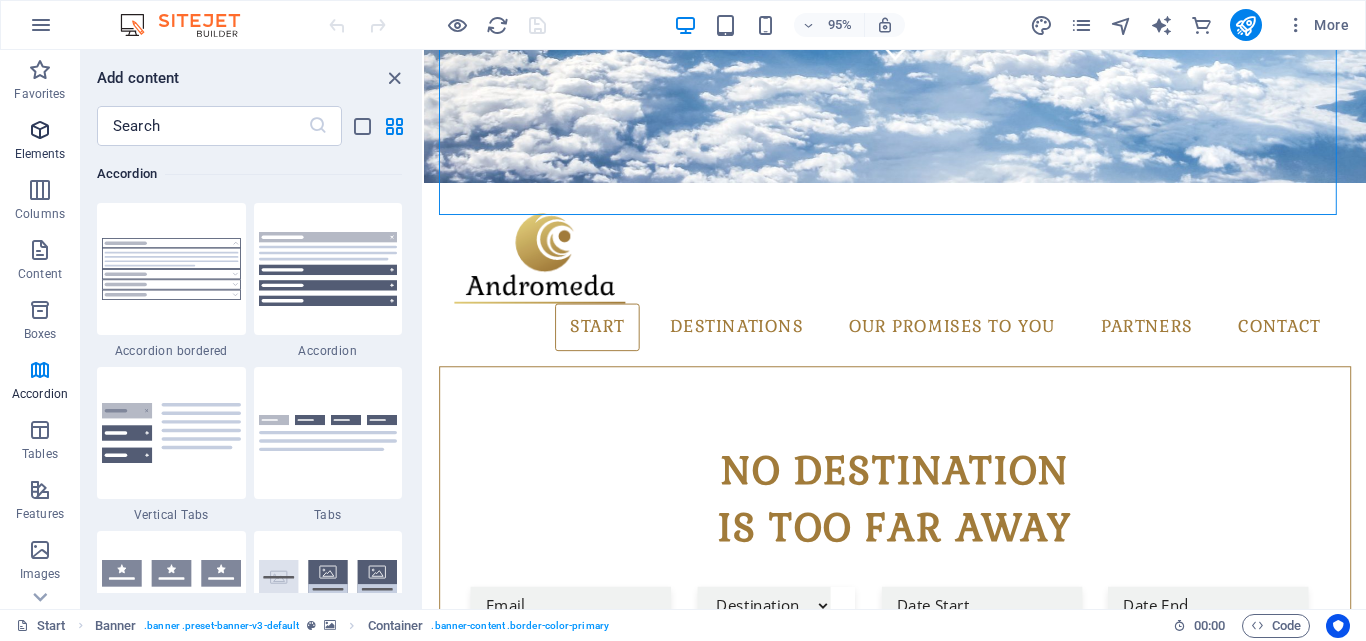 click on "Elements" at bounding box center [40, 154] 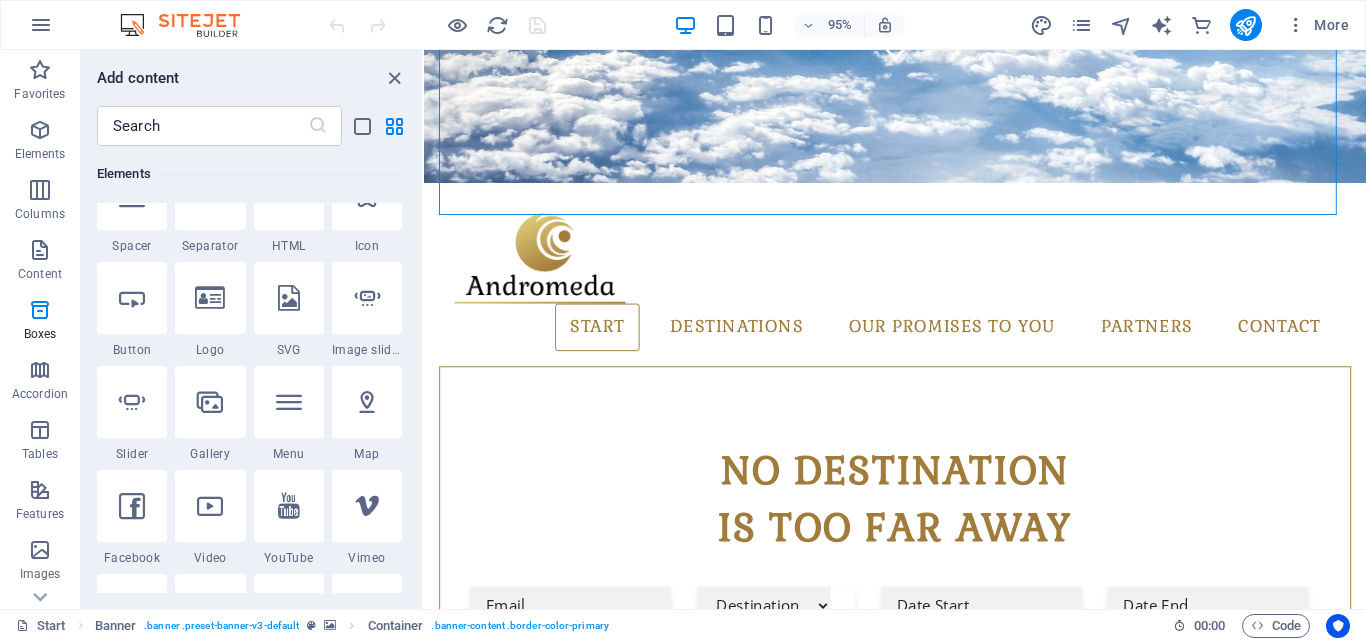 scroll, scrollTop: 294, scrollLeft: 0, axis: vertical 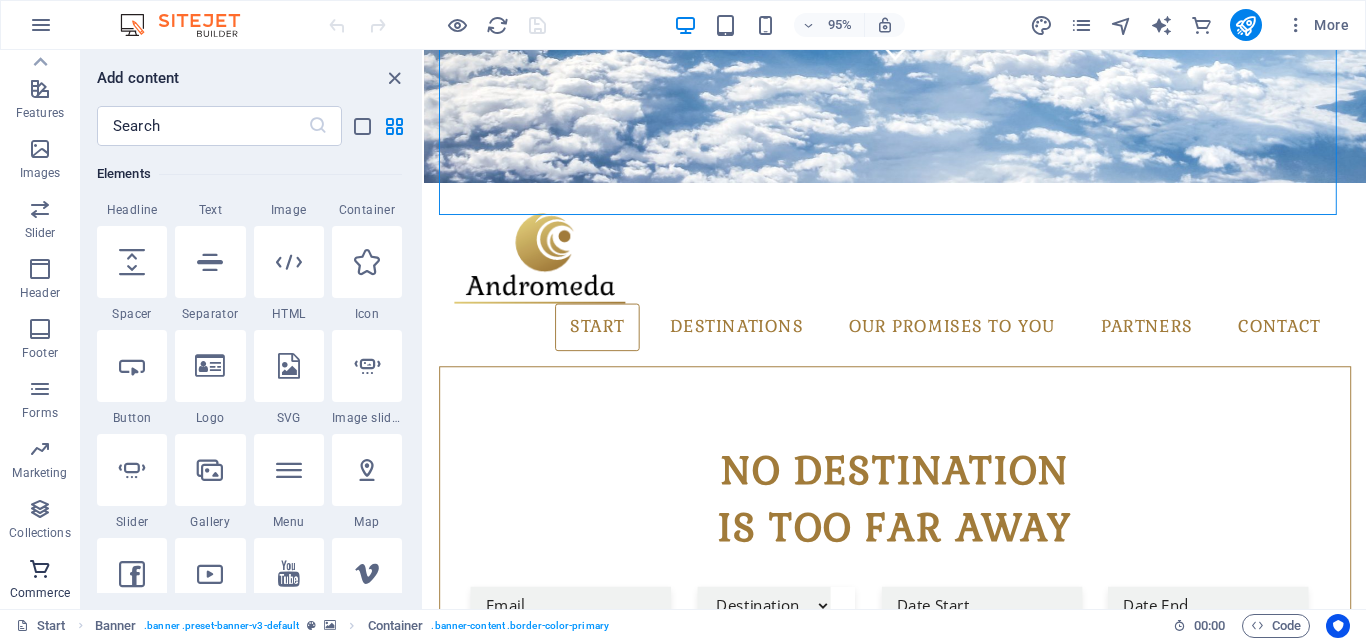click at bounding box center (40, 569) 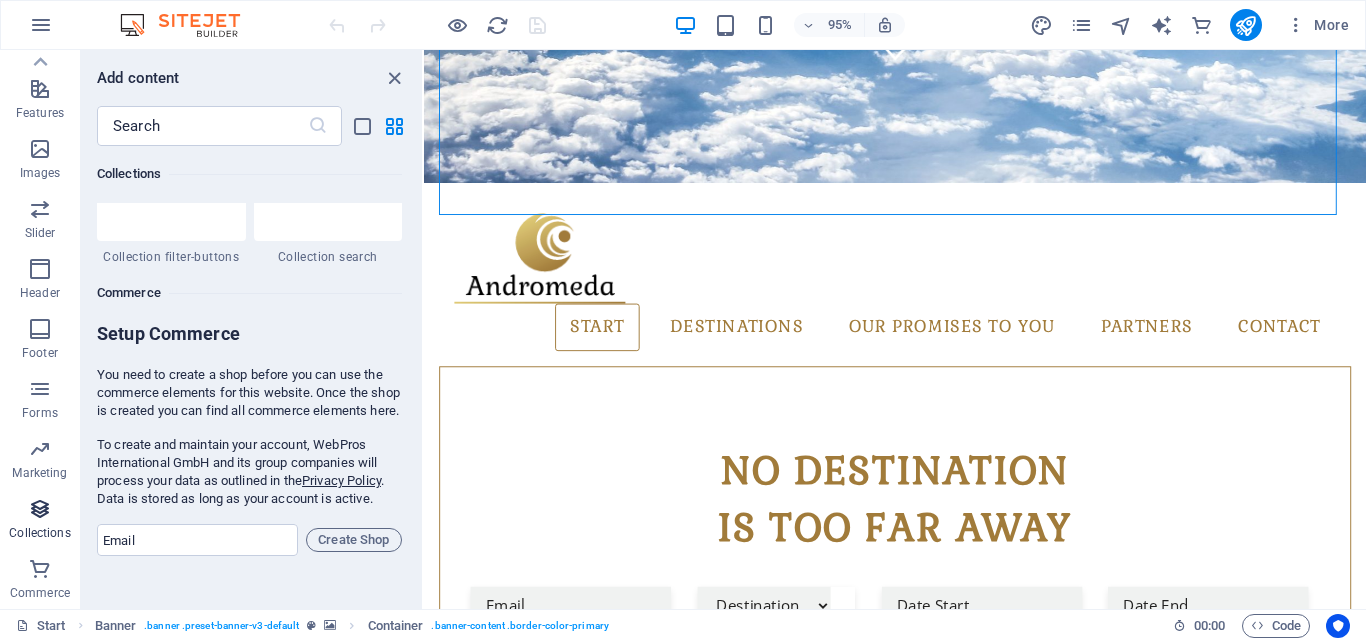 scroll, scrollTop: 19271, scrollLeft: 0, axis: vertical 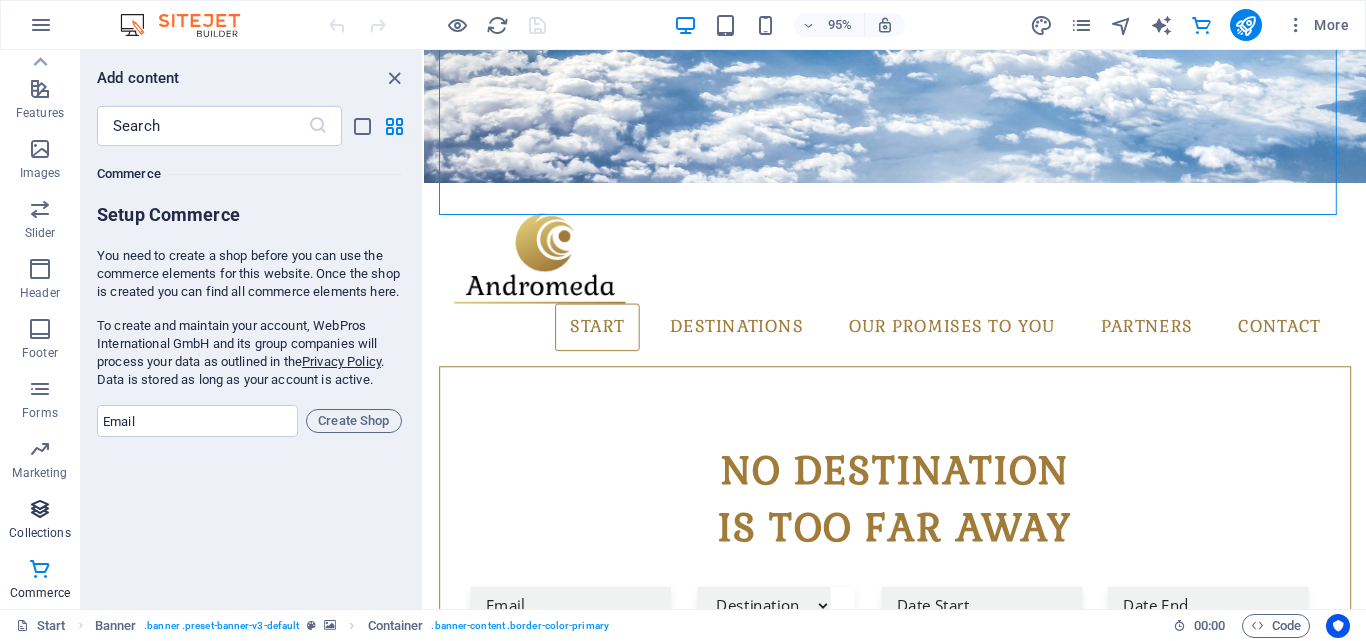 click on "Collections" at bounding box center (40, 521) 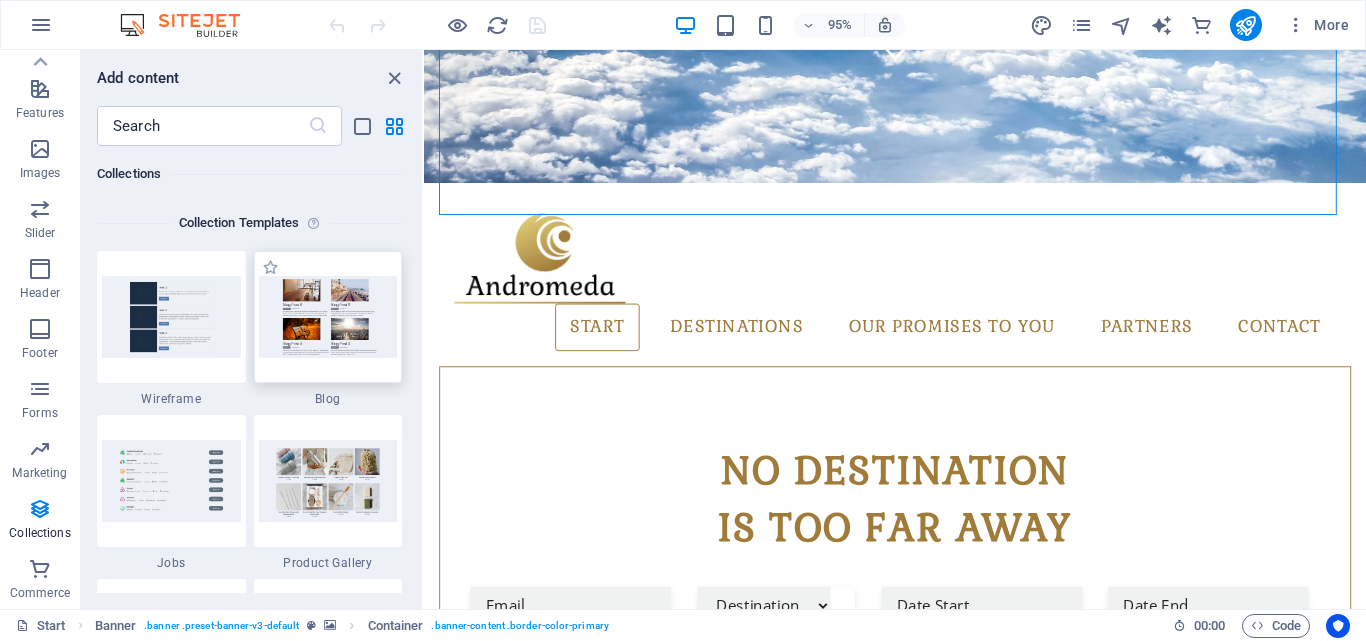 scroll, scrollTop: 18697, scrollLeft: 0, axis: vertical 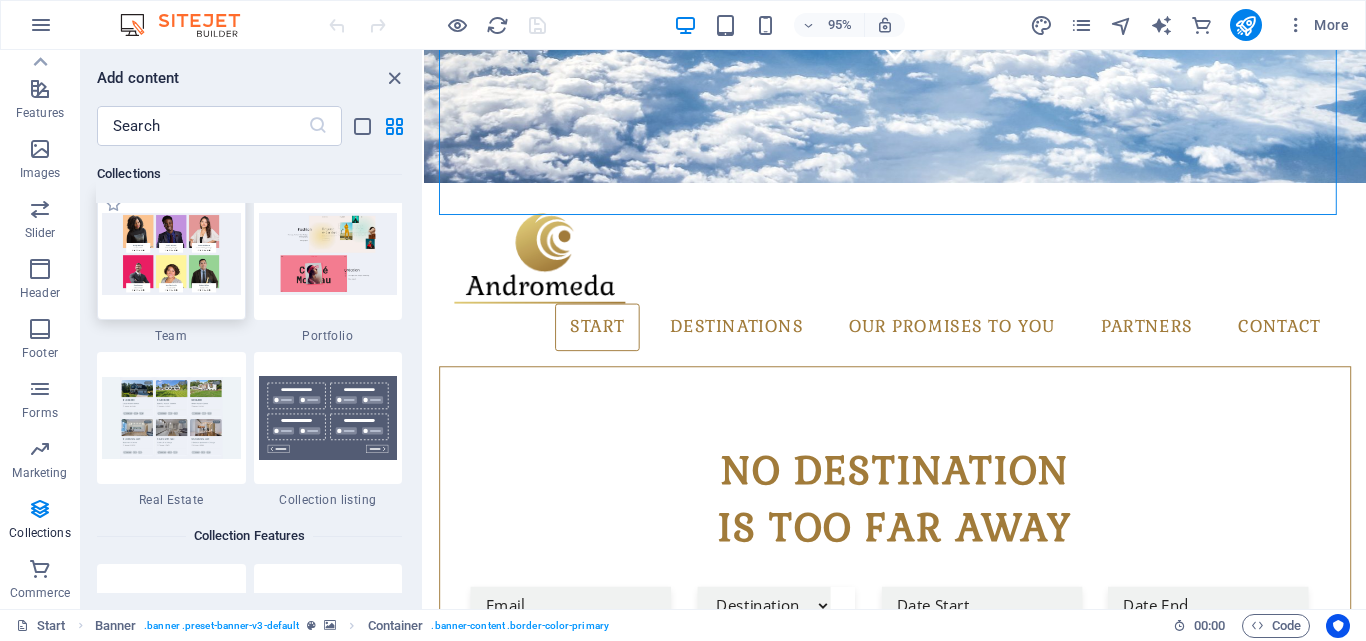 click at bounding box center [171, 253] 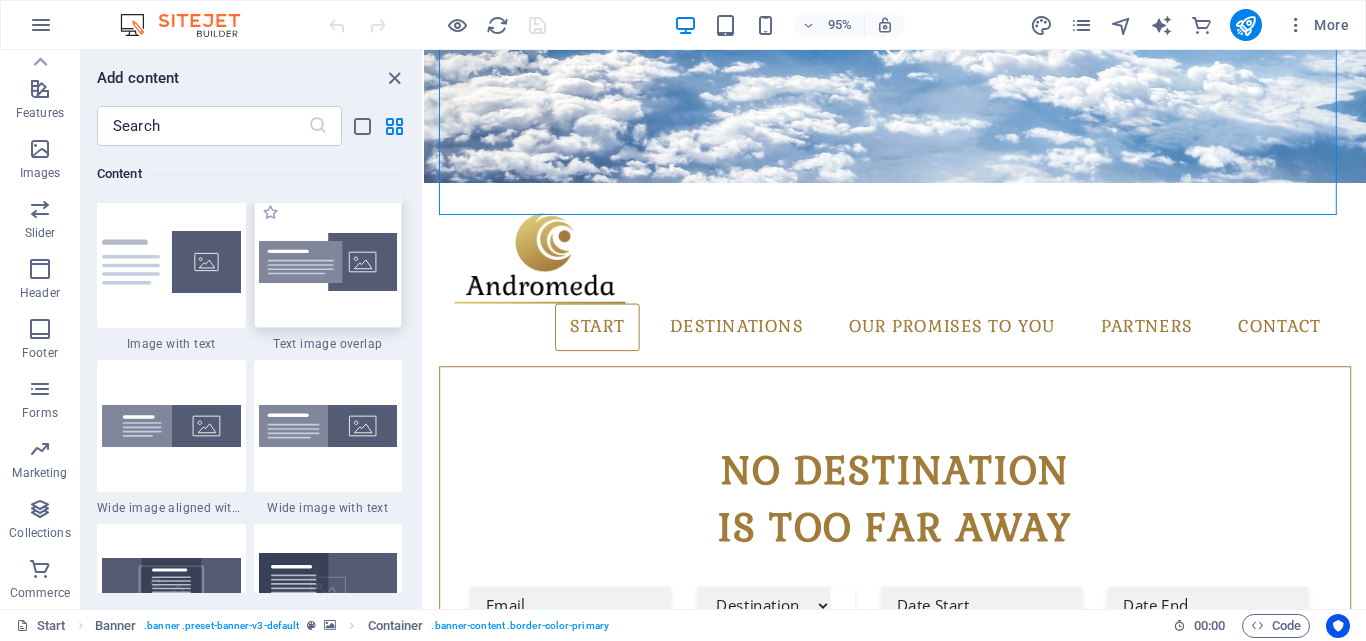scroll, scrollTop: 1879, scrollLeft: 0, axis: vertical 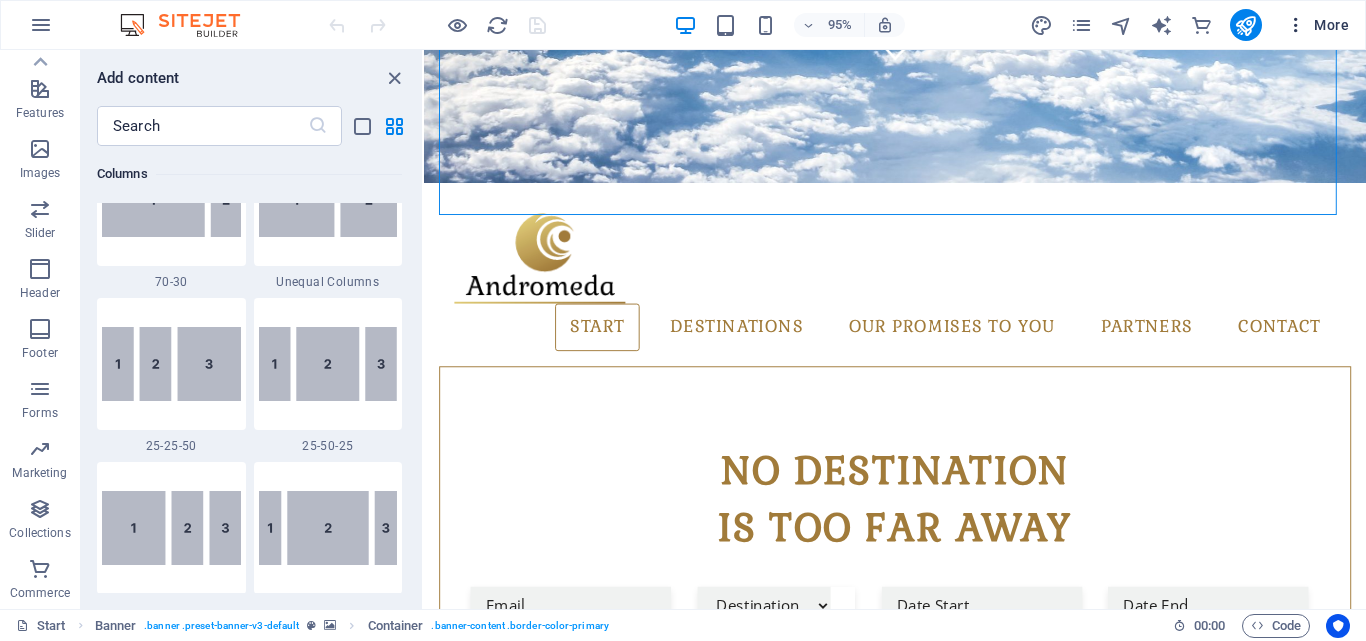 click on "More" at bounding box center (1317, 25) 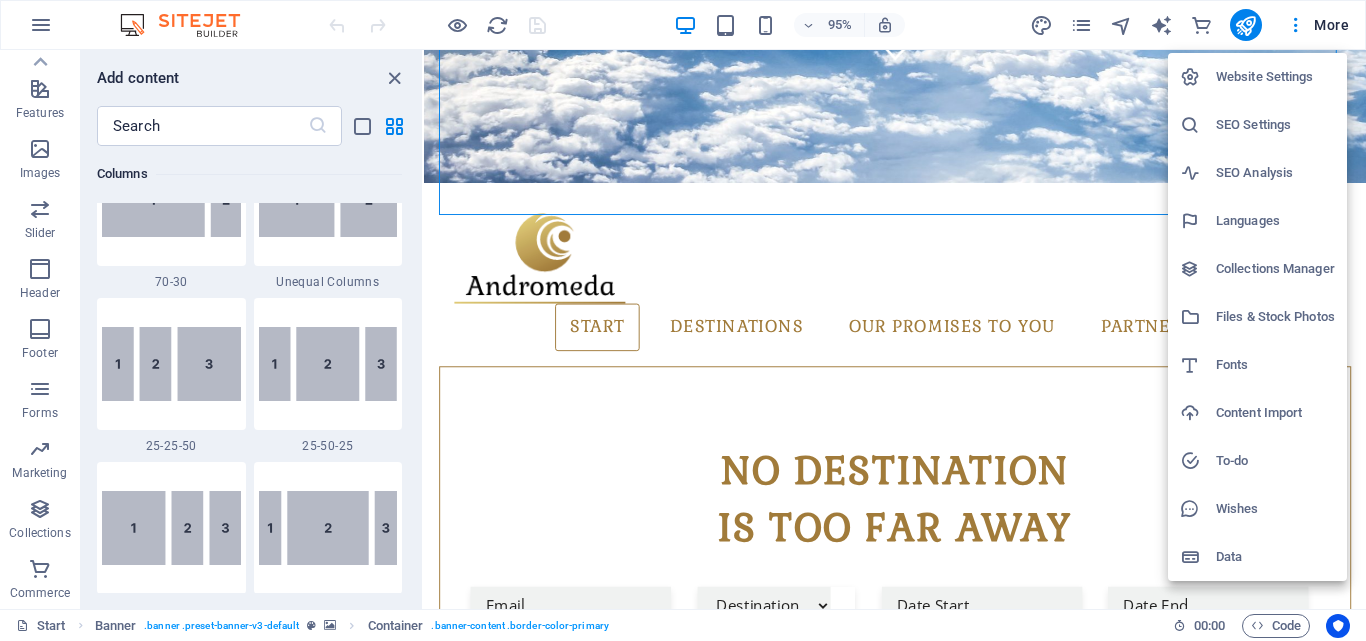 click on "Collections Manager" at bounding box center (1275, 269) 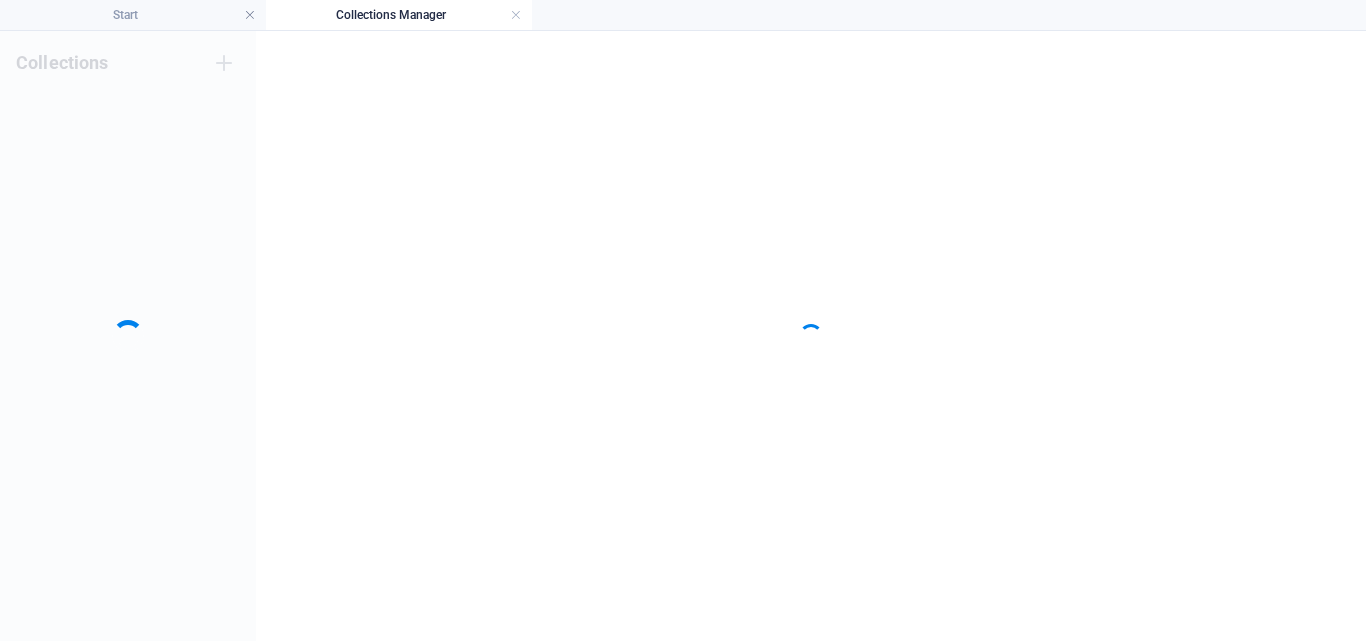 scroll, scrollTop: 0, scrollLeft: 0, axis: both 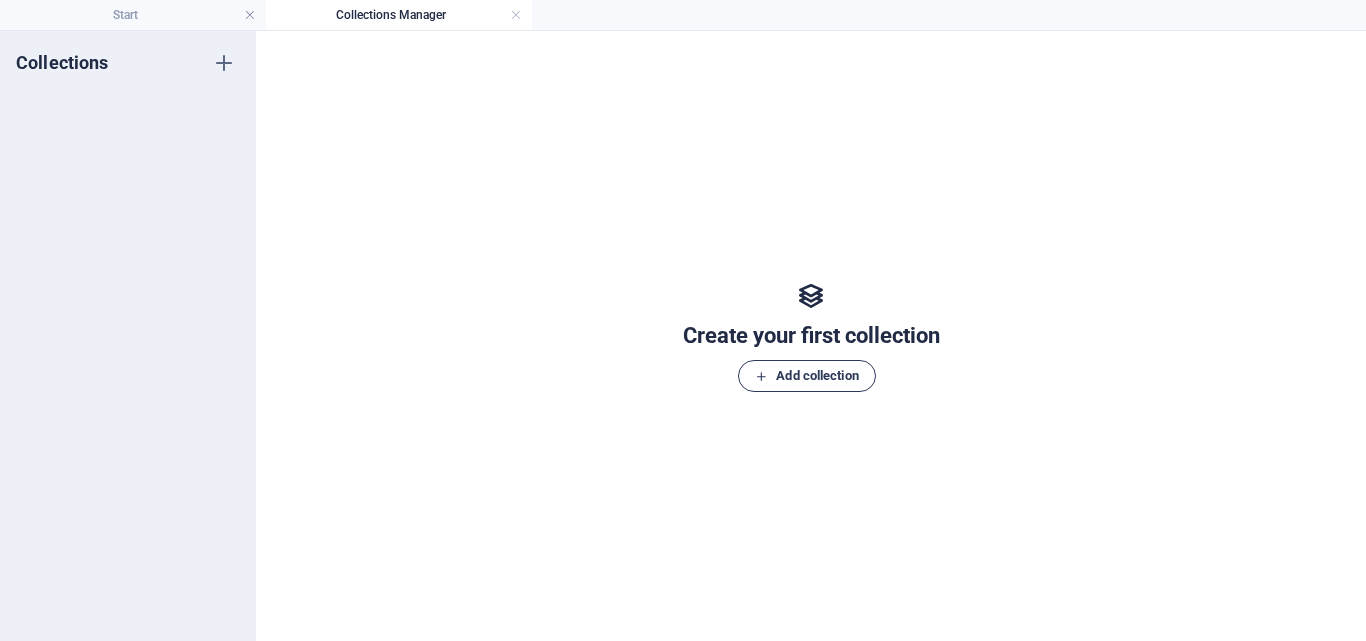 click on "Add collection" at bounding box center [806, 376] 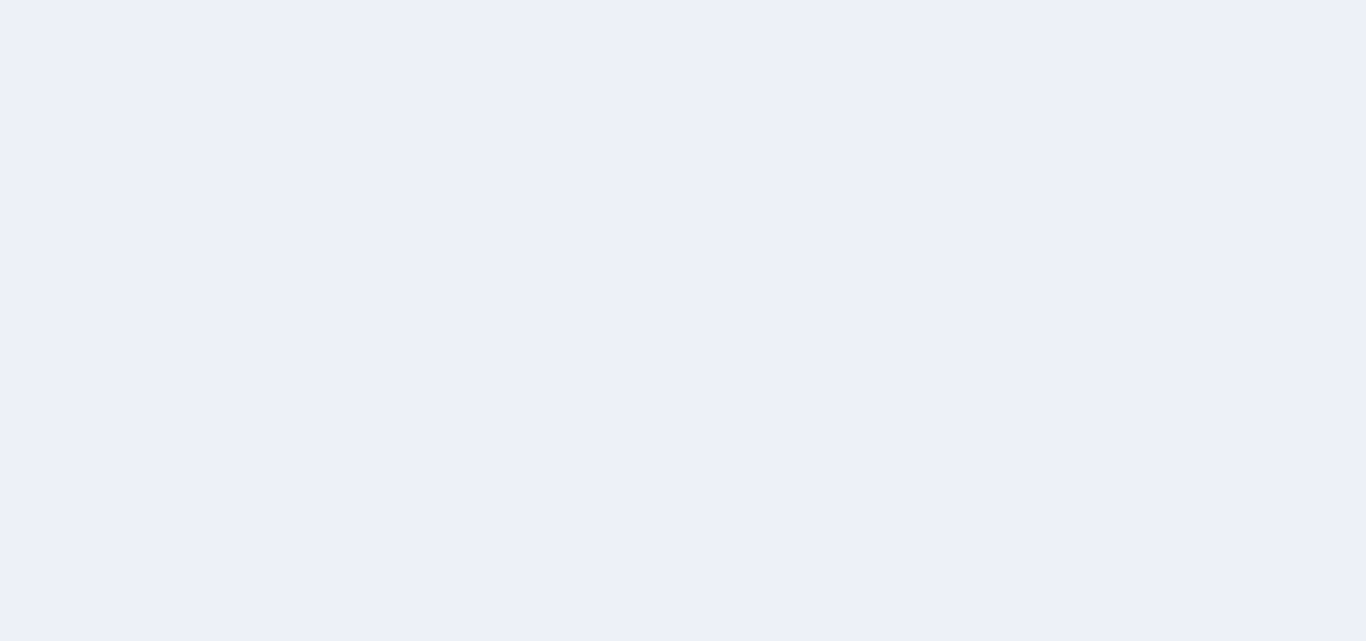 scroll, scrollTop: 0, scrollLeft: 0, axis: both 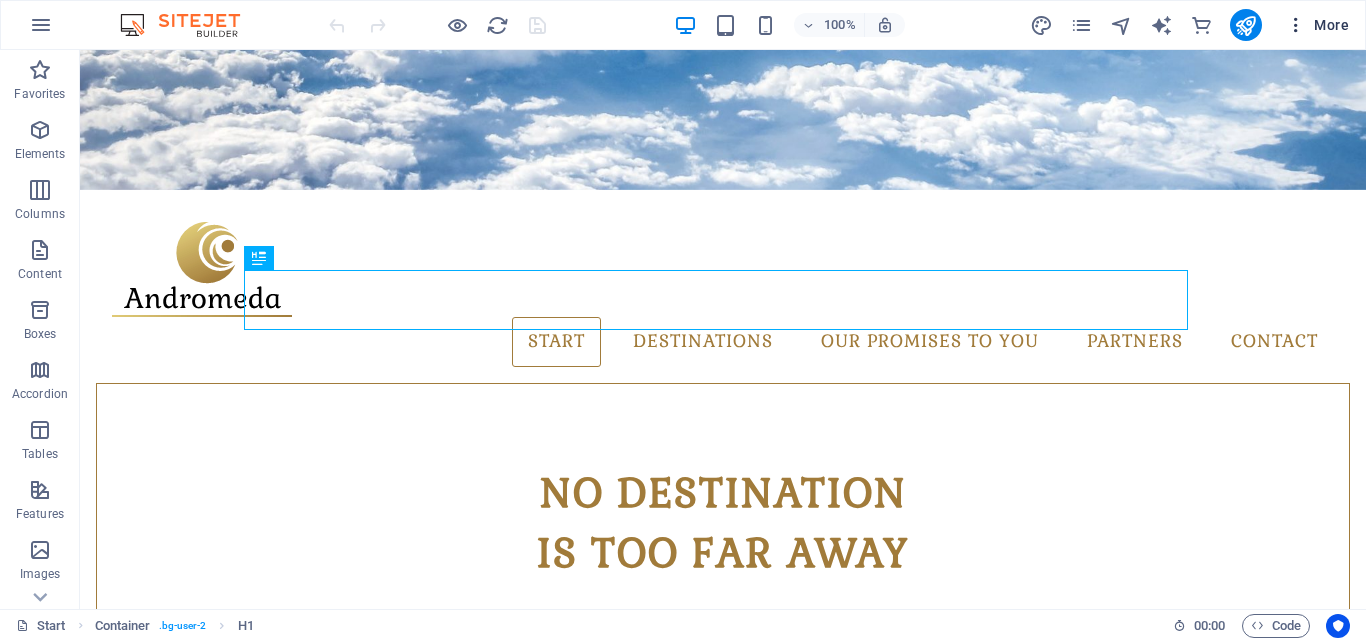 click on "More" at bounding box center [1317, 25] 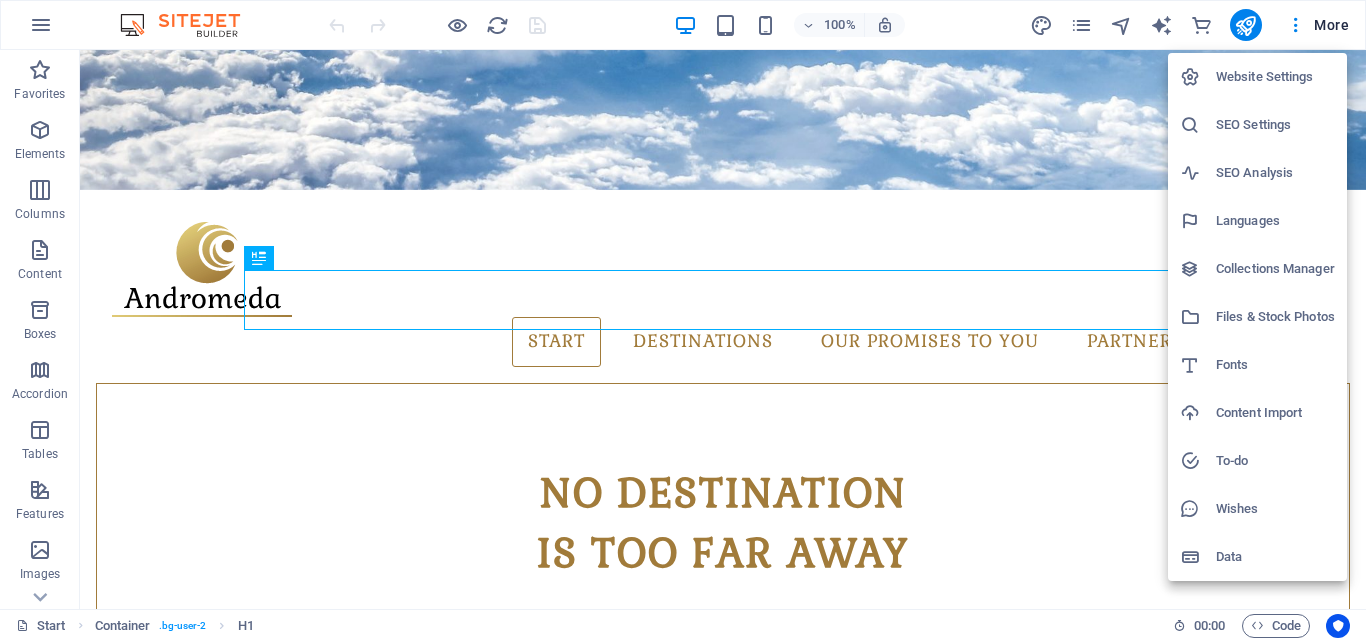 click on "Website Settings" at bounding box center (1275, 77) 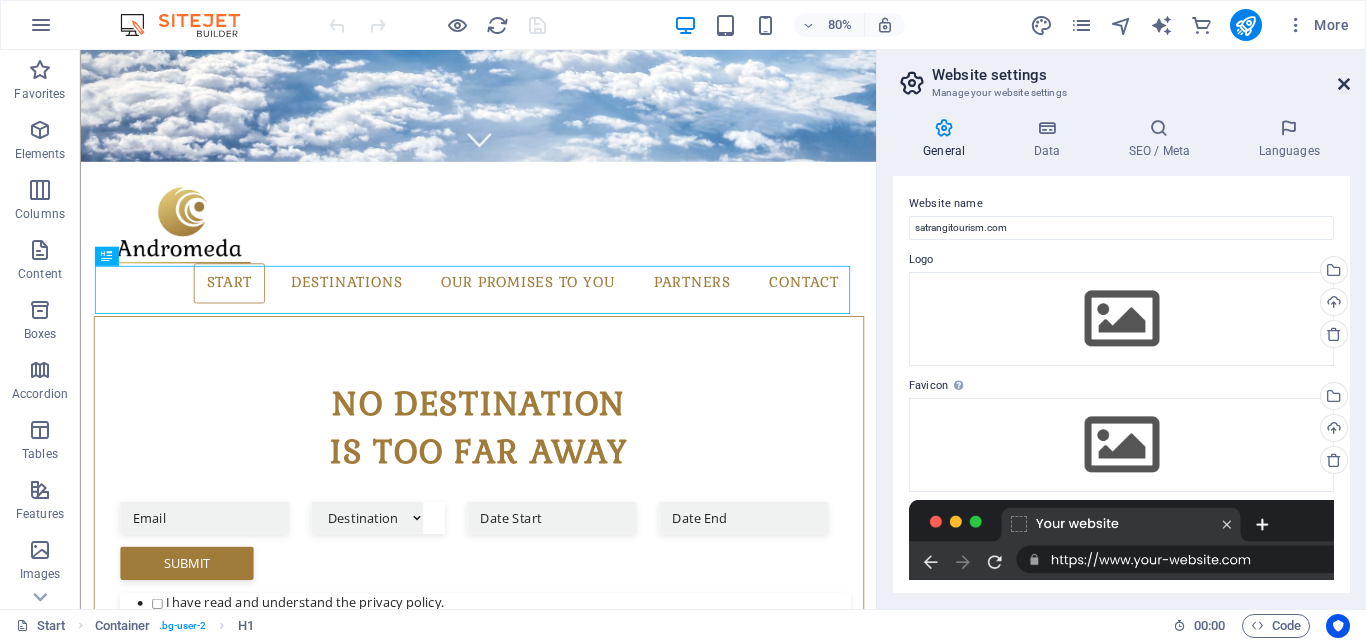 click at bounding box center [1344, 84] 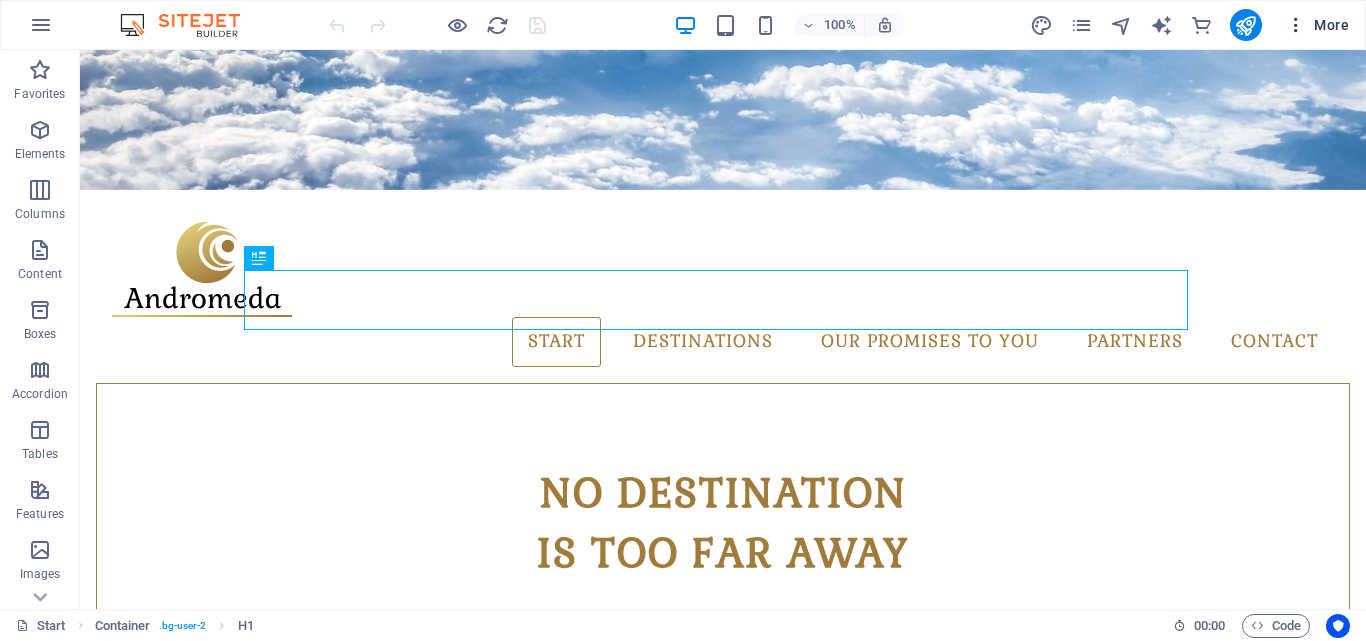 click on "More" at bounding box center (1317, 25) 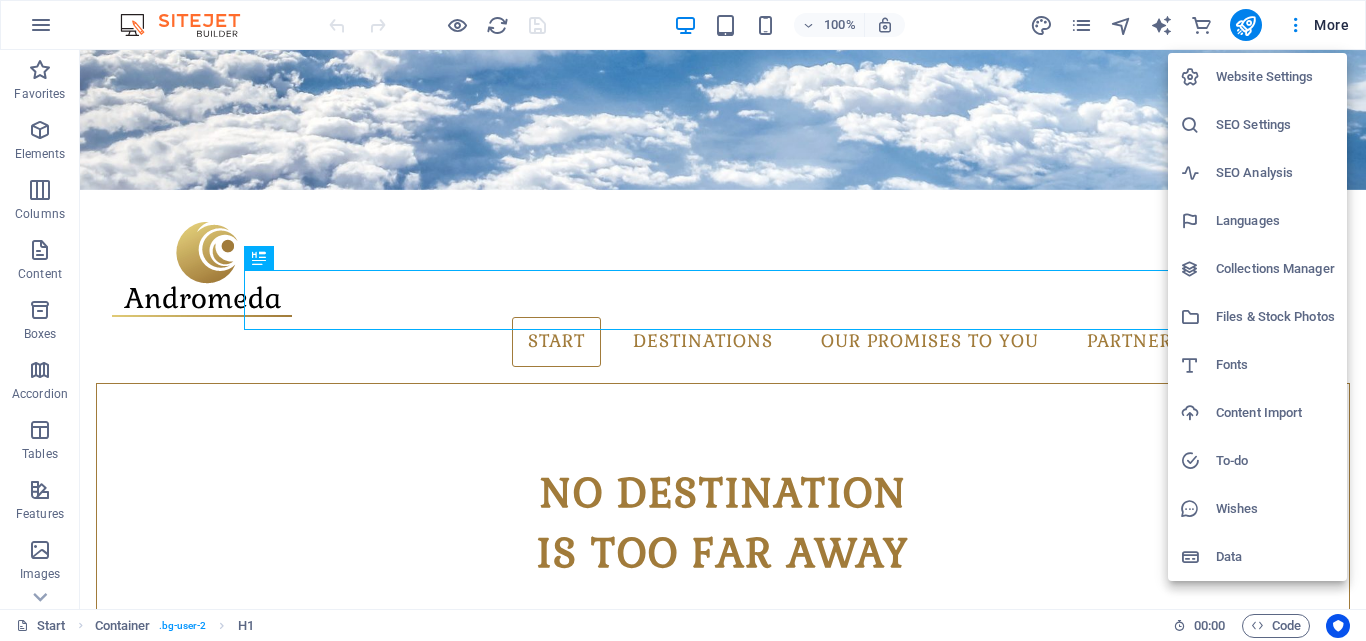 click on "Website Settings" at bounding box center (1275, 77) 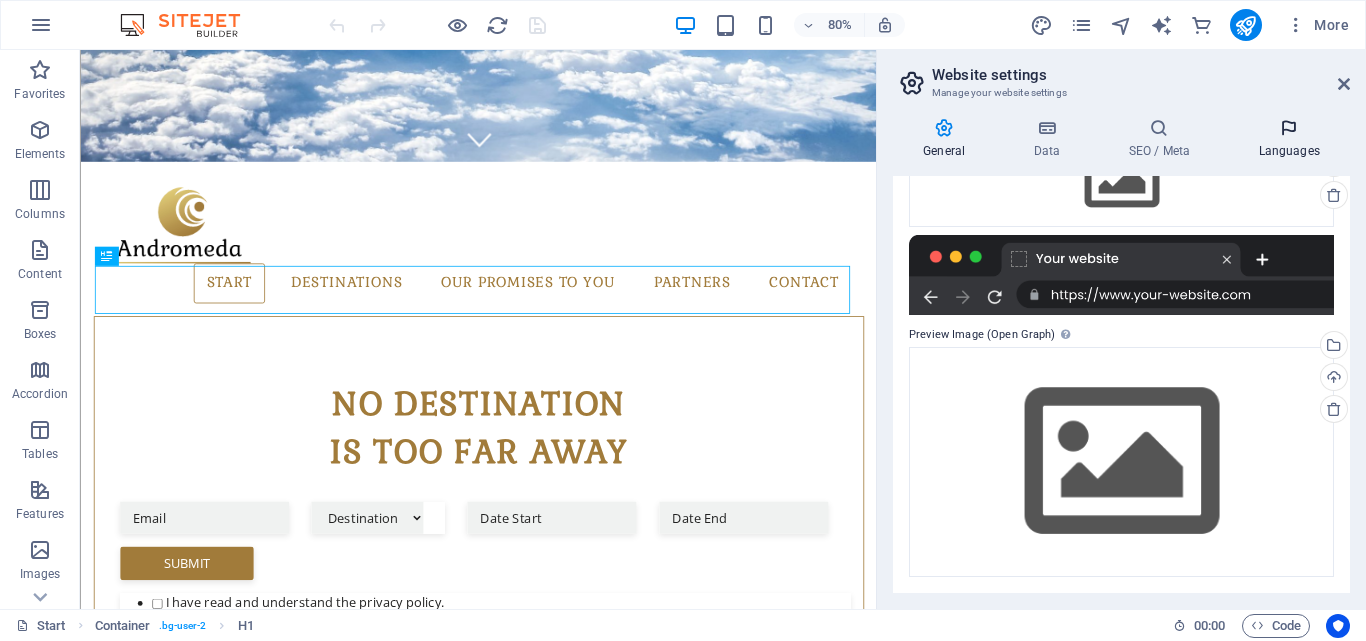 scroll, scrollTop: 0, scrollLeft: 0, axis: both 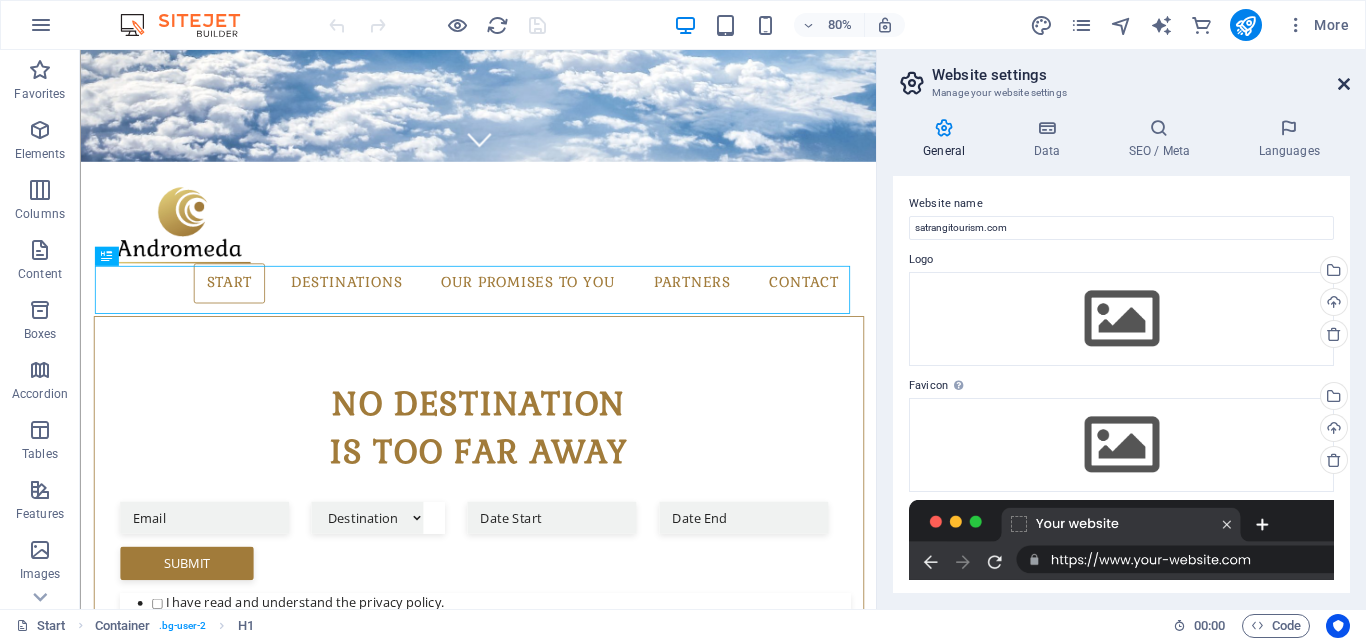 click at bounding box center (1344, 84) 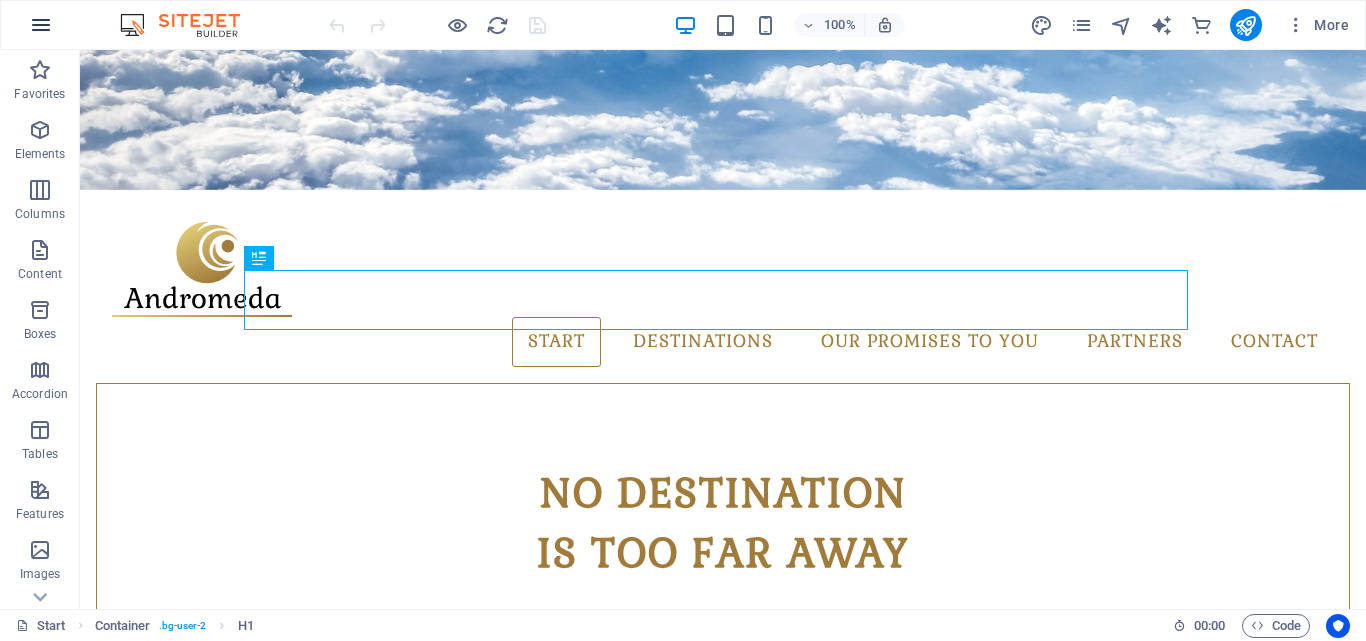 click at bounding box center (41, 25) 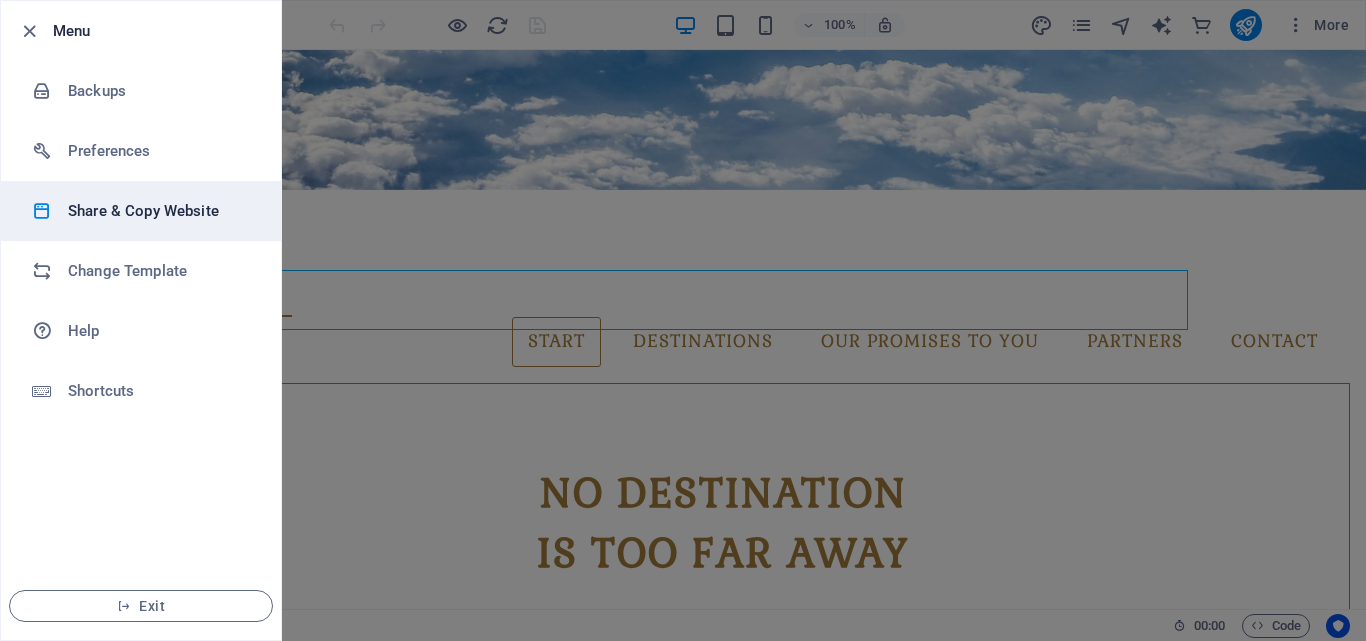 click on "Share & Copy Website" at bounding box center (160, 211) 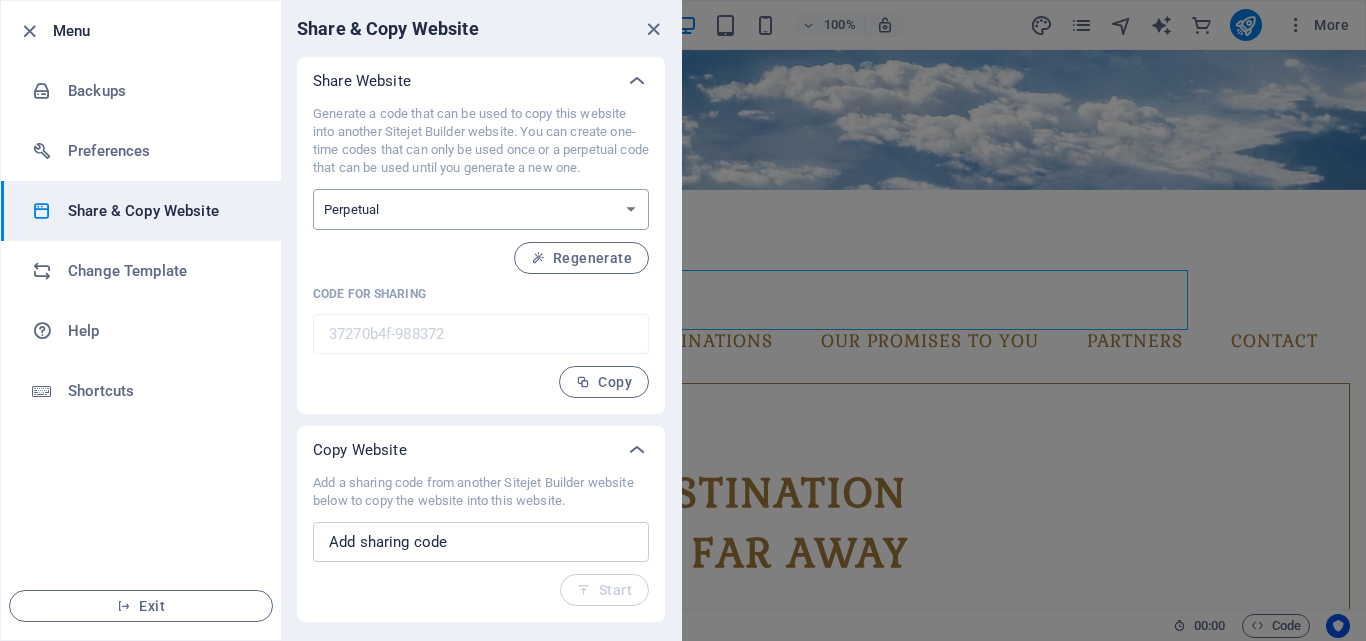 click on "One-time Perpetual" at bounding box center (481, 209) 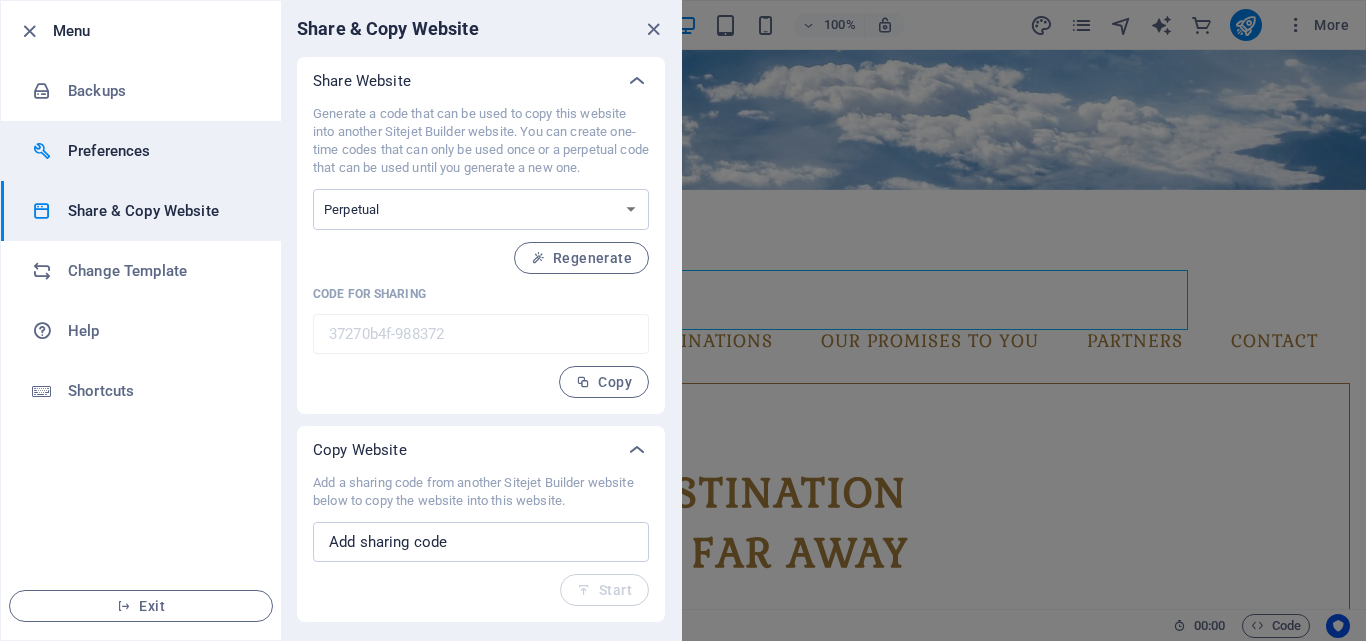 click on "Preferences" at bounding box center [160, 151] 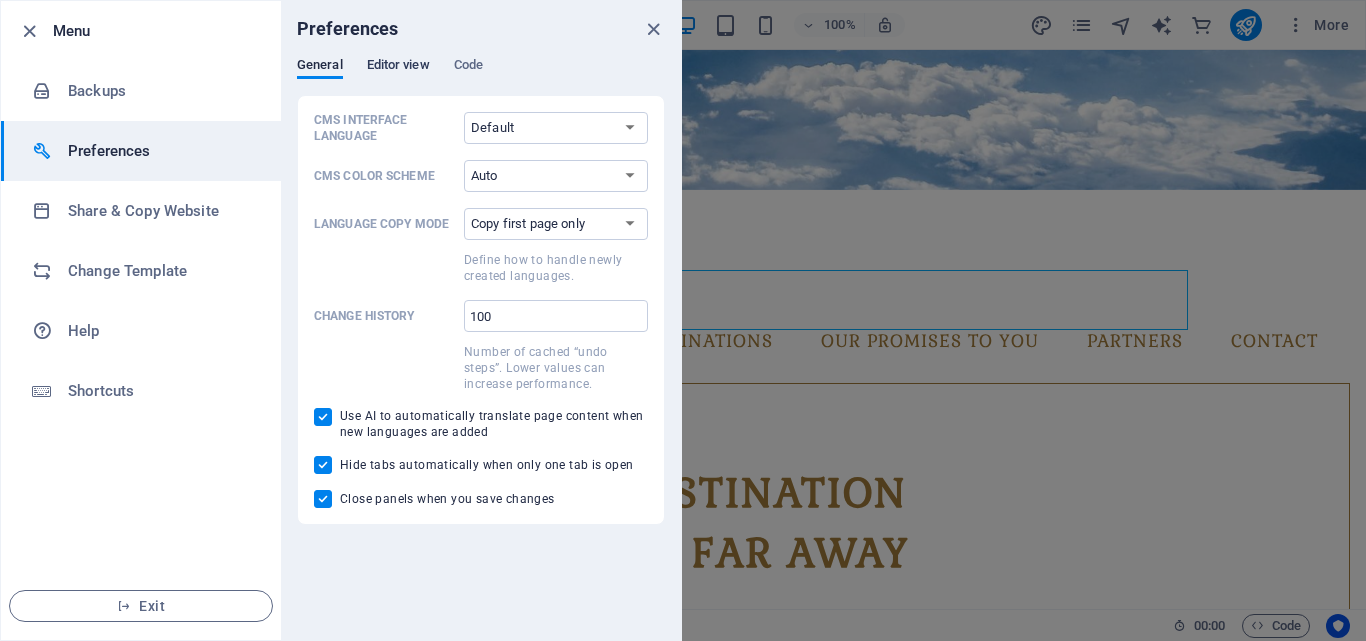 click on "Editor view" at bounding box center [398, 67] 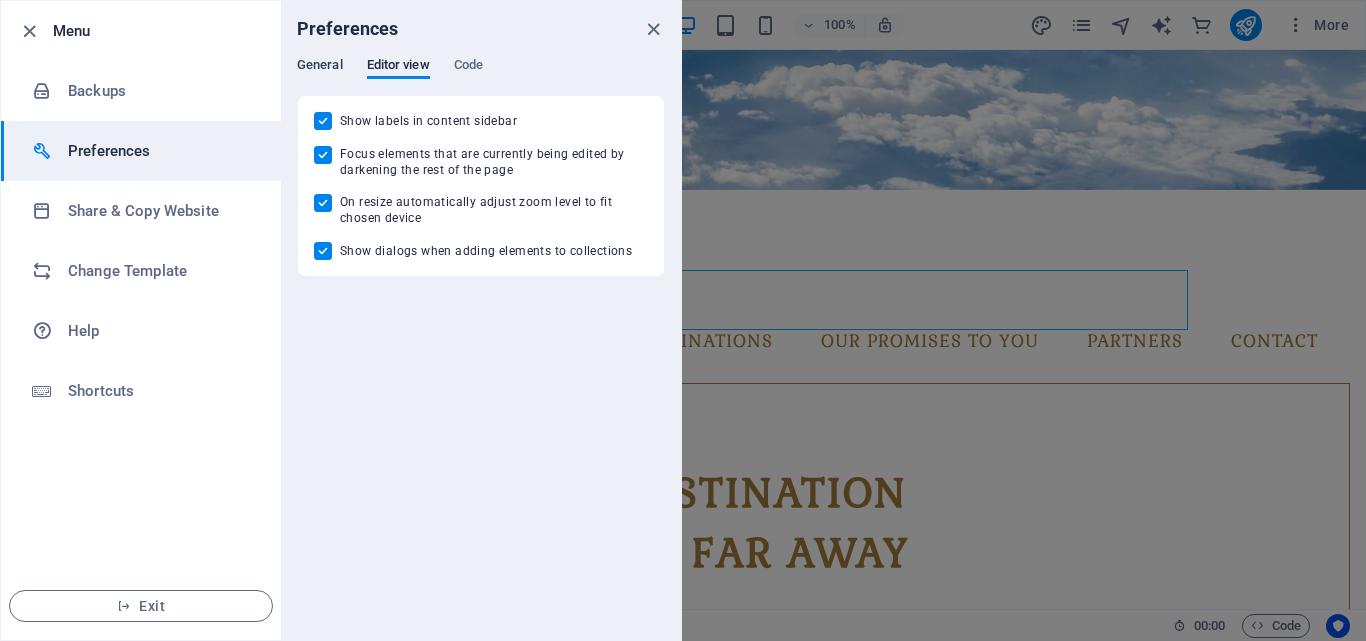 click on "General" at bounding box center [320, 67] 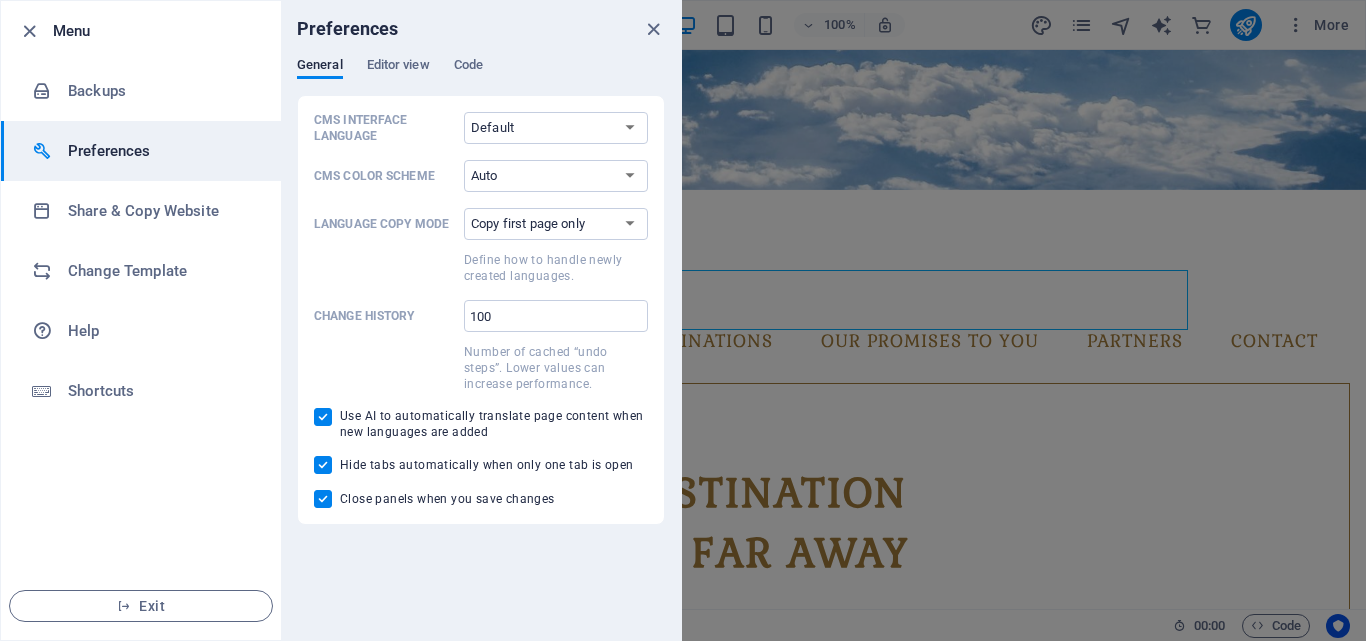click on "General Editor view Code" at bounding box center [481, 76] 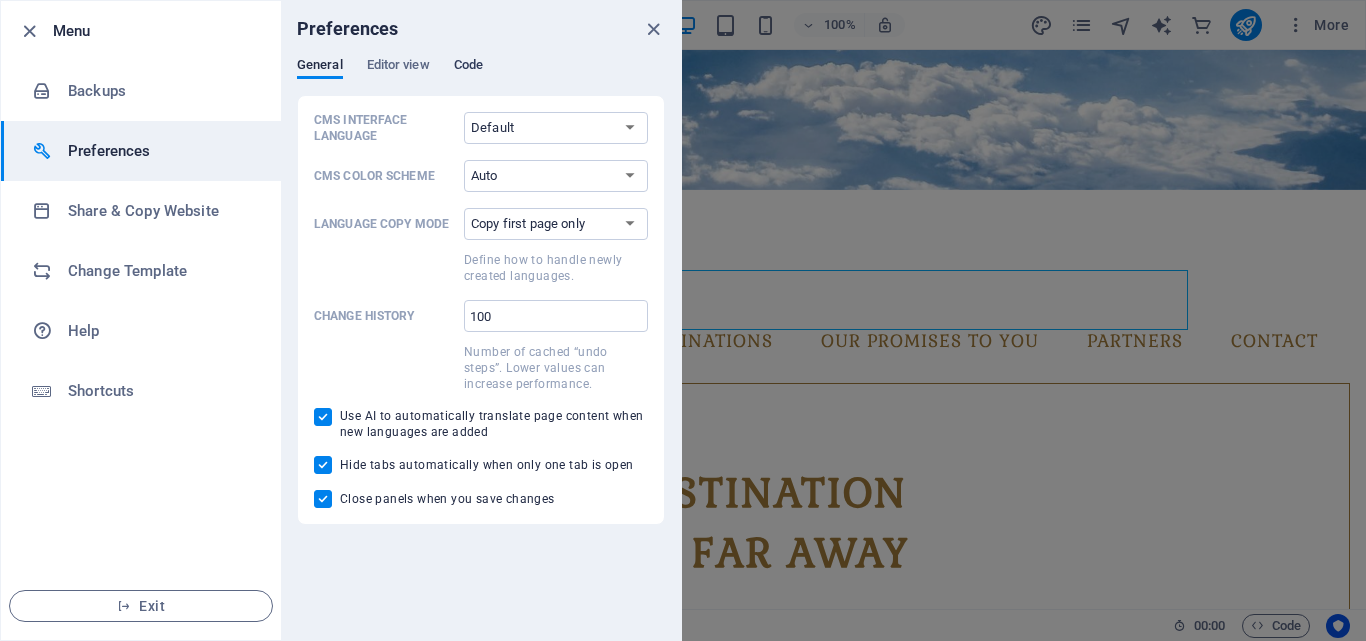 click on "Code" at bounding box center [468, 67] 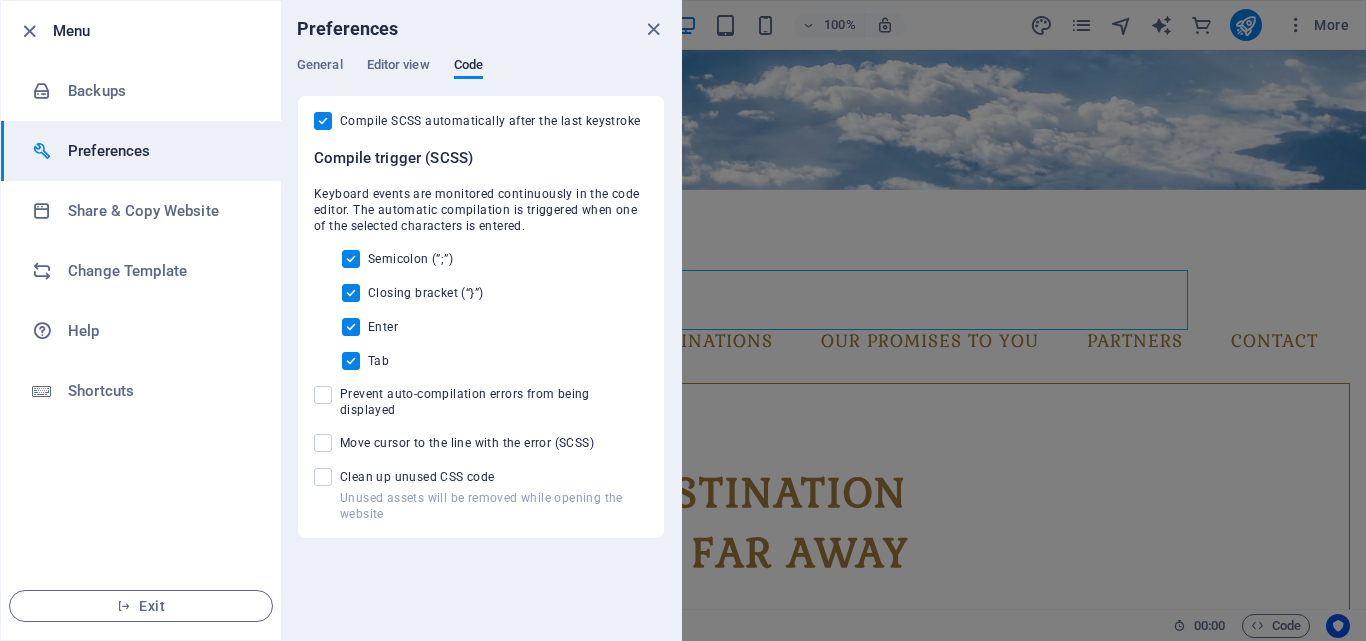click on "Preferences" at bounding box center [481, 29] 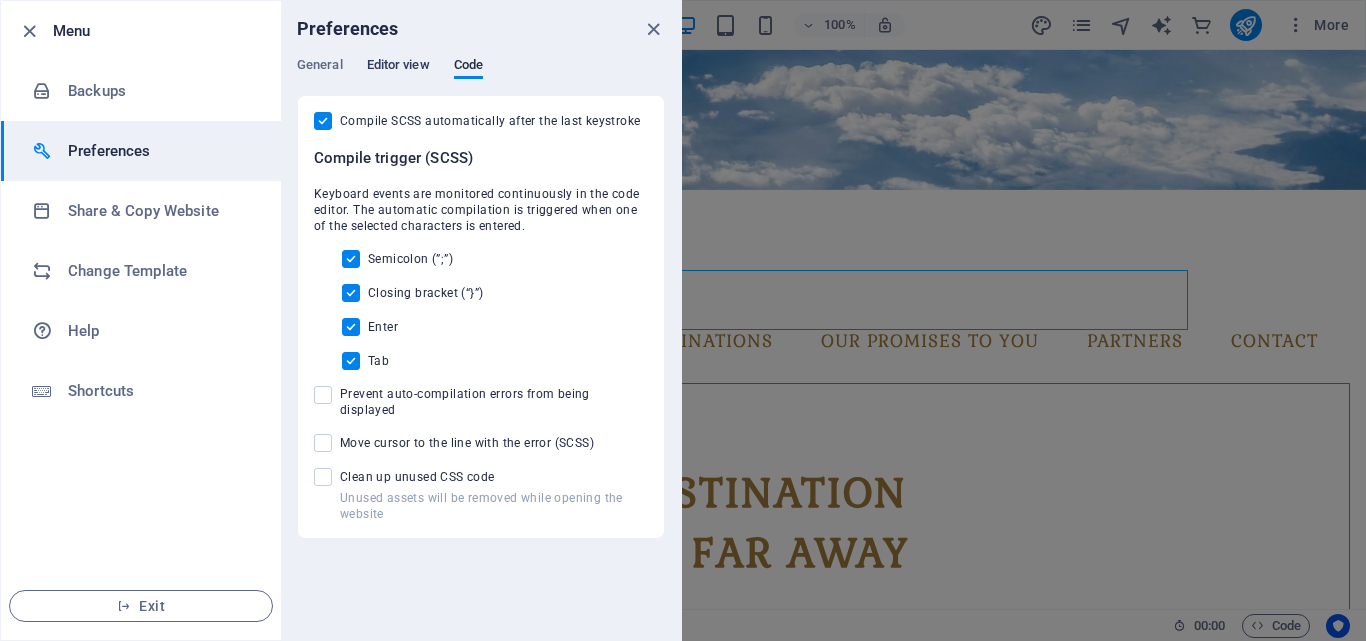 click on "Editor view" at bounding box center [398, 67] 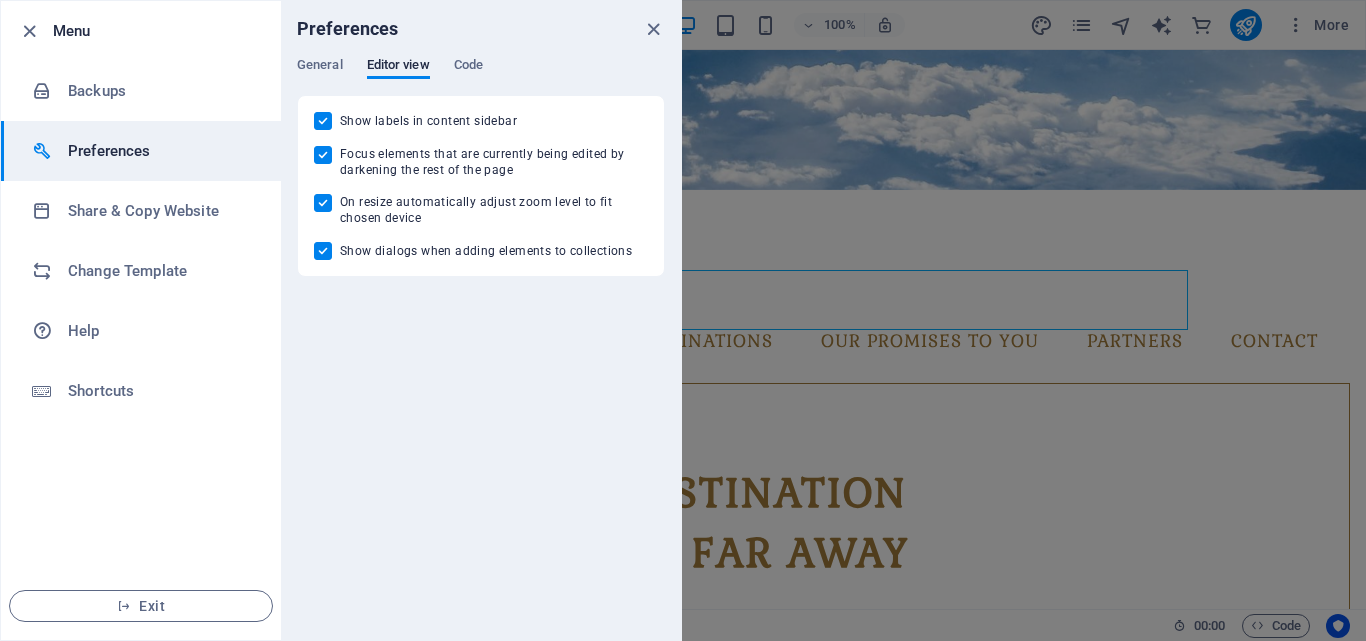 click on "General Editor view Code" at bounding box center [481, 76] 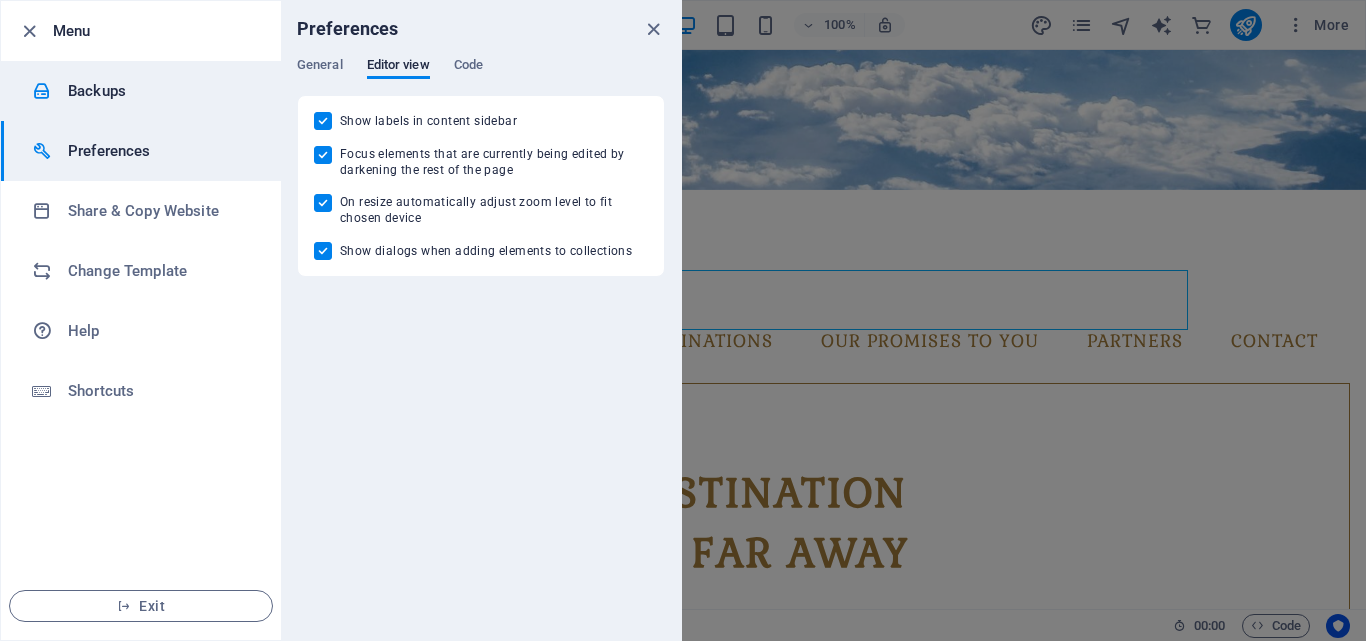 click on "Backups" at bounding box center (160, 91) 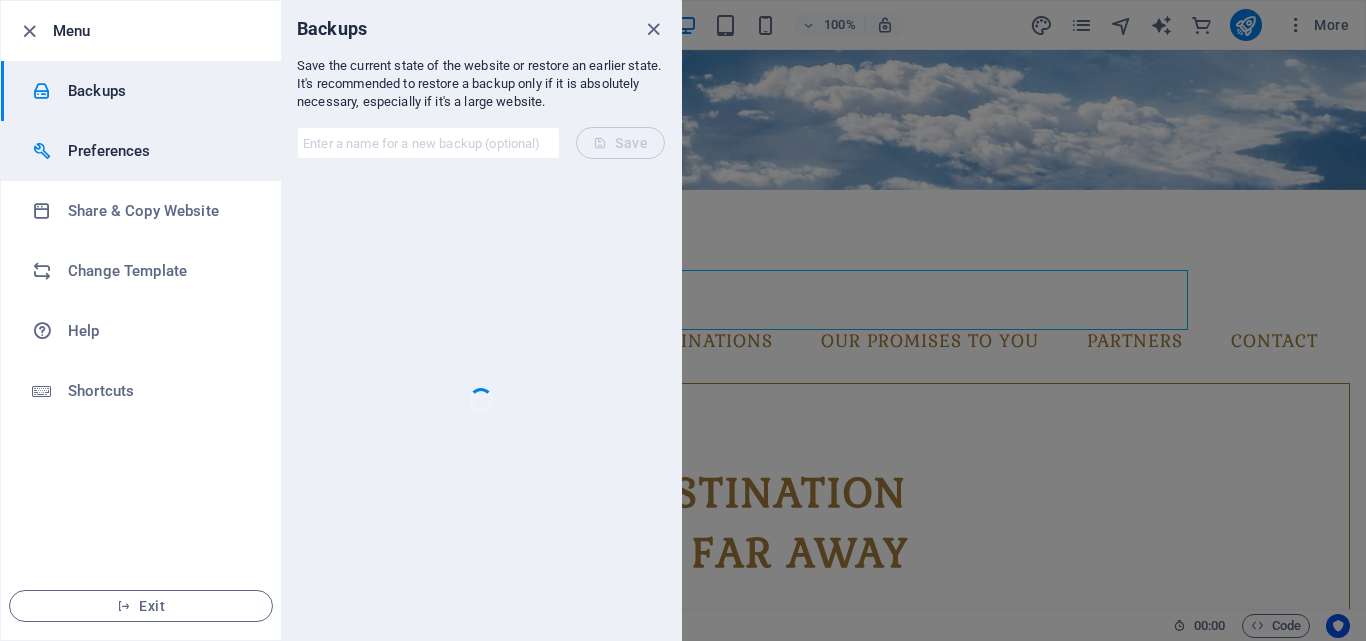 click on "Preferences" at bounding box center (141, 151) 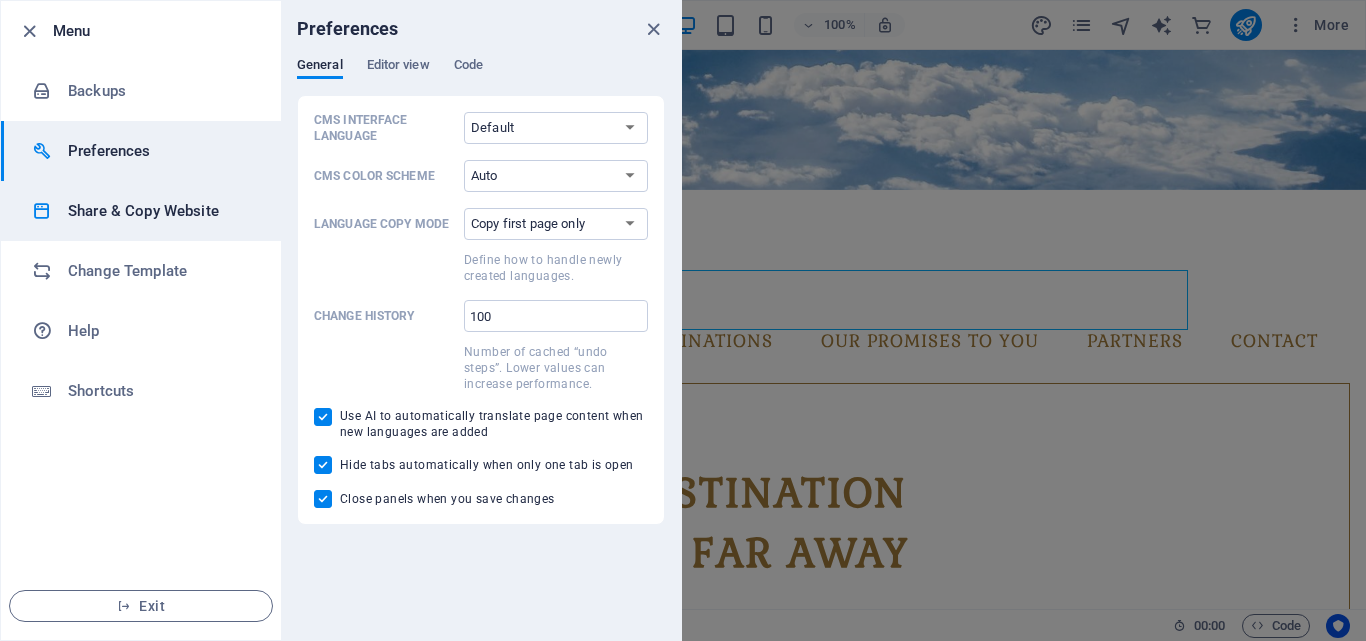 click on "Share & Copy Website" at bounding box center [160, 211] 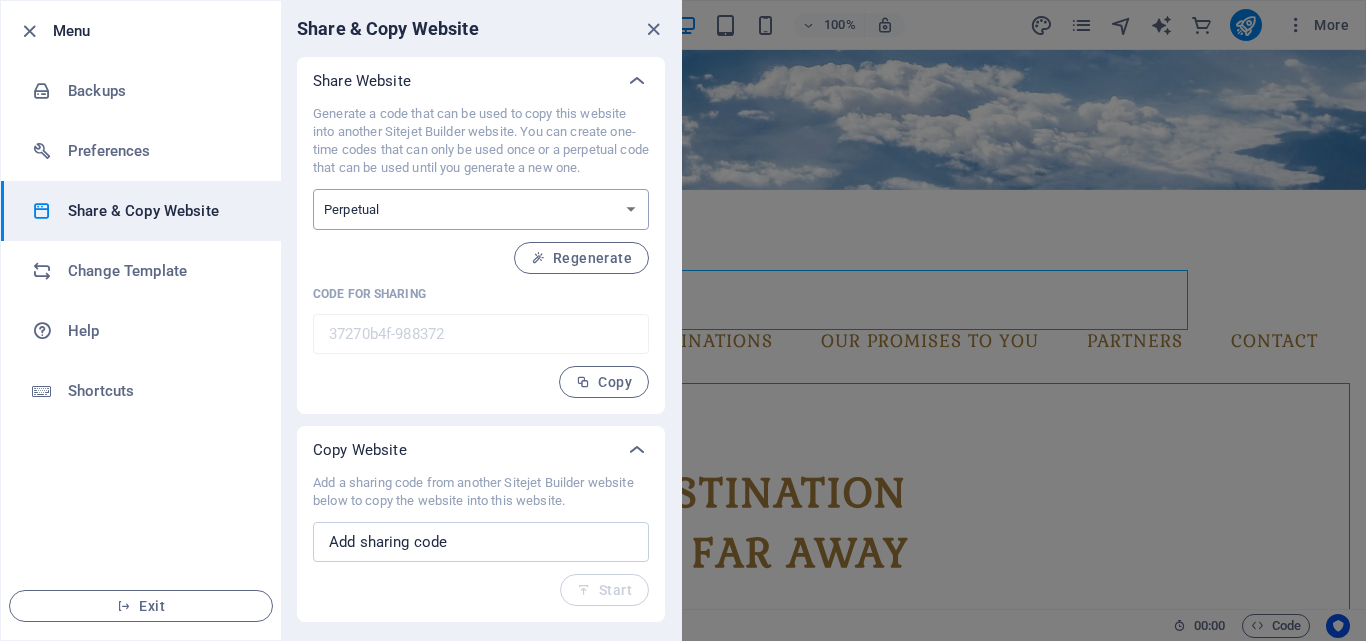 click on "One-time Perpetual" at bounding box center [481, 209] 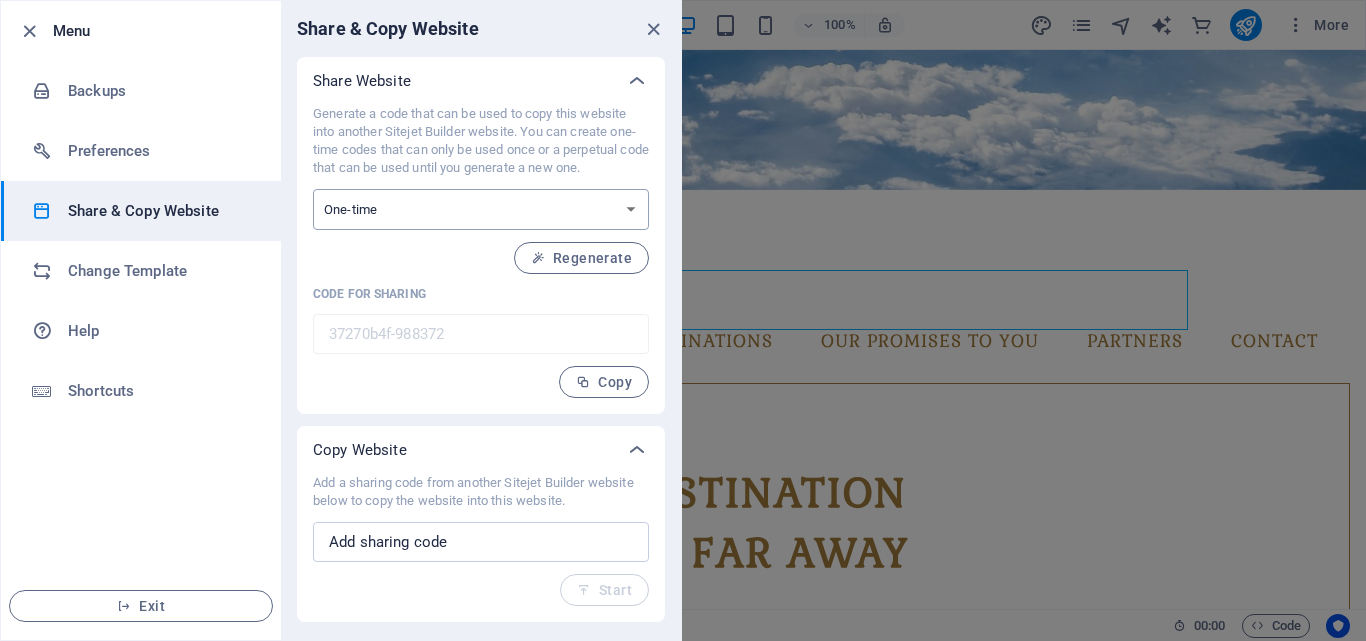 click on "One-time Perpetual" at bounding box center [481, 209] 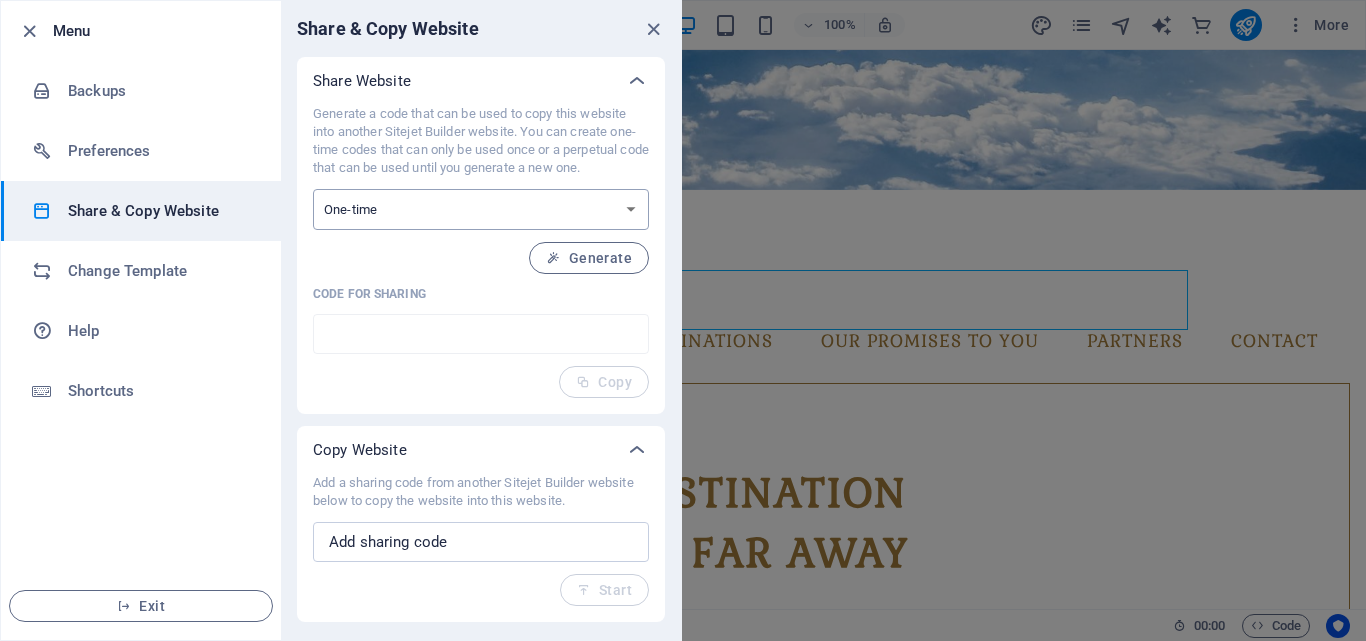 click on "One-time Perpetual" at bounding box center (481, 209) 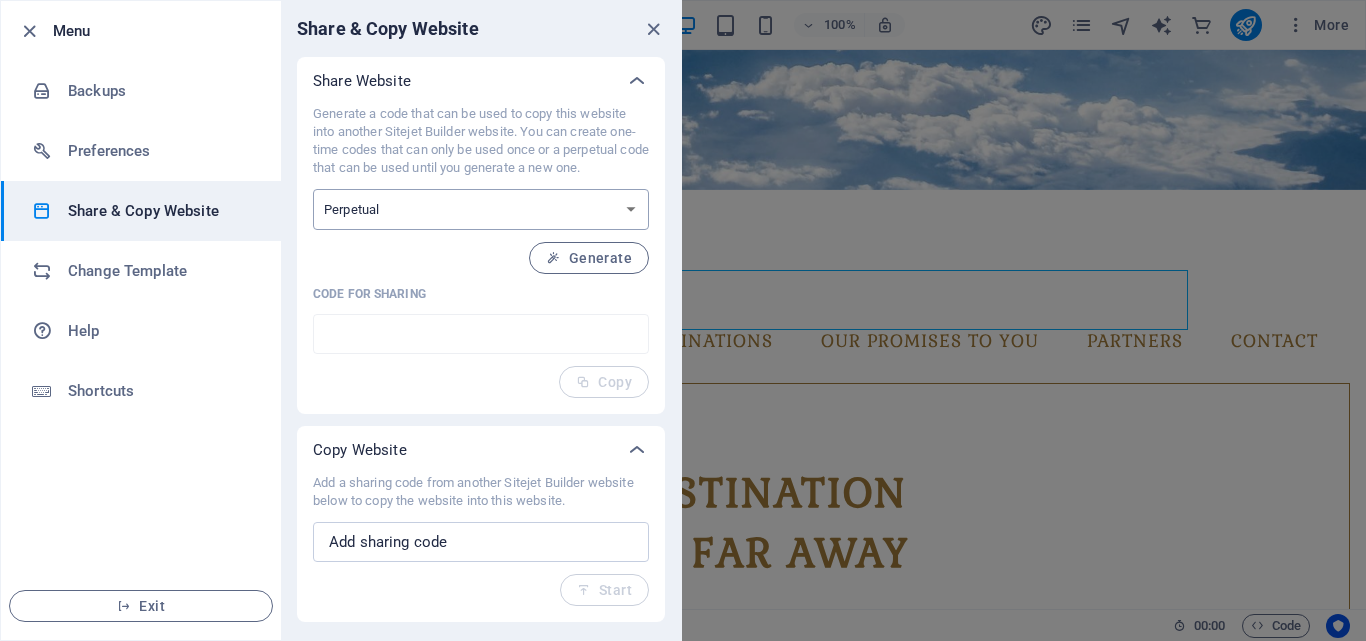 click on "One-time Perpetual" at bounding box center (481, 209) 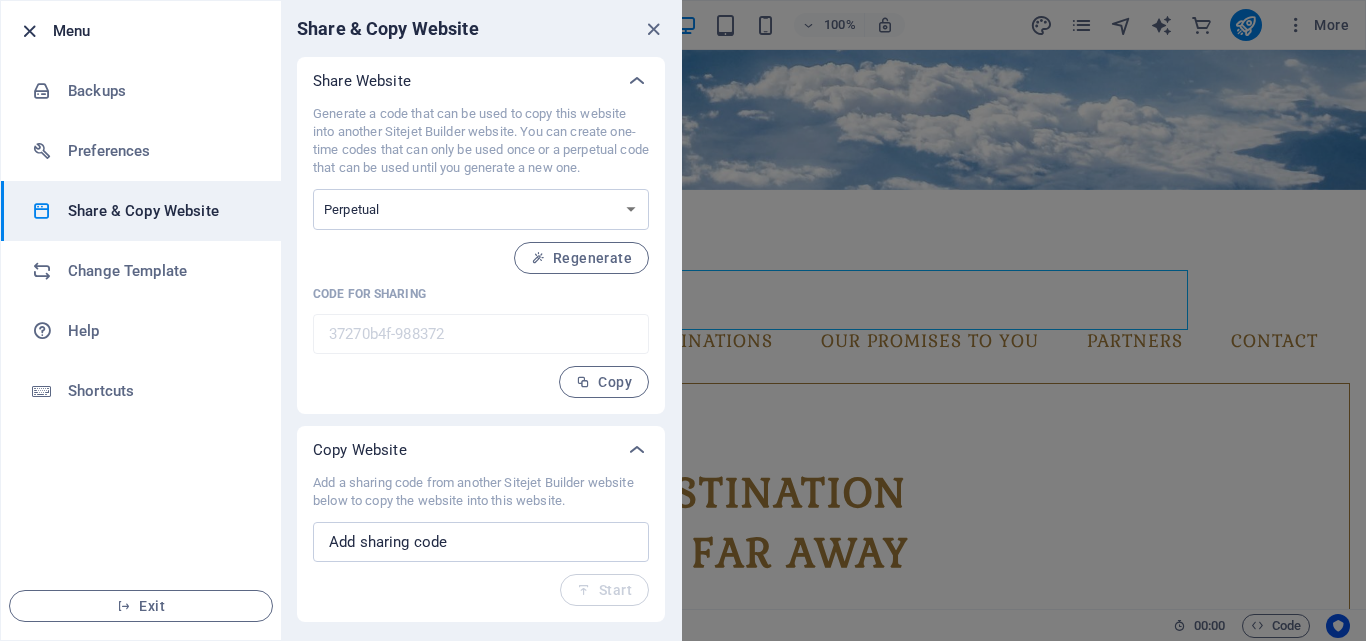 click at bounding box center [29, 31] 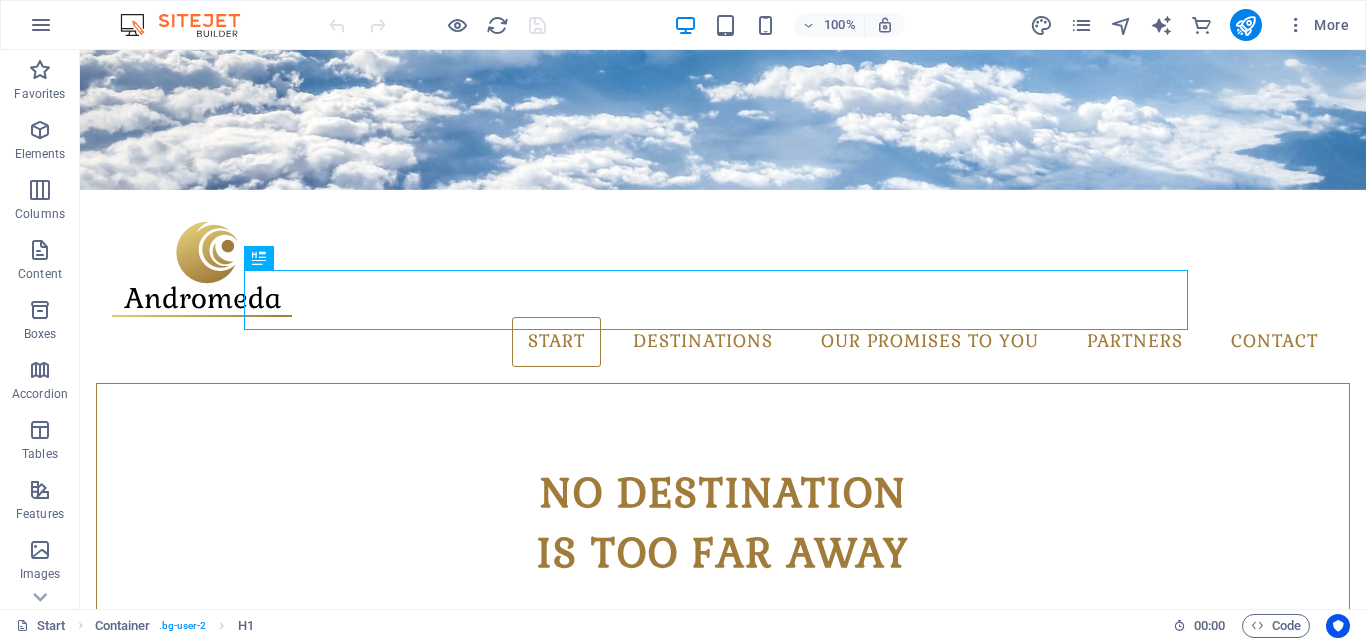 scroll, scrollTop: 401, scrollLeft: 0, axis: vertical 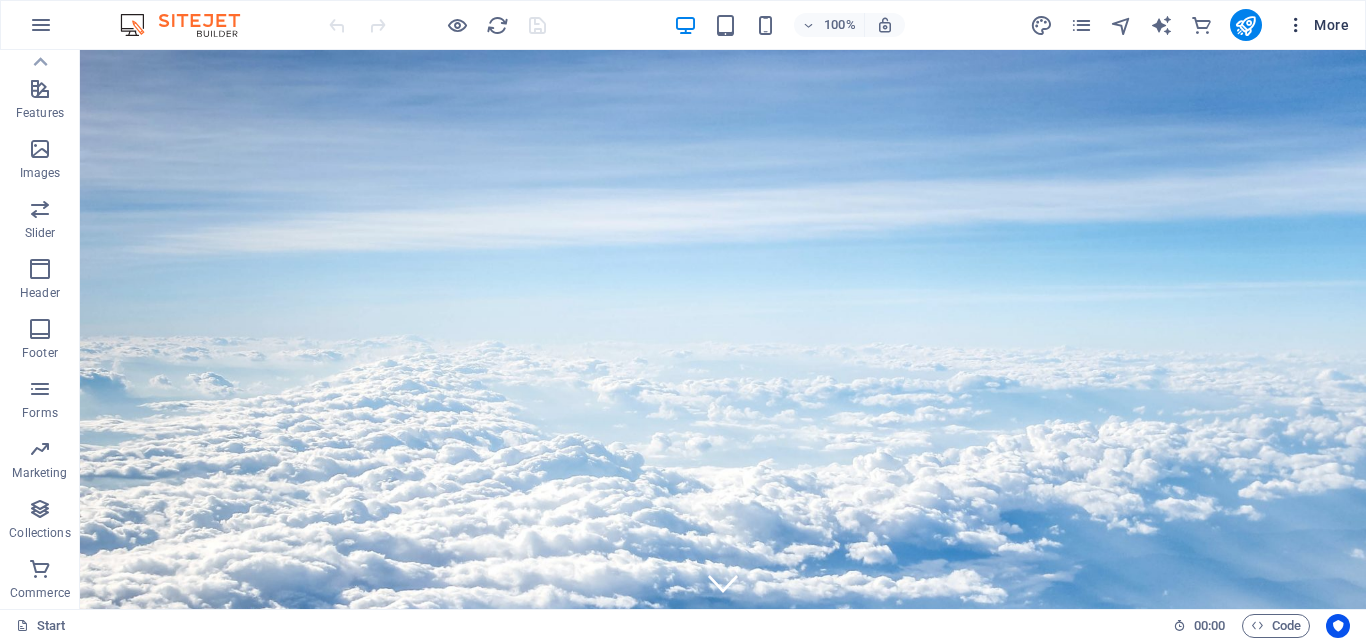 click at bounding box center (1296, 25) 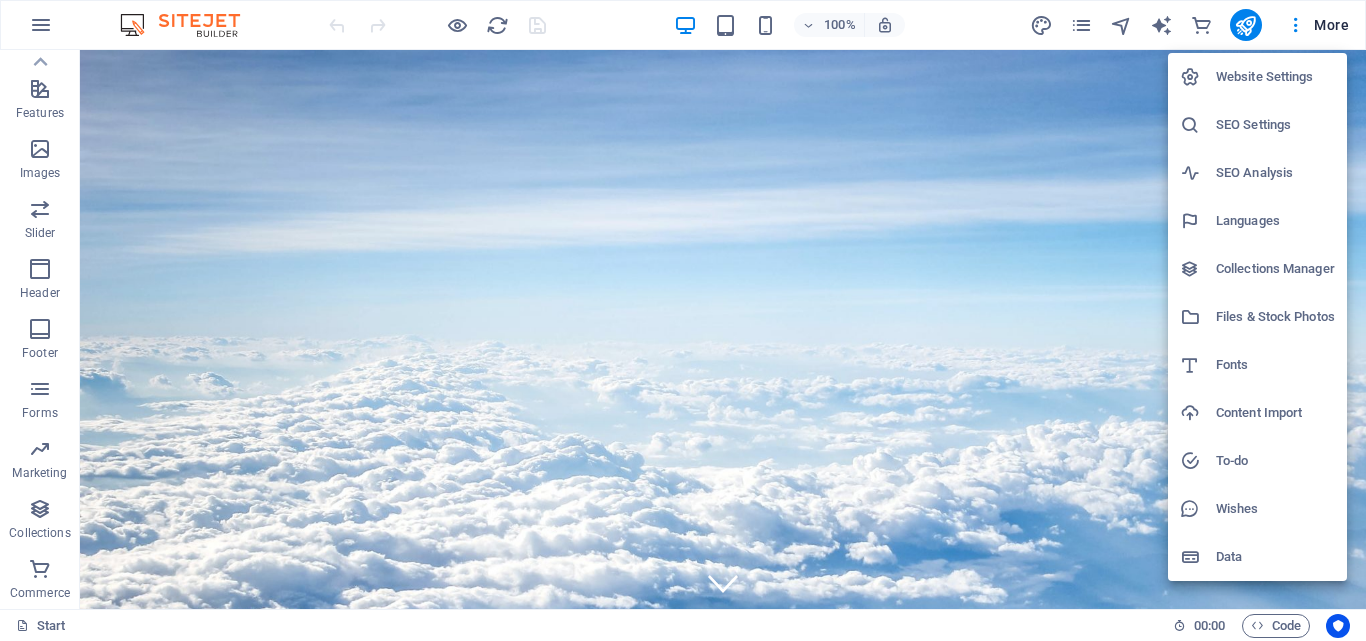 click on "Content Import" at bounding box center [1275, 413] 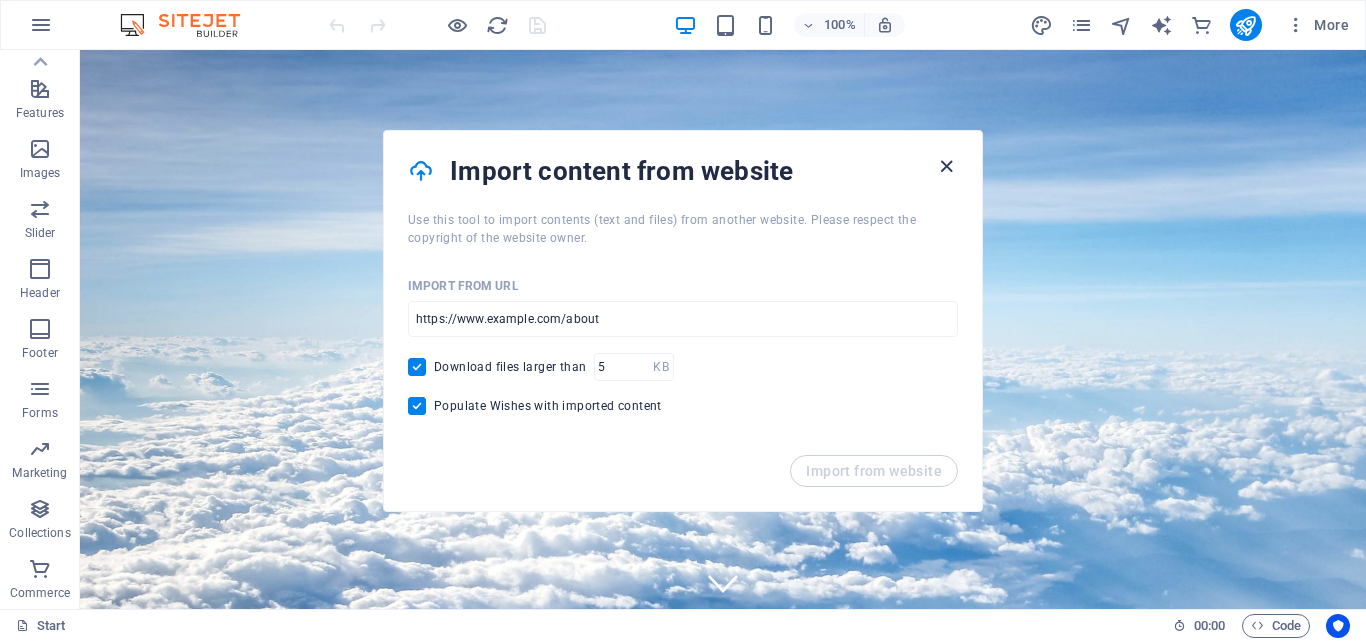 click at bounding box center [946, 166] 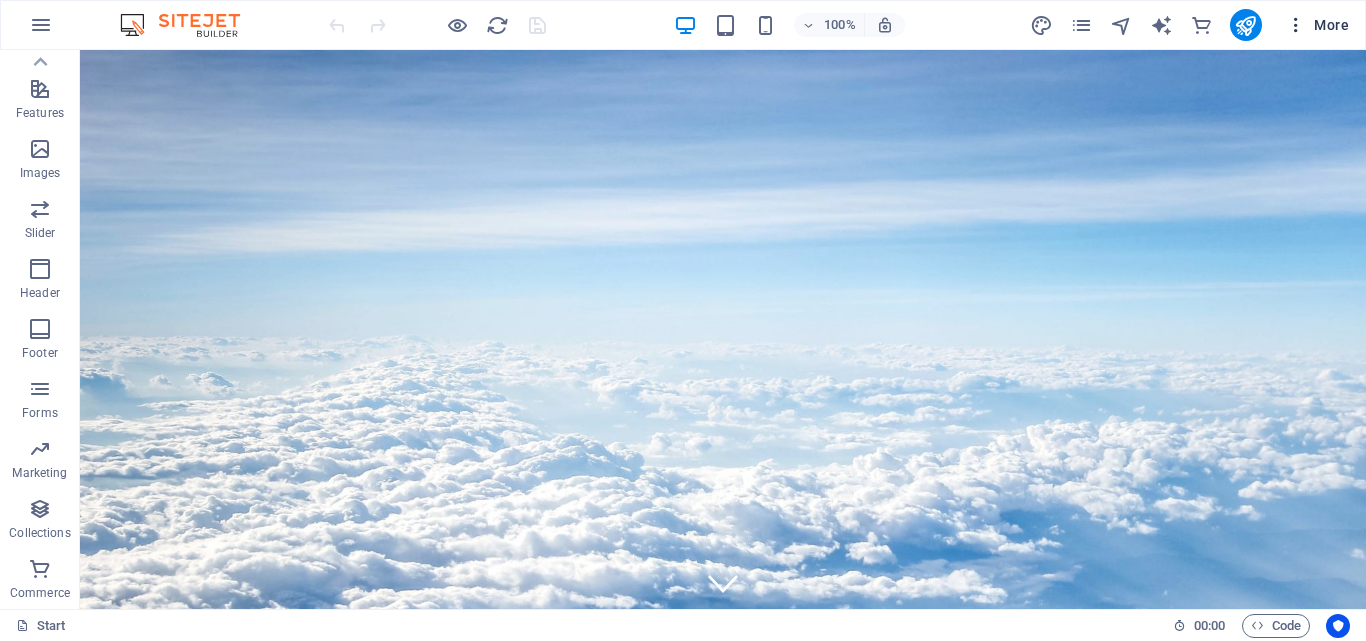 click at bounding box center (1296, 25) 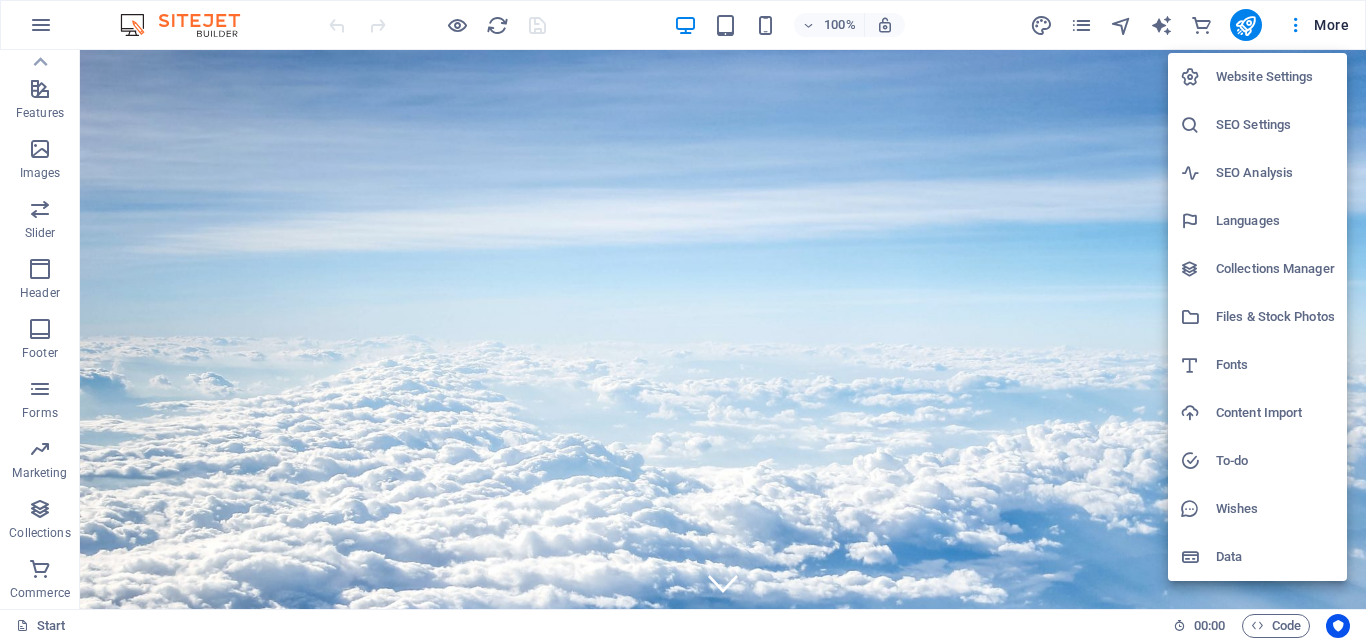 click on "Website Settings" at bounding box center (1257, 77) 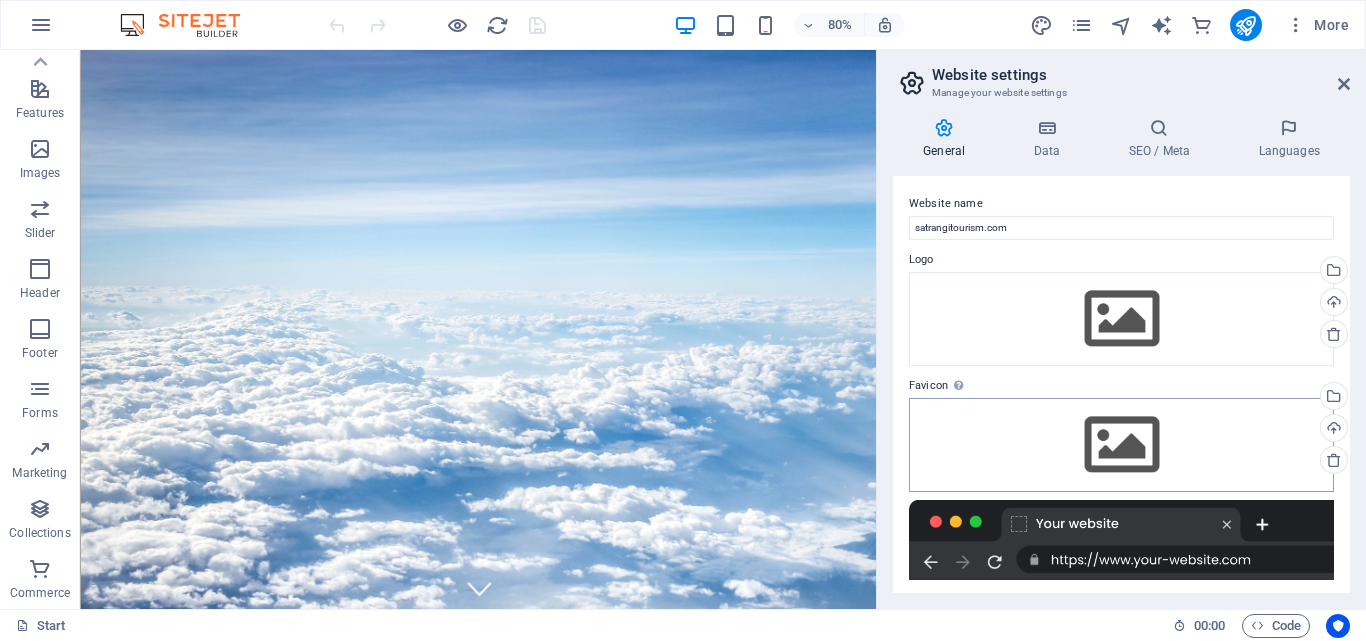 scroll, scrollTop: 265, scrollLeft: 0, axis: vertical 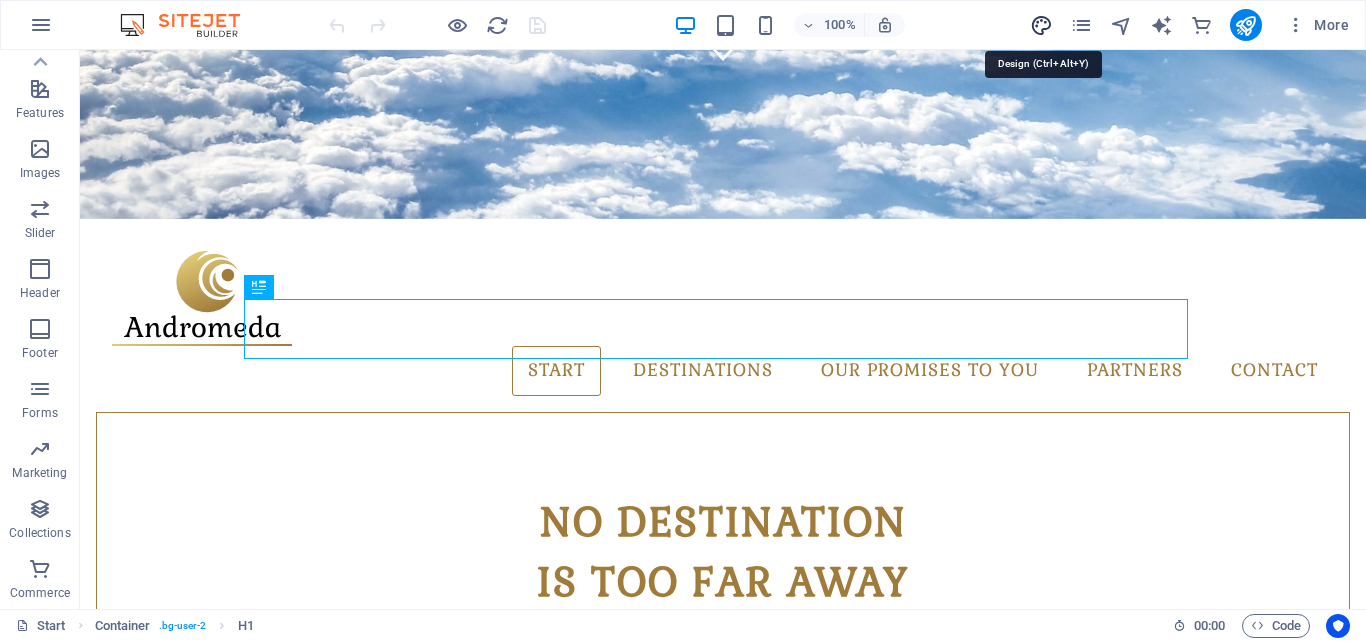 click at bounding box center (1041, 25) 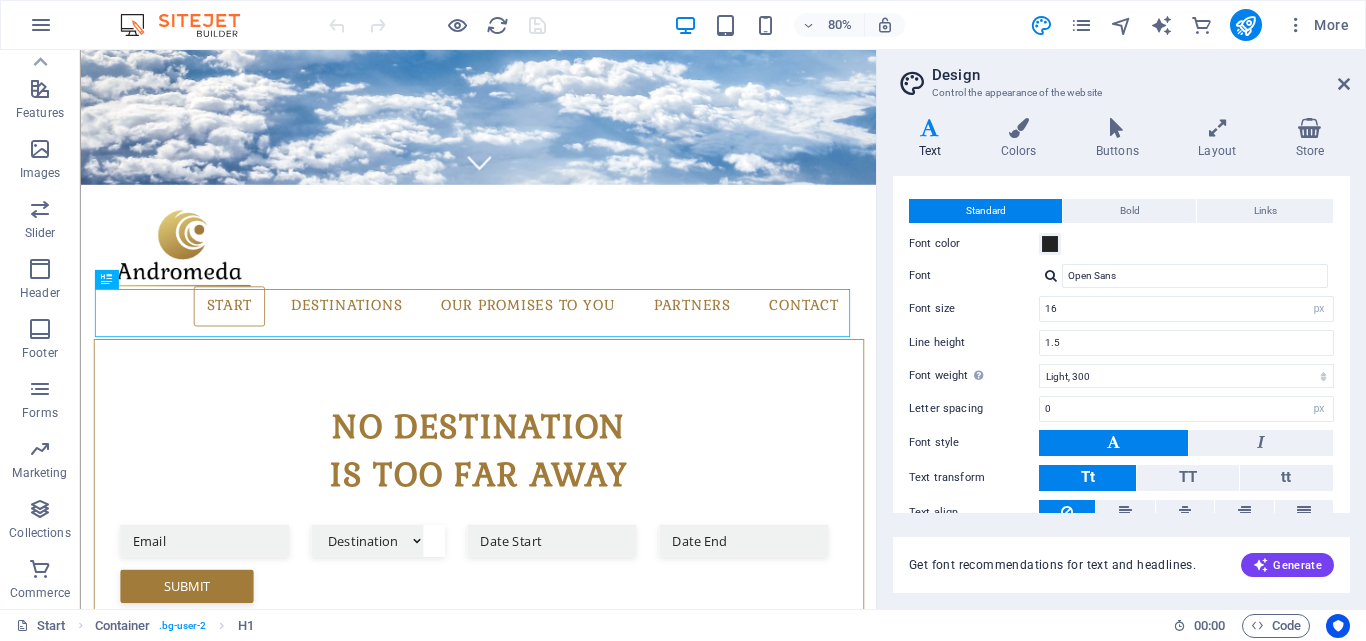 scroll, scrollTop: 0, scrollLeft: 0, axis: both 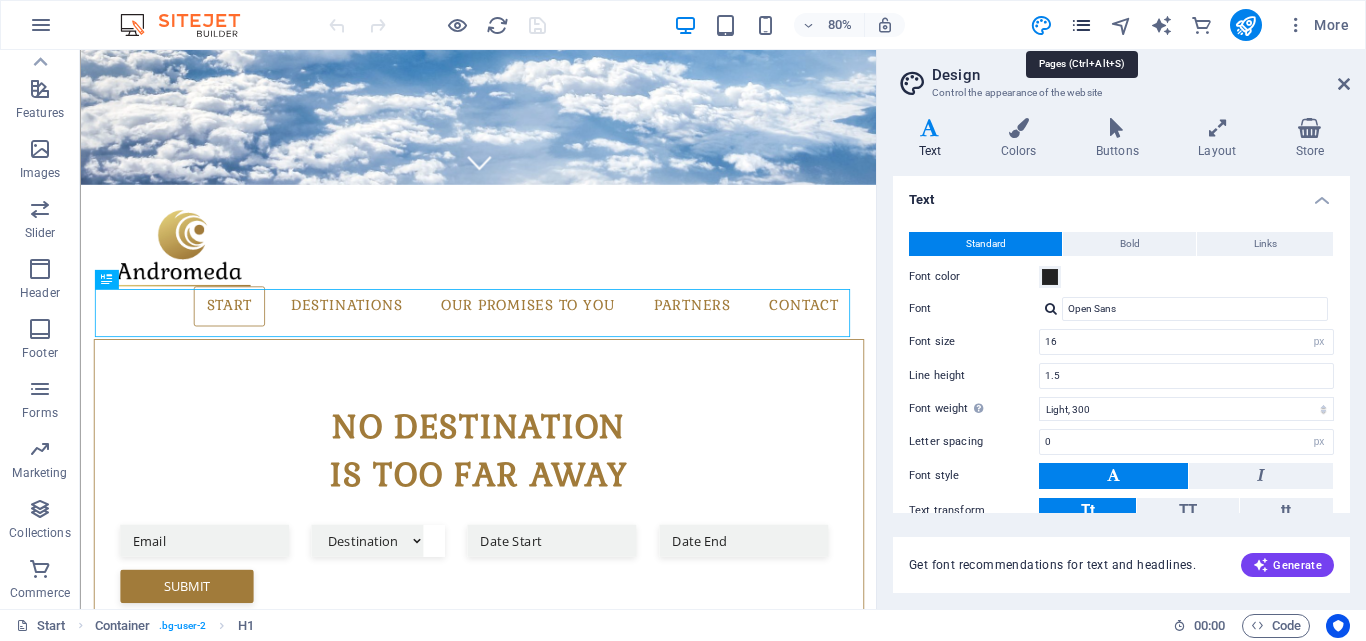 click at bounding box center [1081, 25] 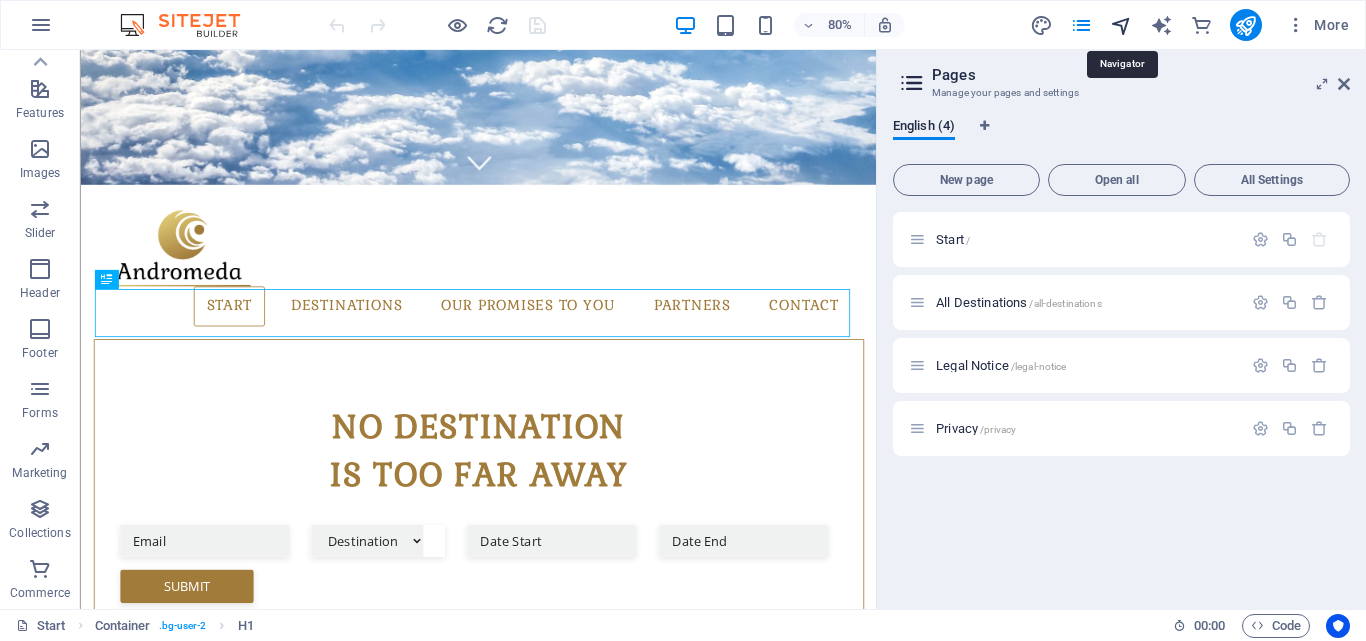 click at bounding box center (1121, 25) 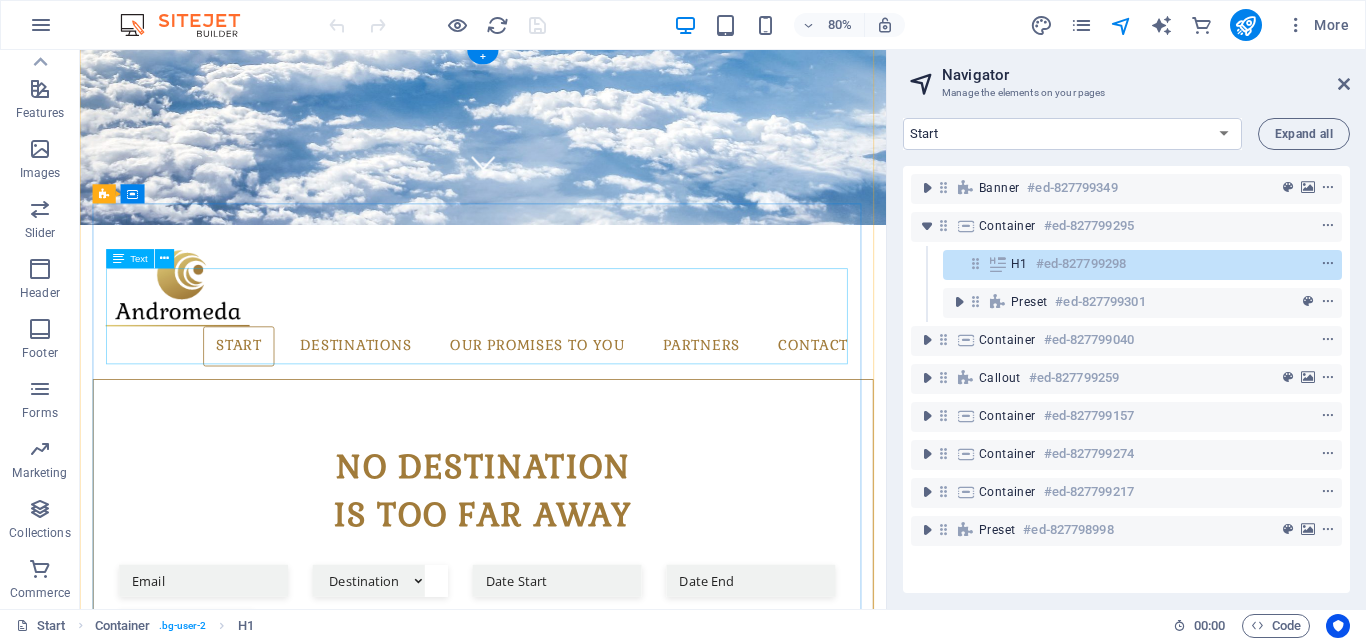 scroll, scrollTop: 0, scrollLeft: 0, axis: both 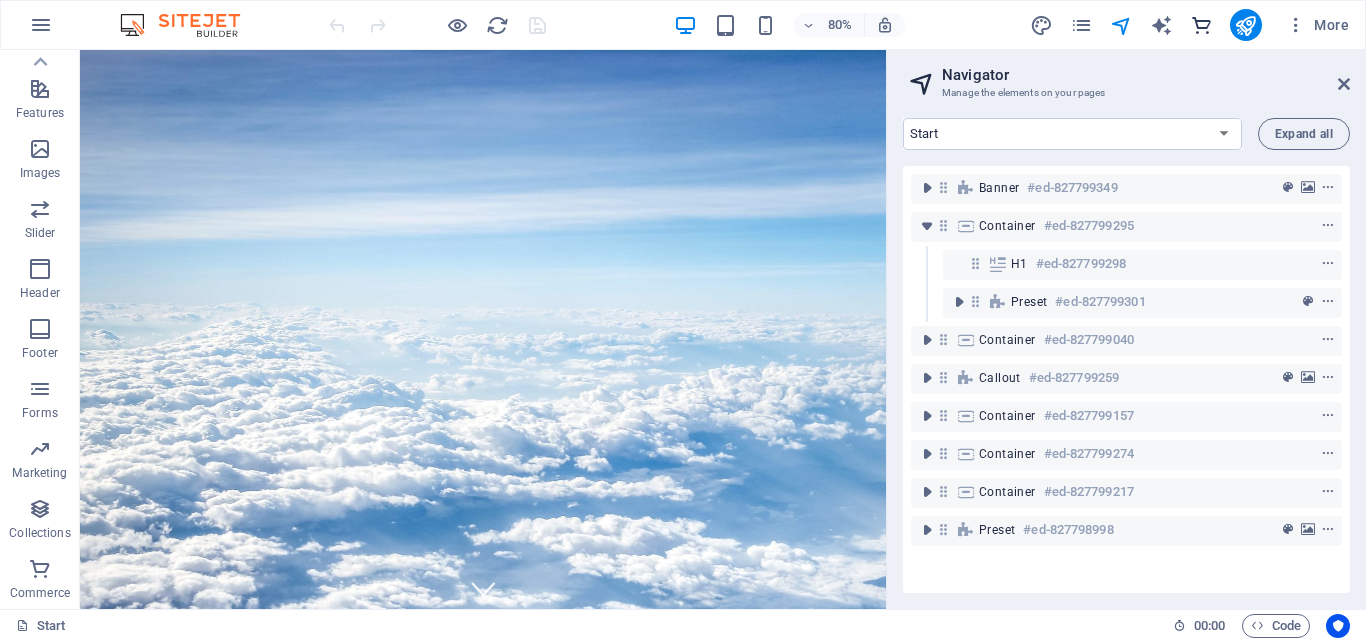 click at bounding box center (1202, 25) 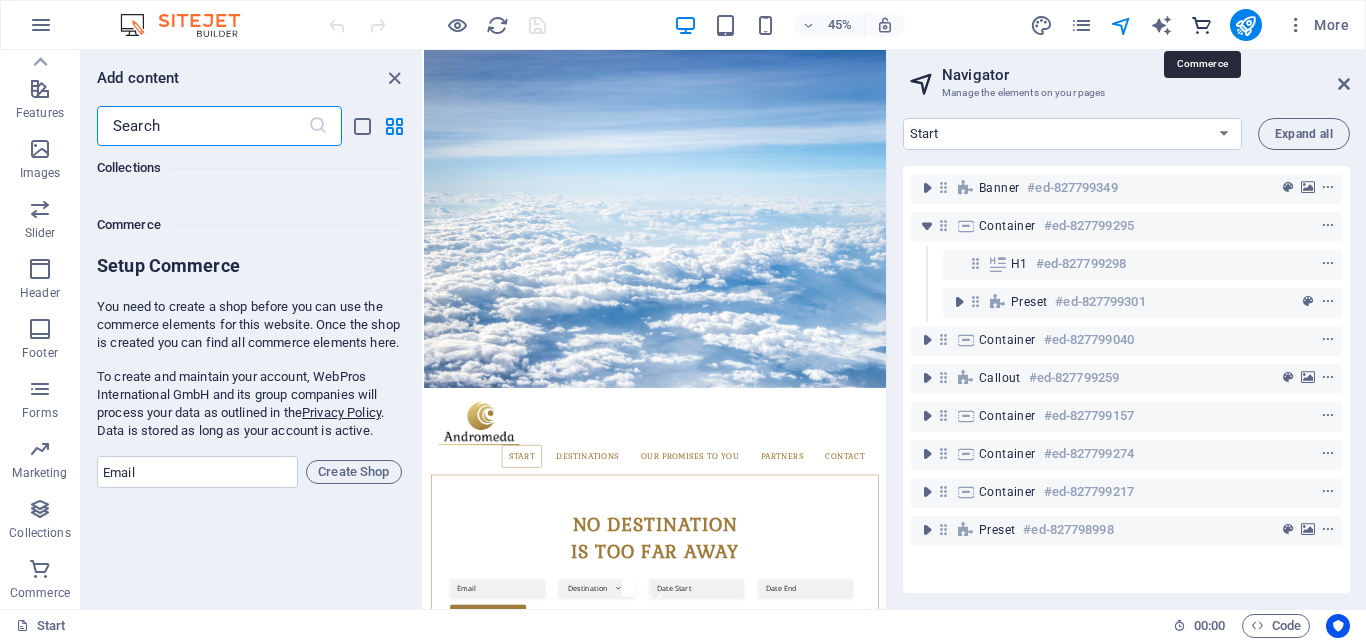 scroll, scrollTop: 19271, scrollLeft: 0, axis: vertical 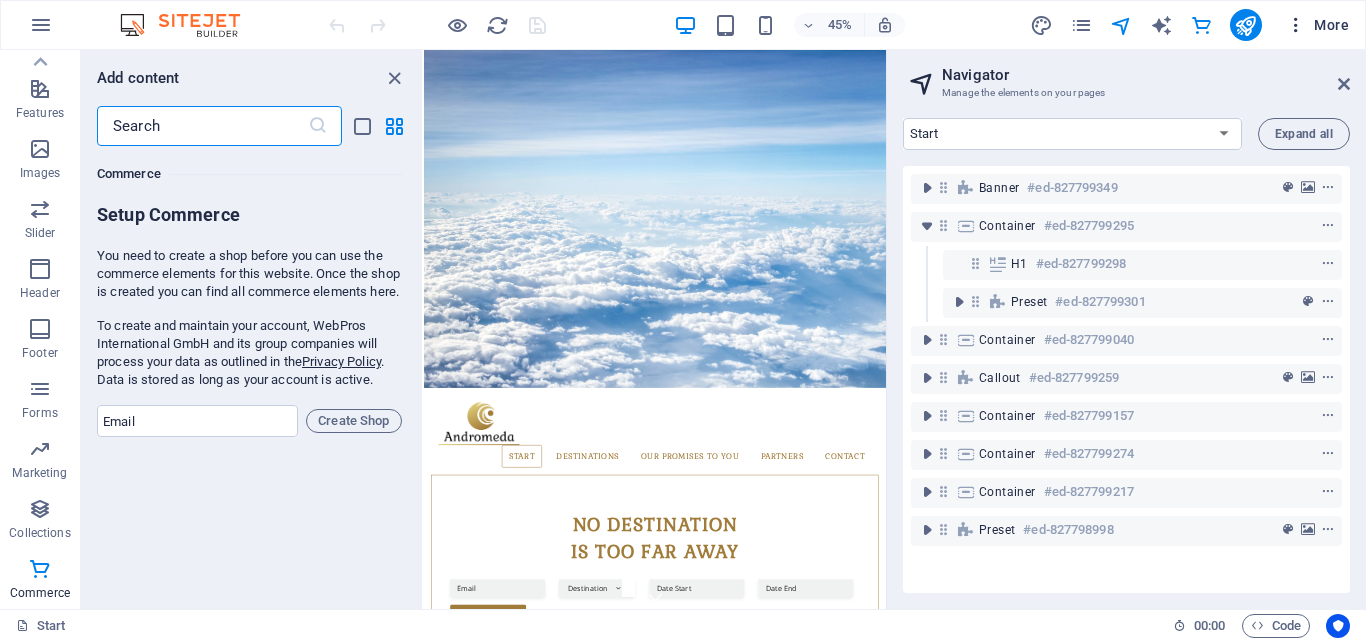 click on "More" at bounding box center (1317, 25) 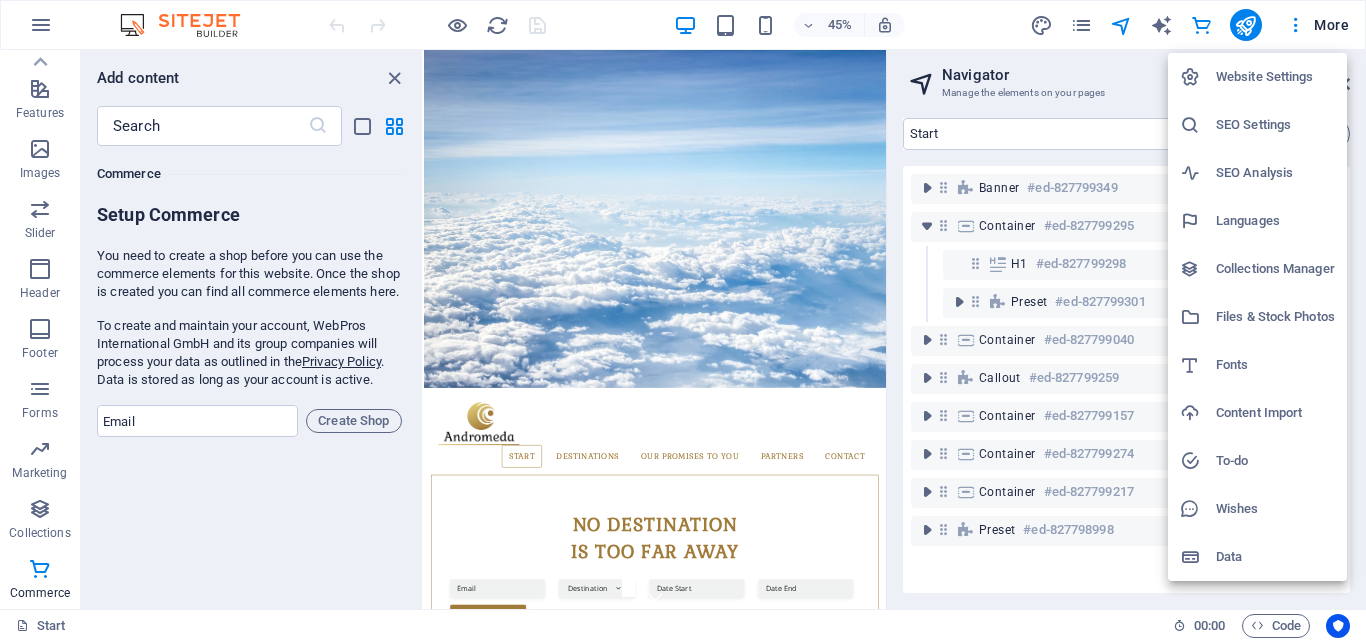click on "Collections Manager" at bounding box center [1275, 269] 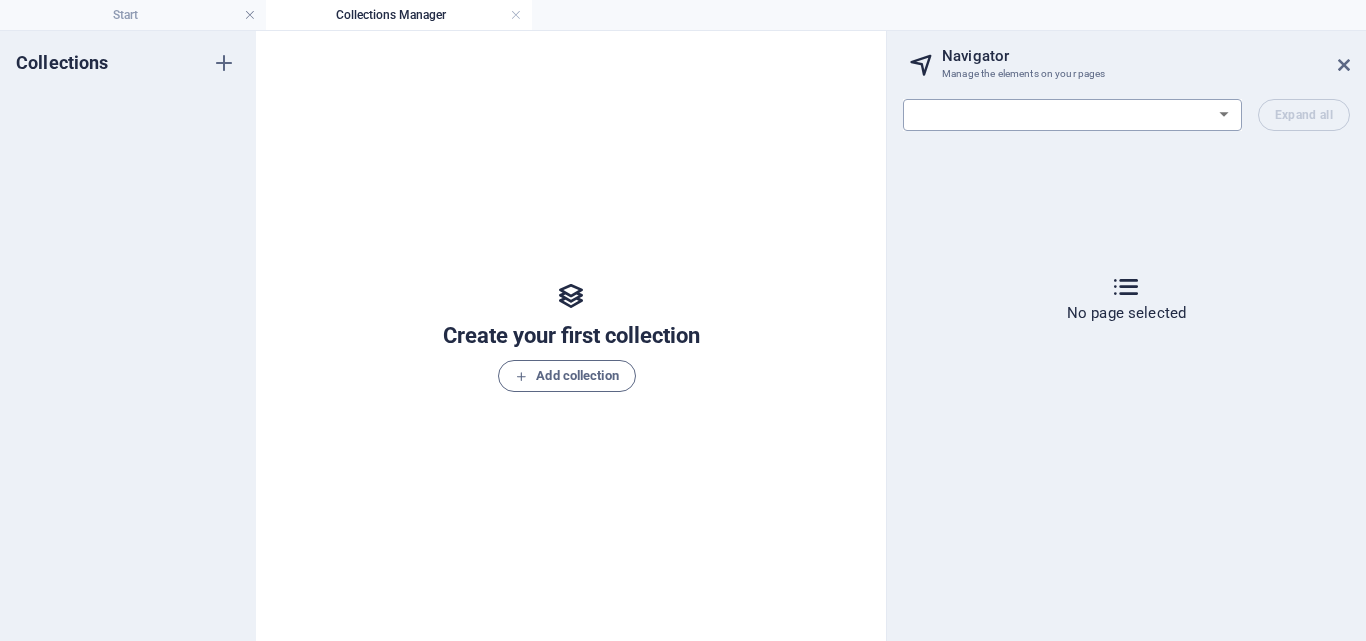 click on "Start  All Destinations  Legal Notice  Privacy" at bounding box center [1072, 115] 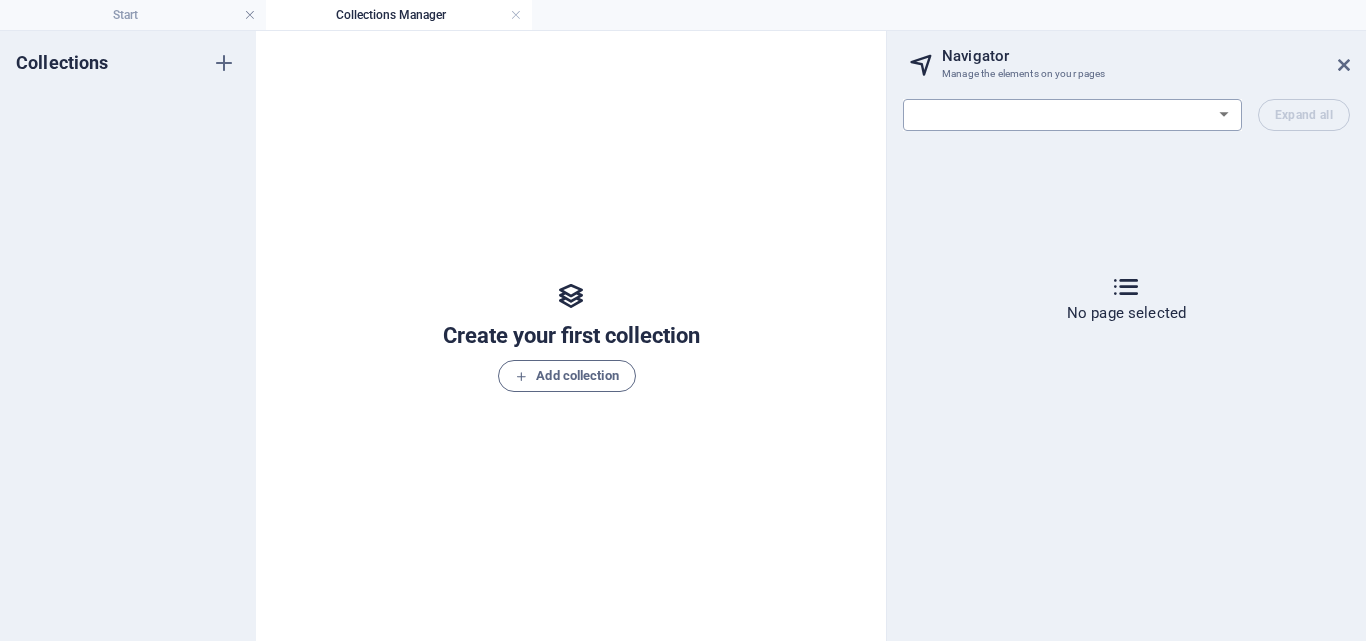 select on "15928525-en" 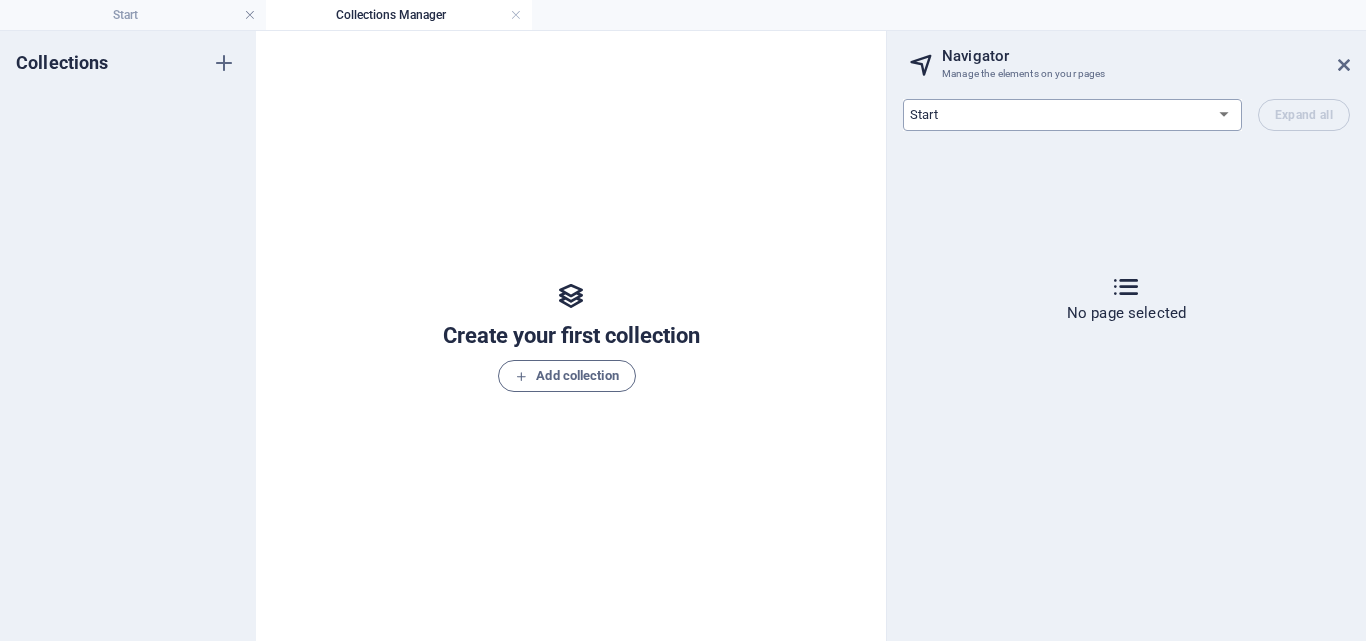 click on "Start  All Destinations  Legal Notice  Privacy" at bounding box center [1072, 115] 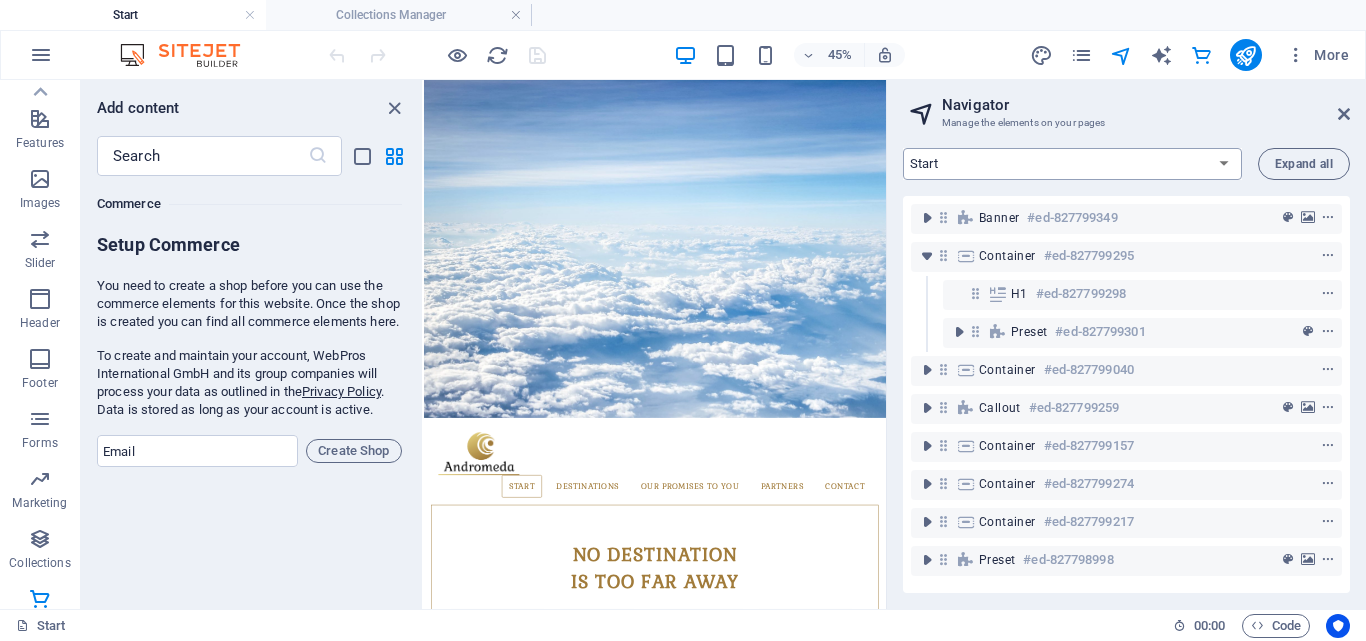 click on "Start  All Destinations  Legal Notice  Privacy" at bounding box center [1072, 164] 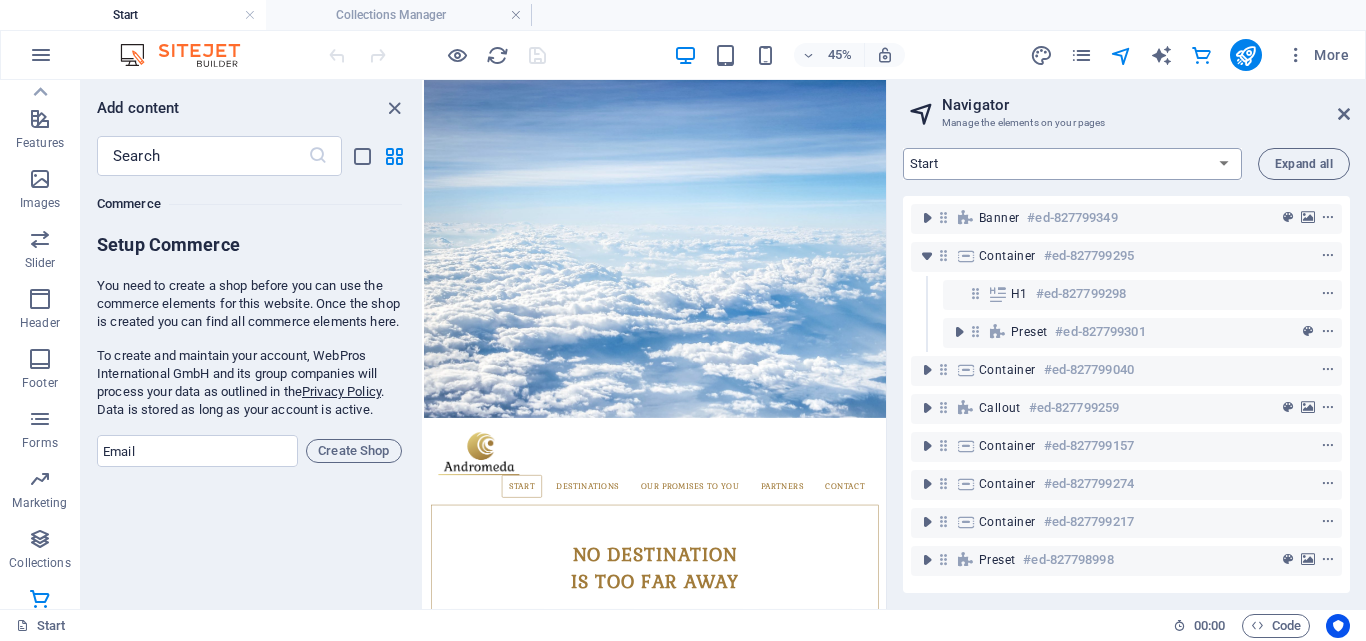 click on "Start  All Destinations  Legal Notice  Privacy" at bounding box center (1072, 164) 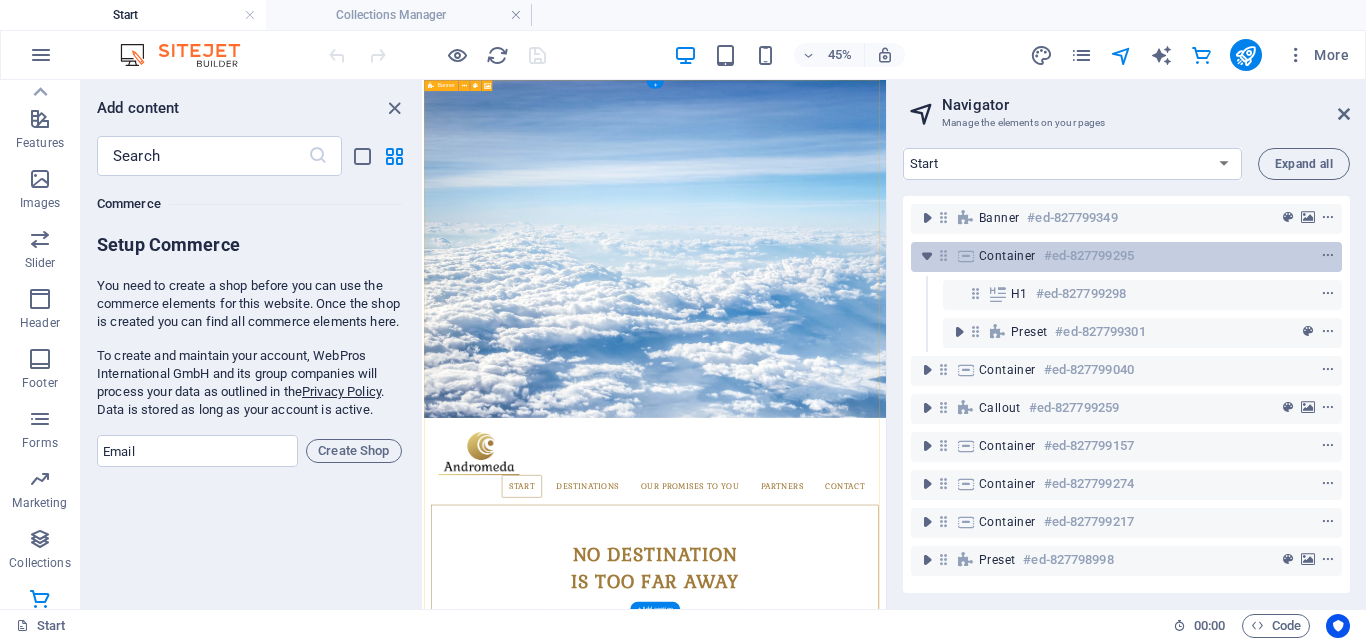 scroll, scrollTop: 6, scrollLeft: 0, axis: vertical 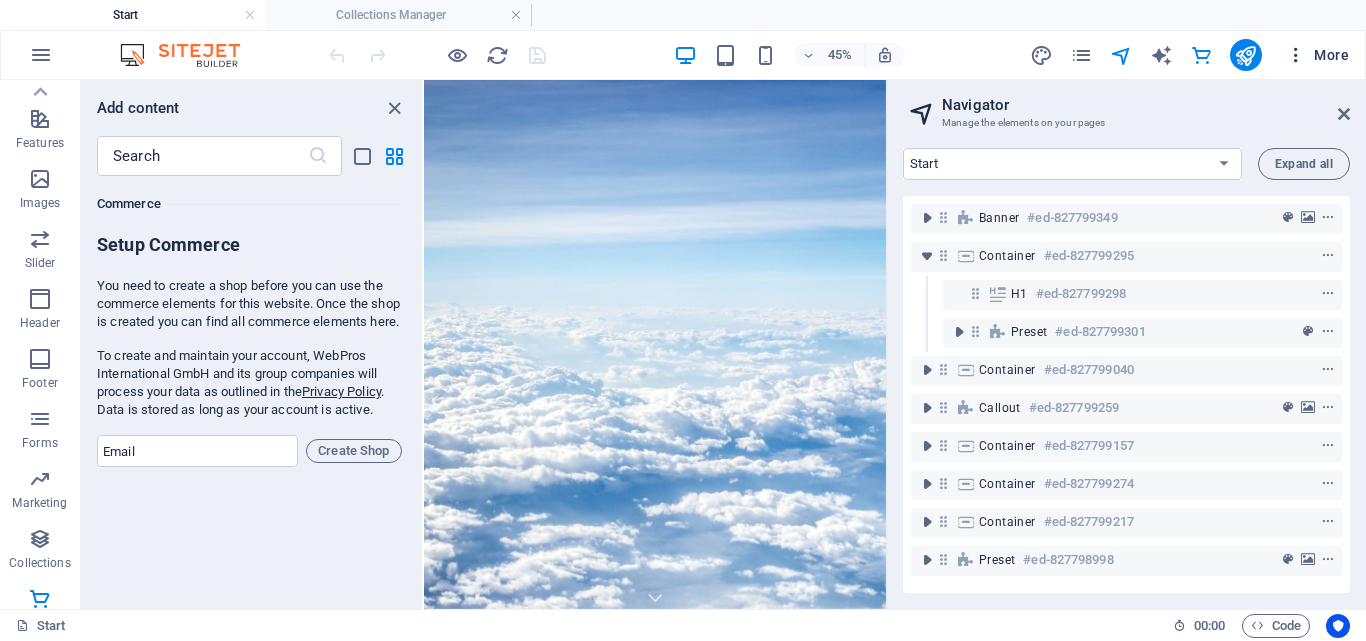 click at bounding box center [1296, 55] 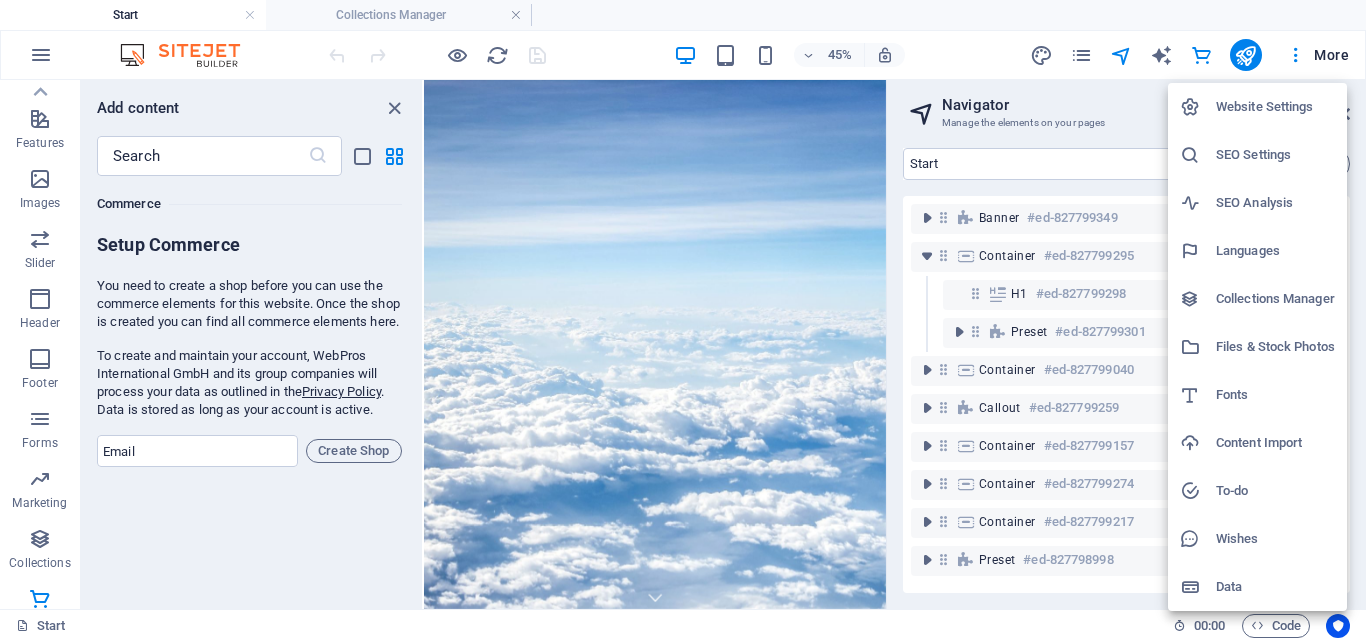 click at bounding box center [683, 320] 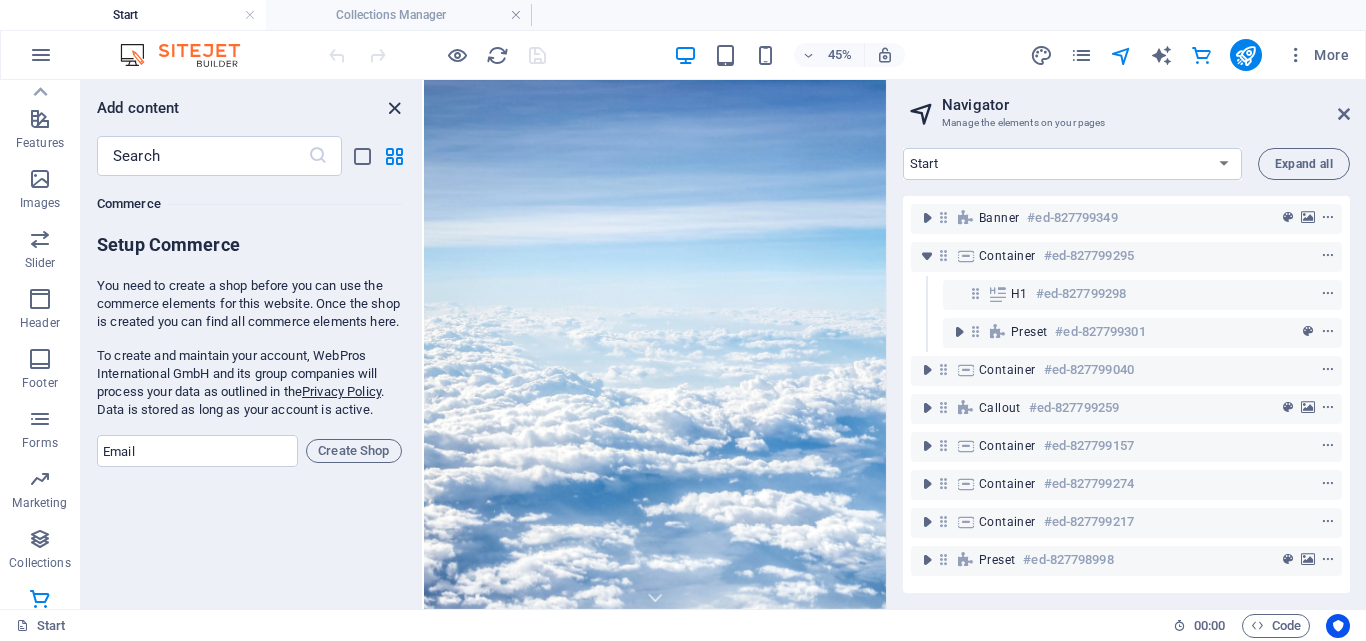 click at bounding box center [394, 108] 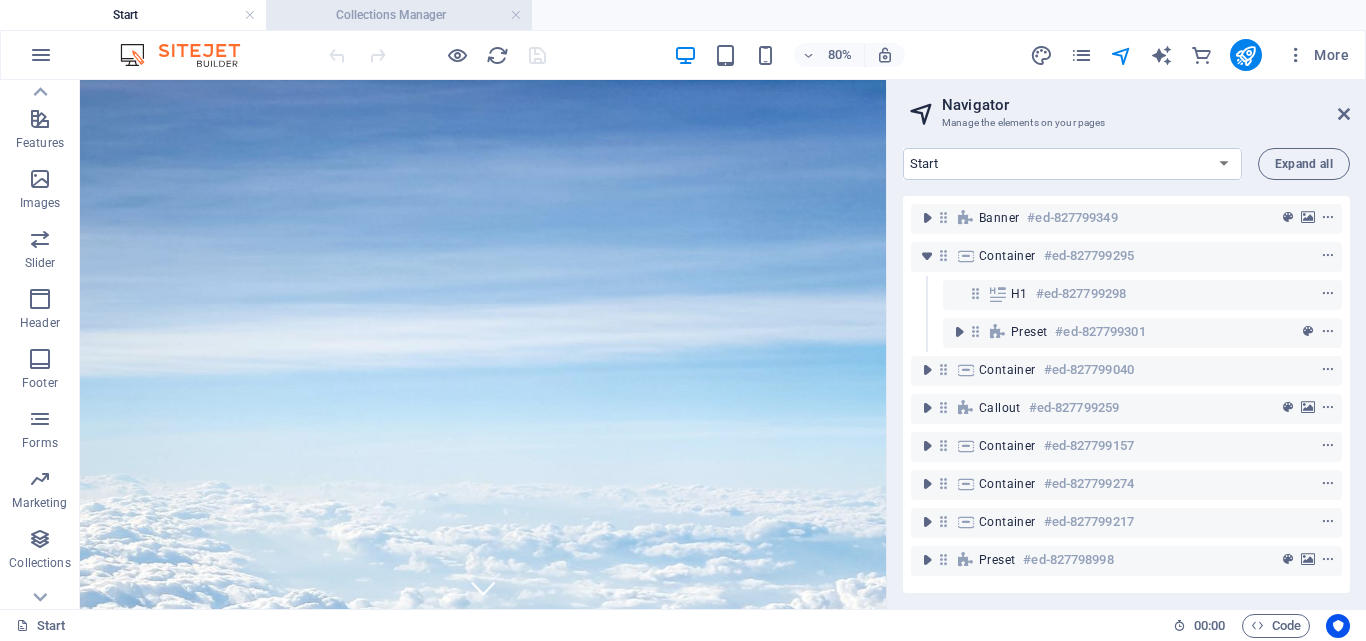 click on "Collections Manager" at bounding box center (399, 15) 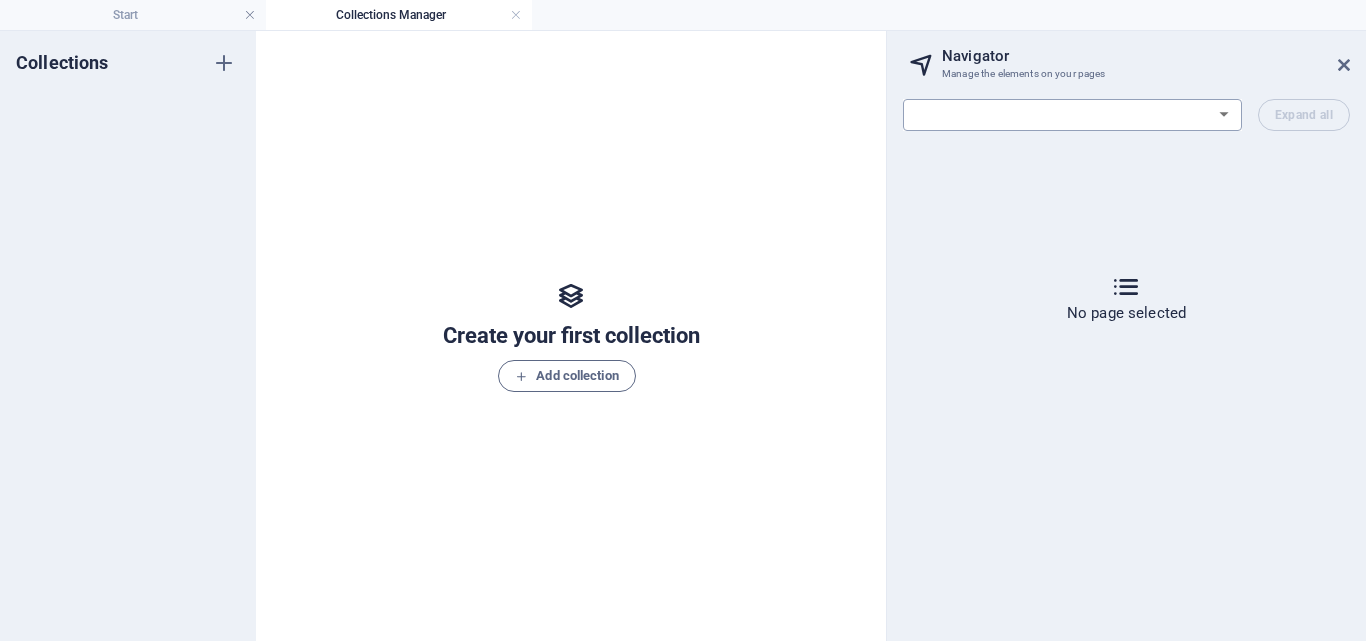 click on "Start  All Destinations  Legal Notice  Privacy" at bounding box center [1072, 115] 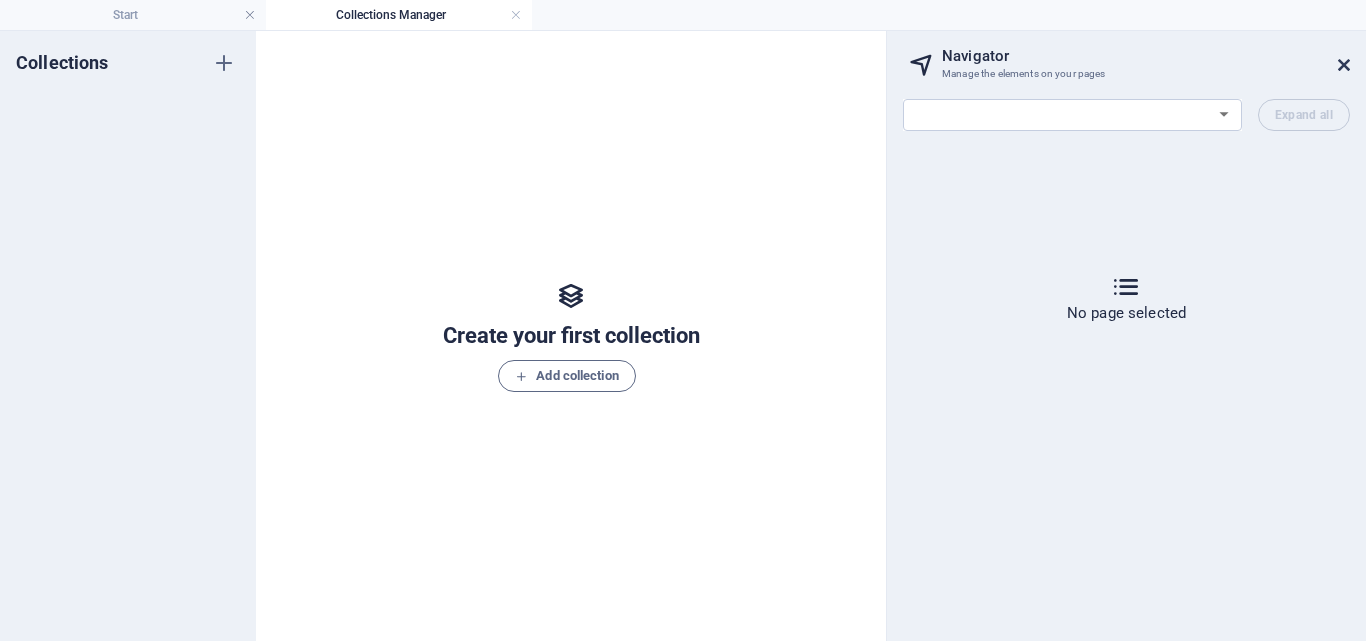 click at bounding box center [1344, 65] 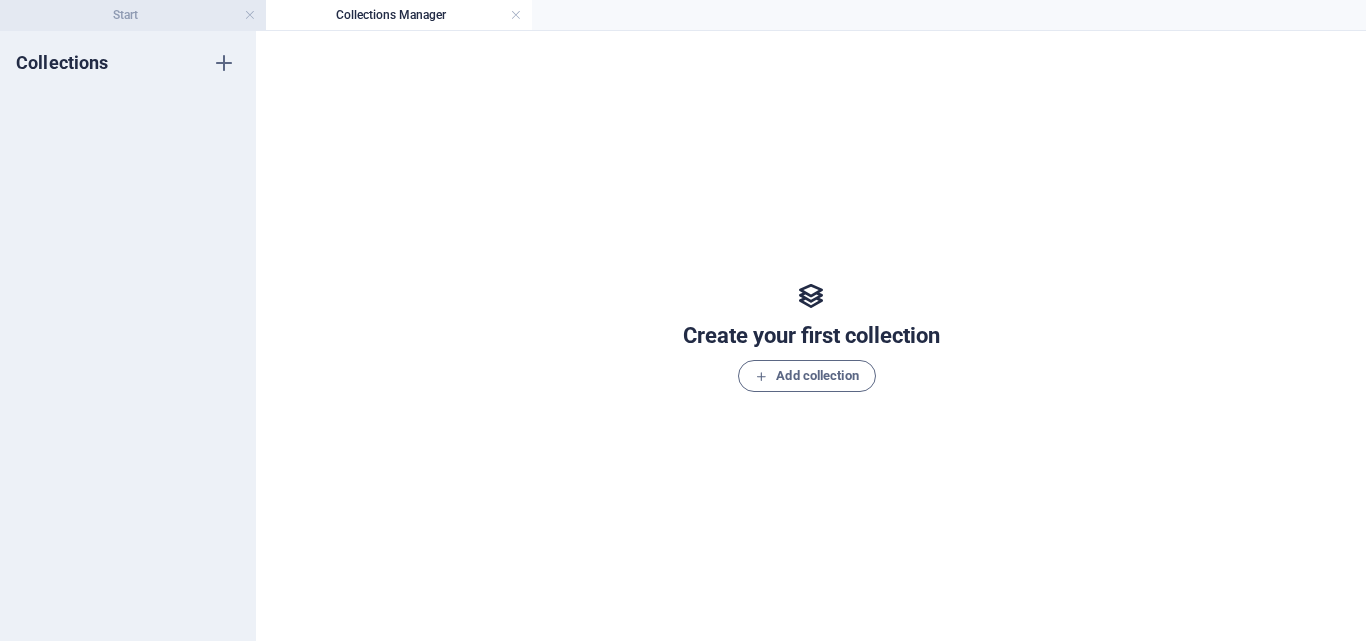 click on "Start" at bounding box center [133, 15] 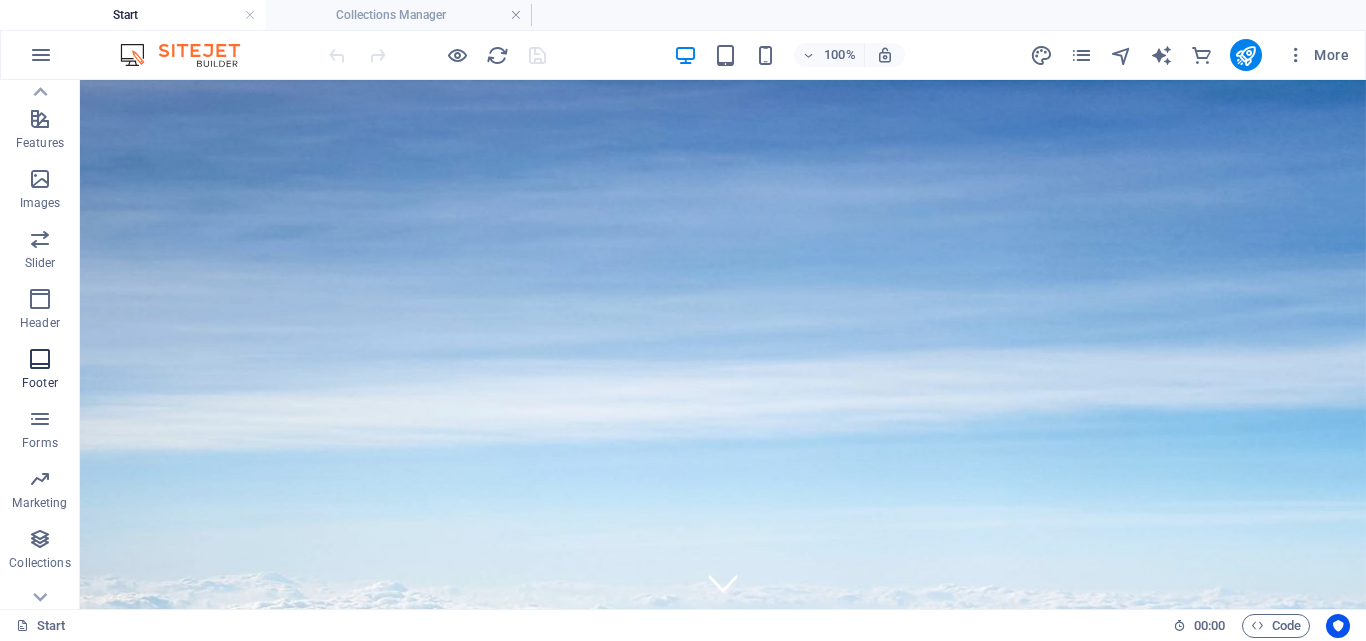 scroll, scrollTop: 431, scrollLeft: 0, axis: vertical 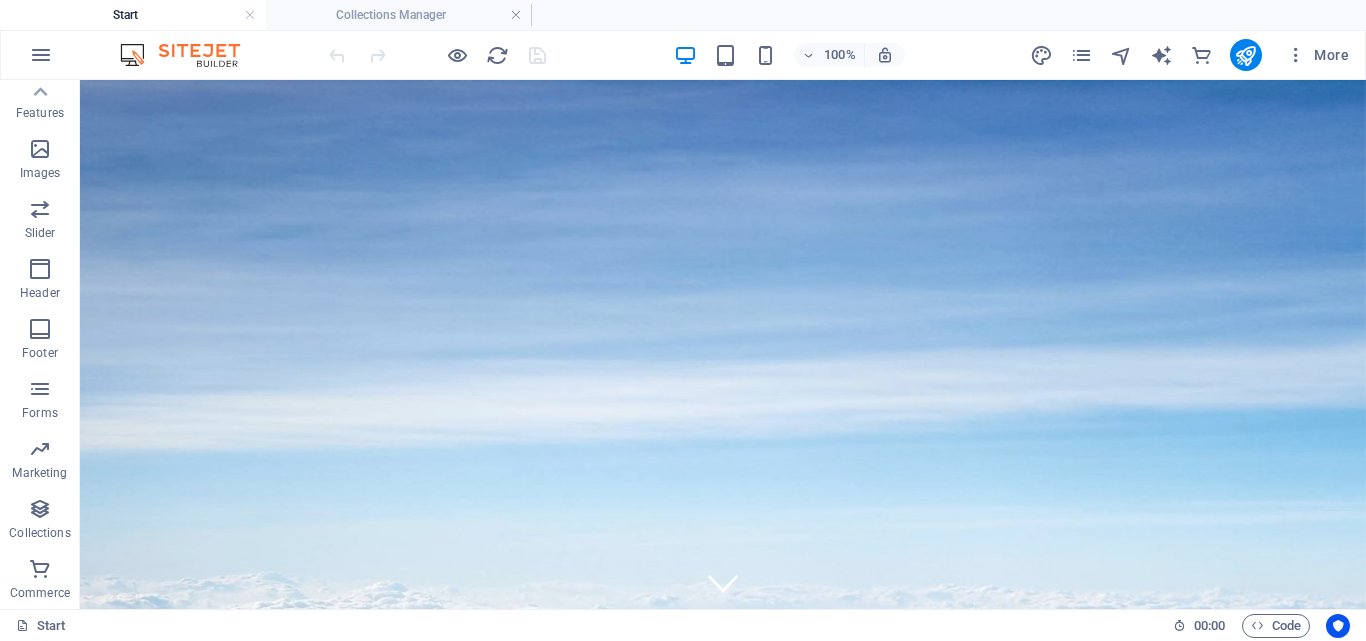 click on "Start" at bounding box center (133, 15) 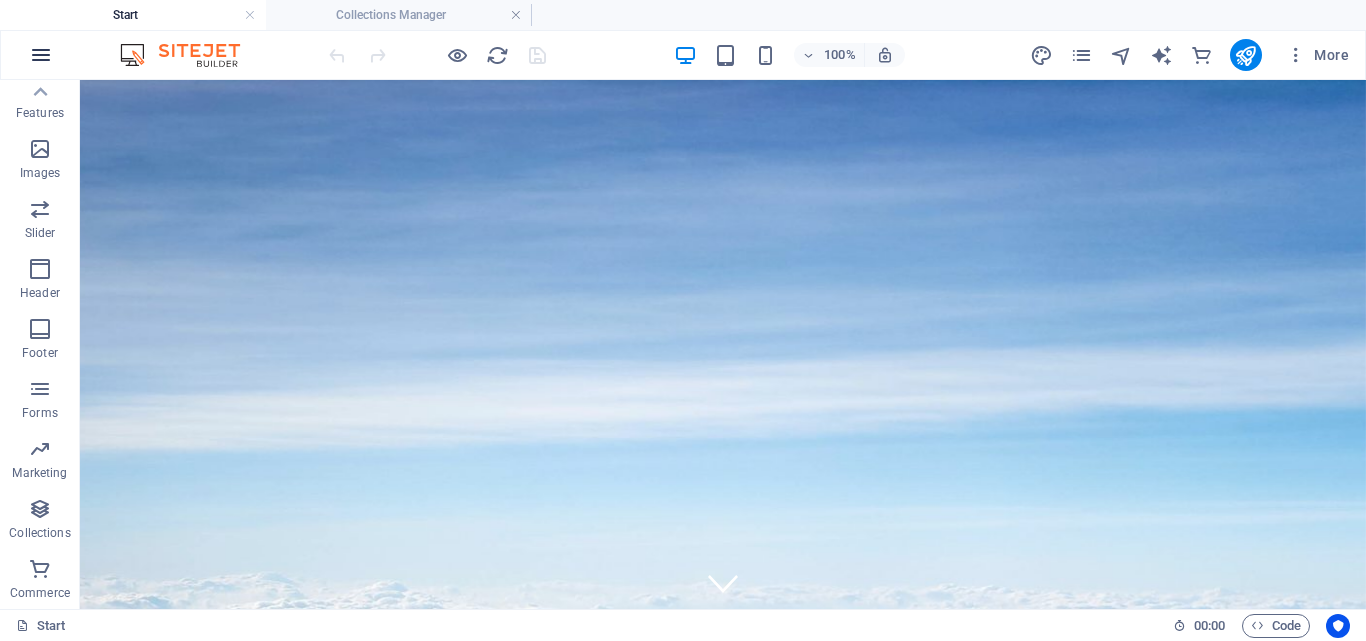 click at bounding box center (41, 55) 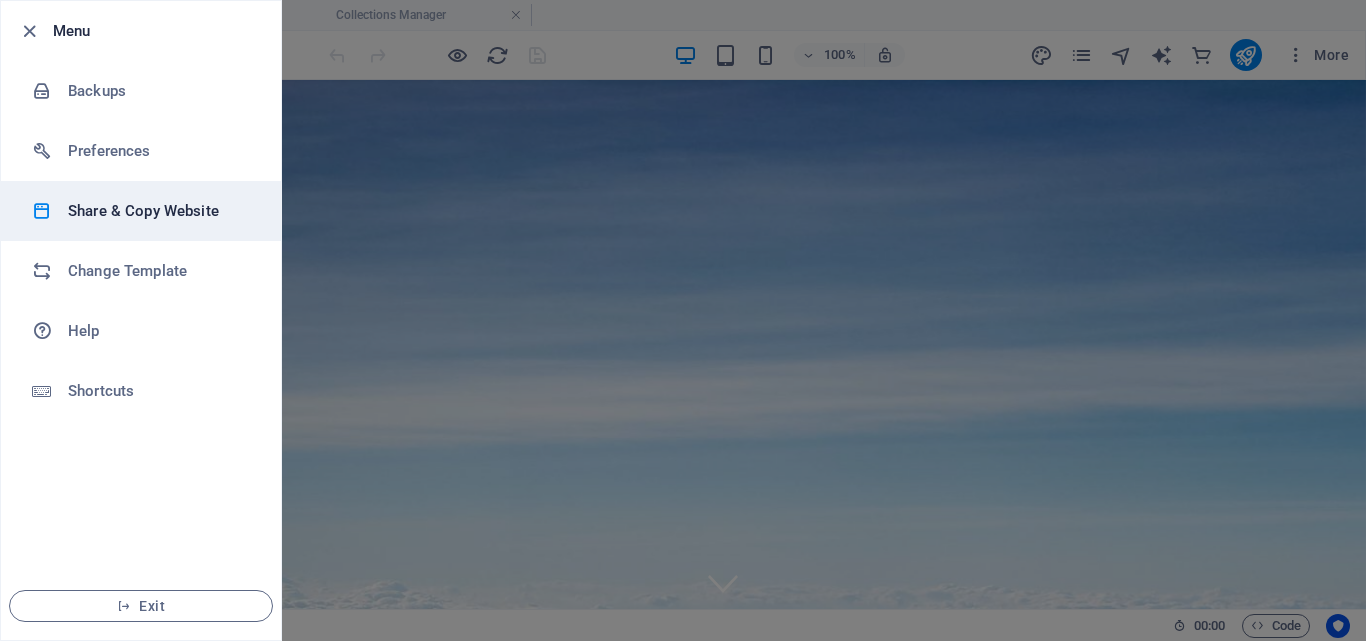click on "Share & Copy Website" at bounding box center [141, 211] 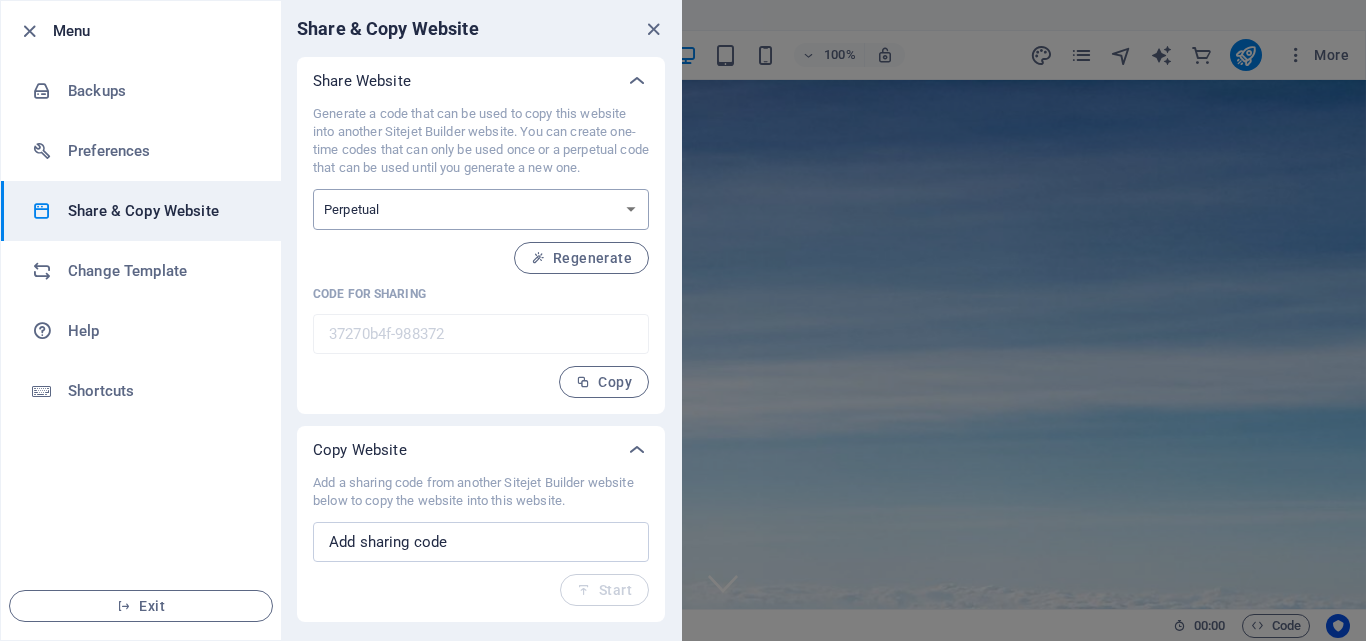 click on "One-time Perpetual" at bounding box center (481, 209) 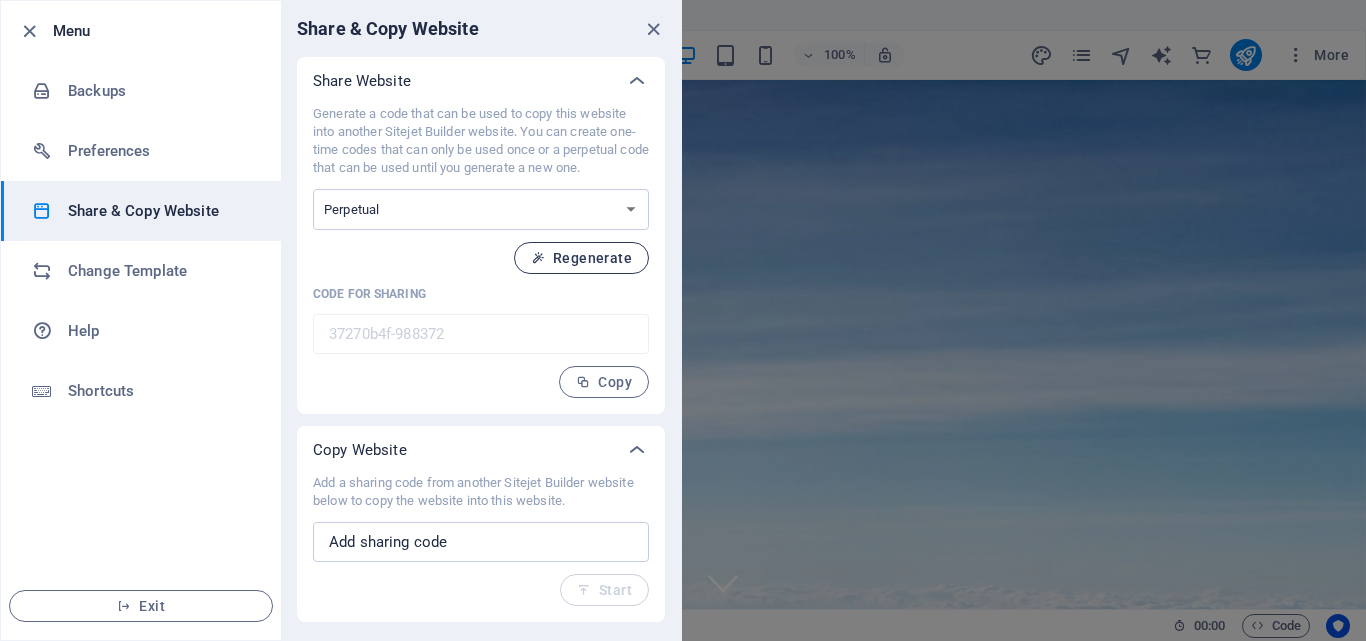 click on "Regenerate" at bounding box center [581, 258] 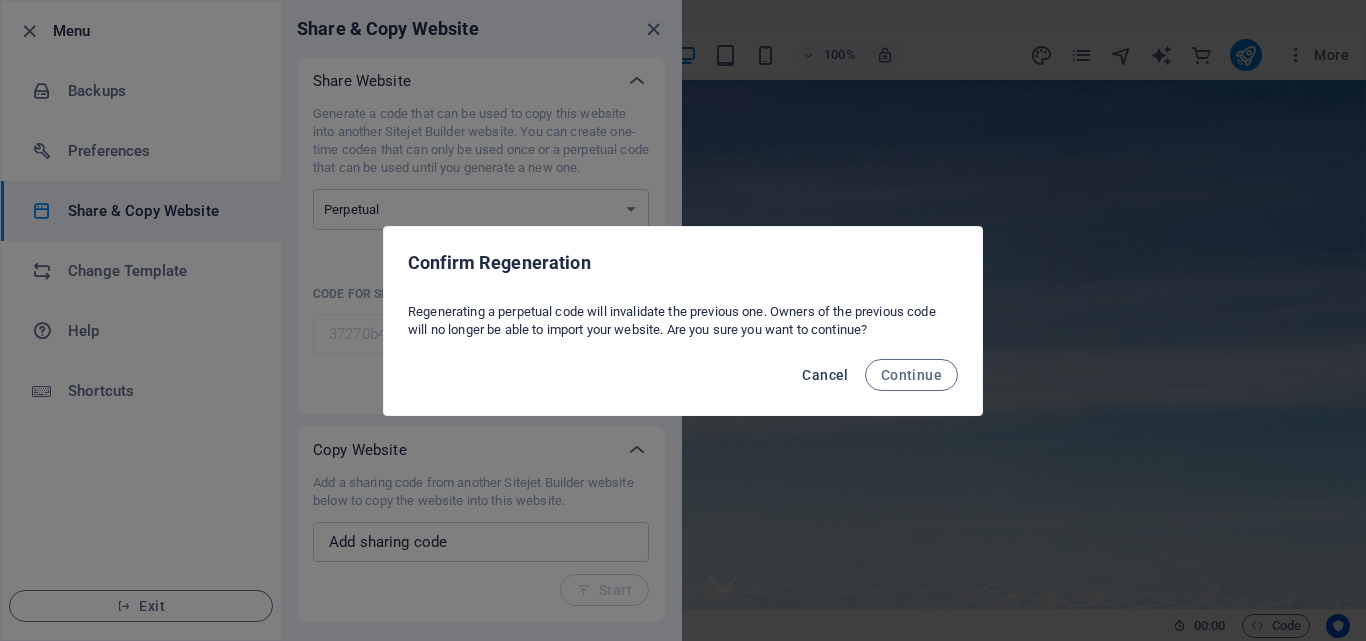 click on "Cancel" at bounding box center [825, 375] 